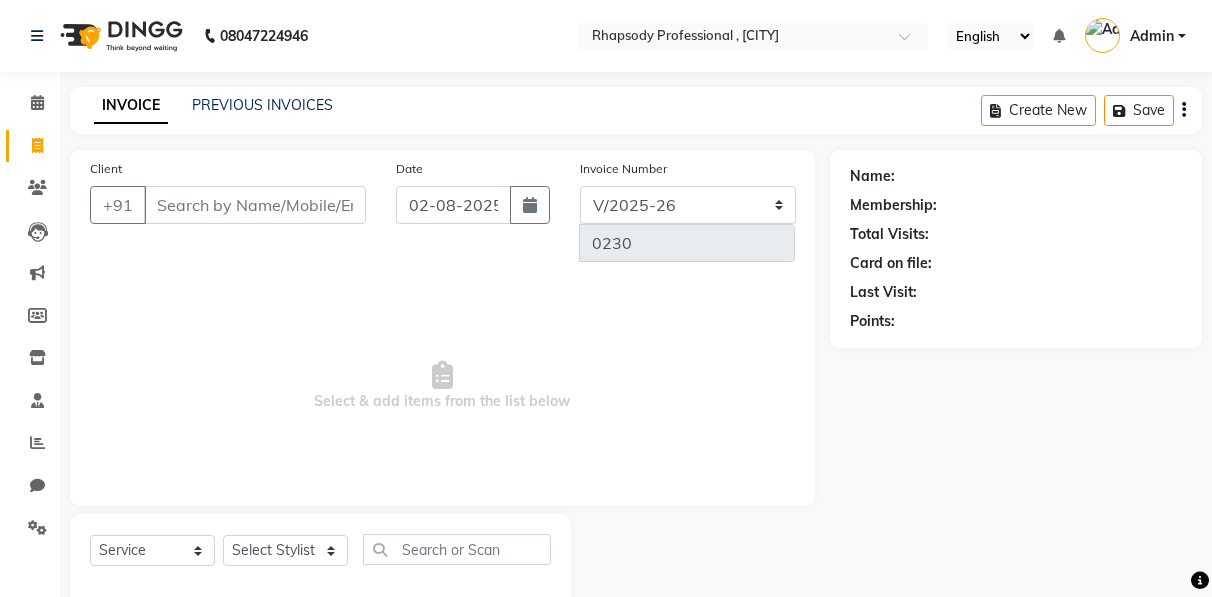 select on "8581" 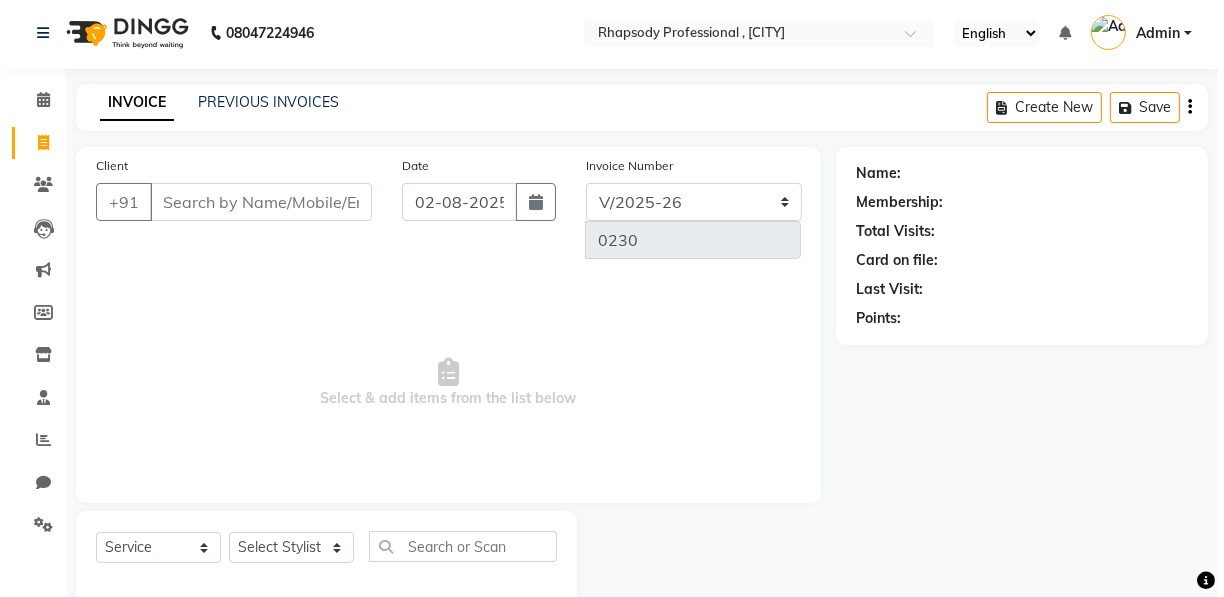 scroll, scrollTop: 0, scrollLeft: 0, axis: both 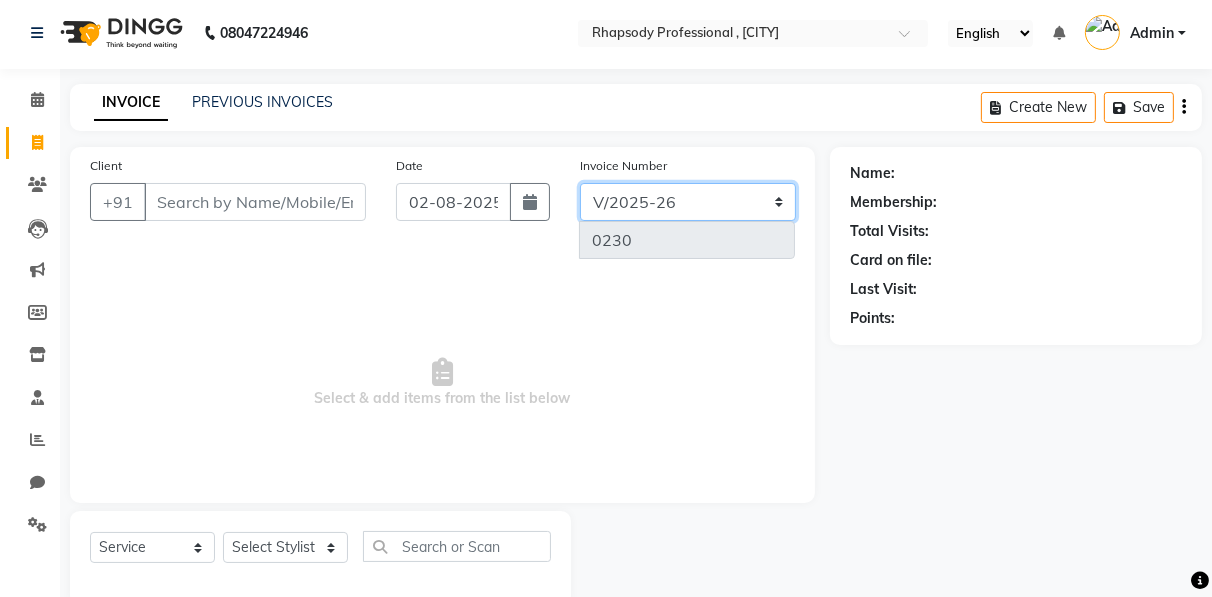 click on "[NUMBER]/[YEAR]-[YEAR] [NUMBER]/[YEAR] [NUMBER]/[YEAR]-[YEAR]" 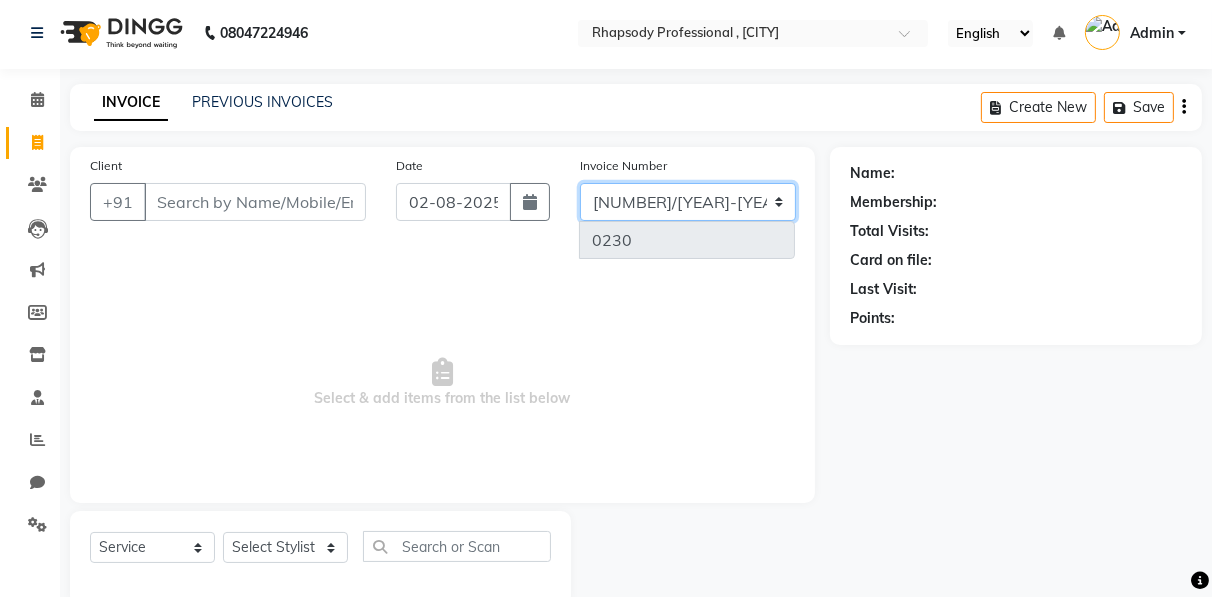 click on "[NUMBER]/[YEAR]-[YEAR] [NUMBER]/[YEAR] [NUMBER]/[YEAR]-[YEAR]" 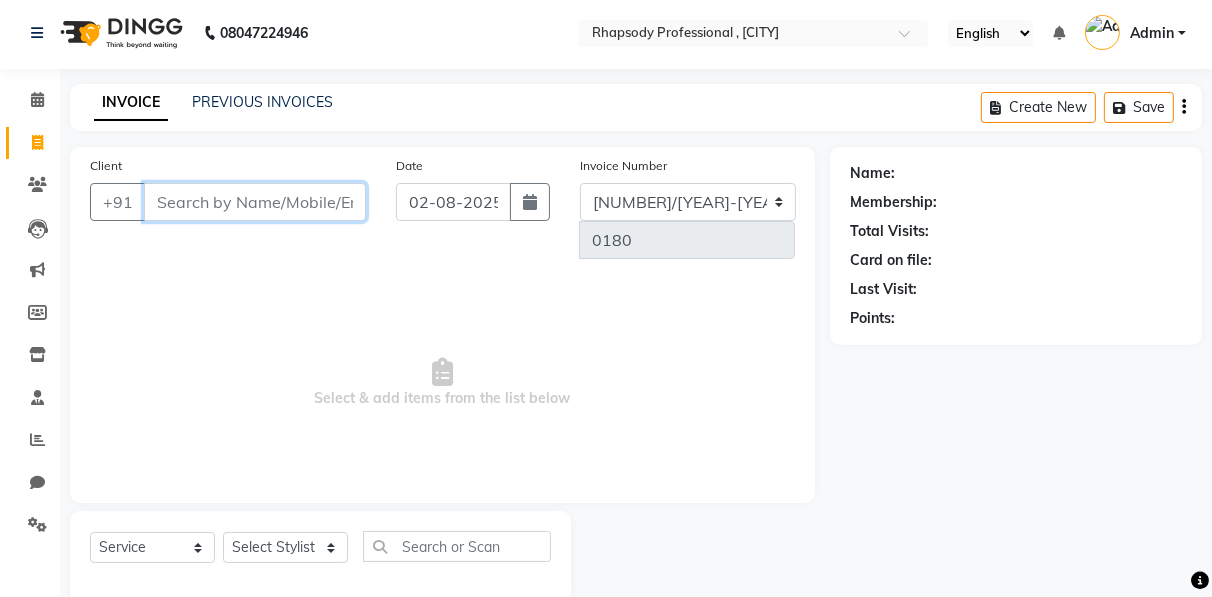 click on "Client" at bounding box center (255, 202) 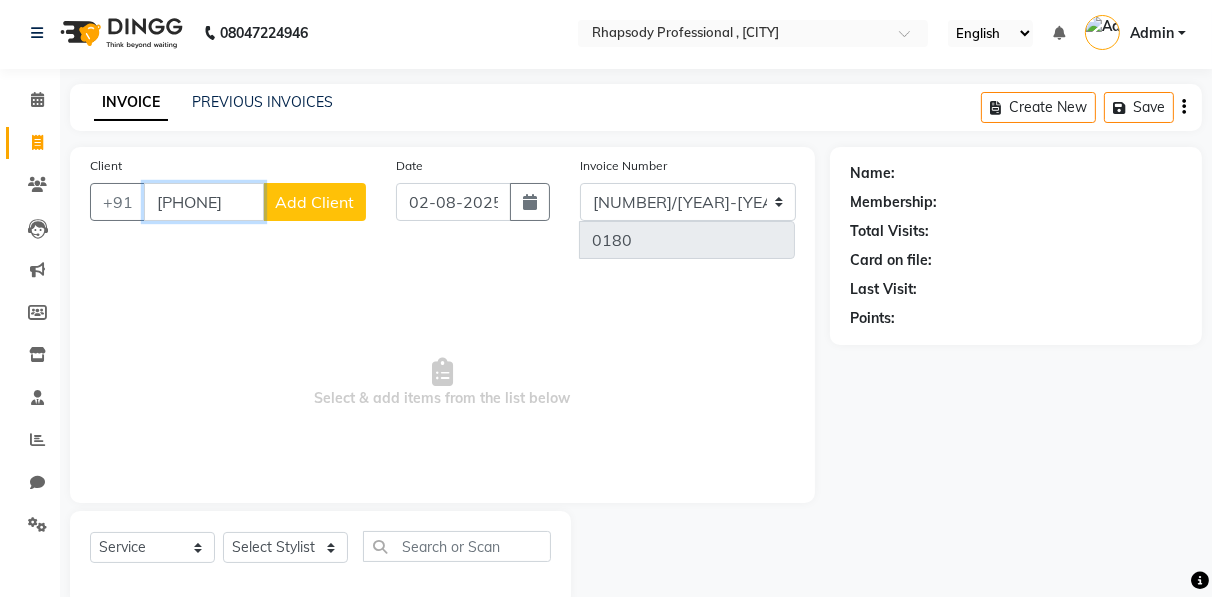 type on "[PHONE]" 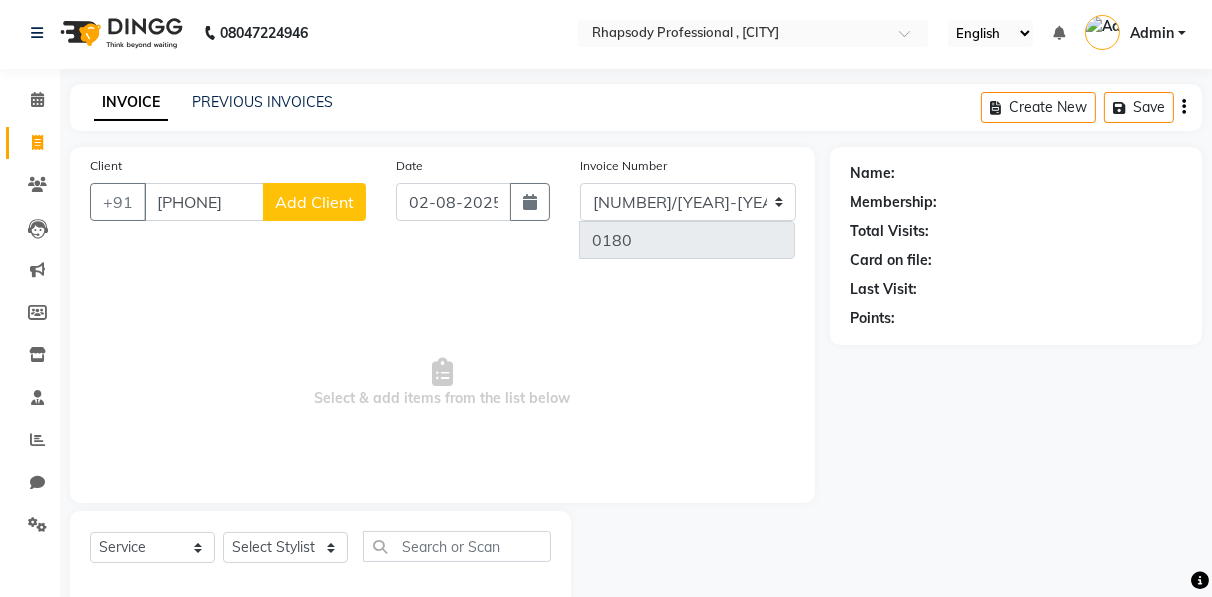click on "Add Client" 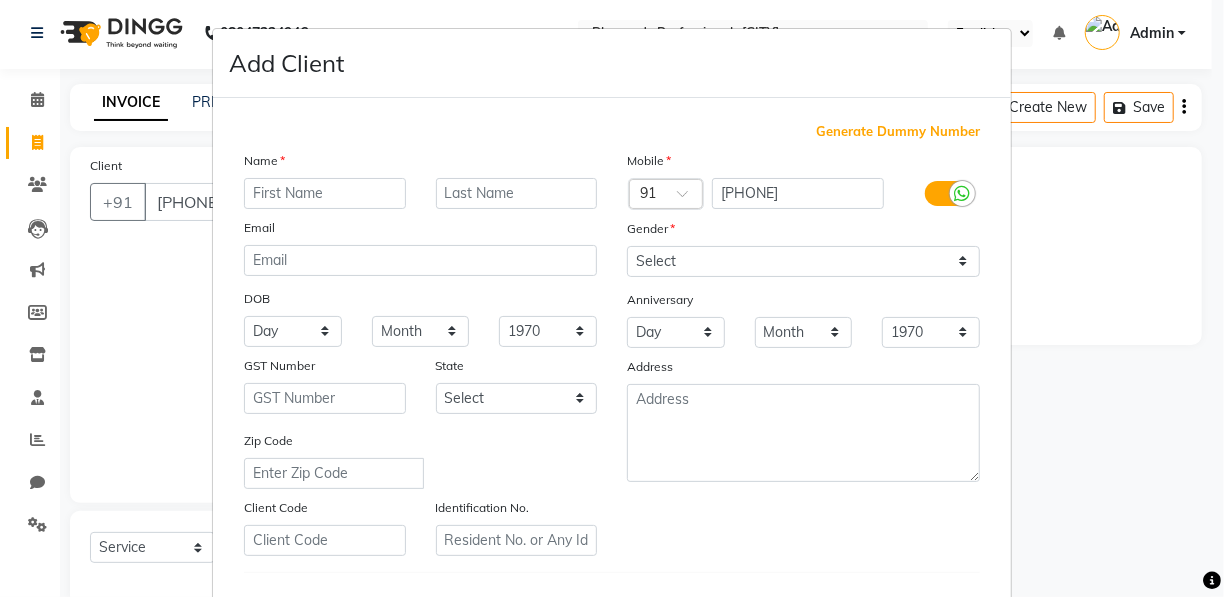click at bounding box center (325, 193) 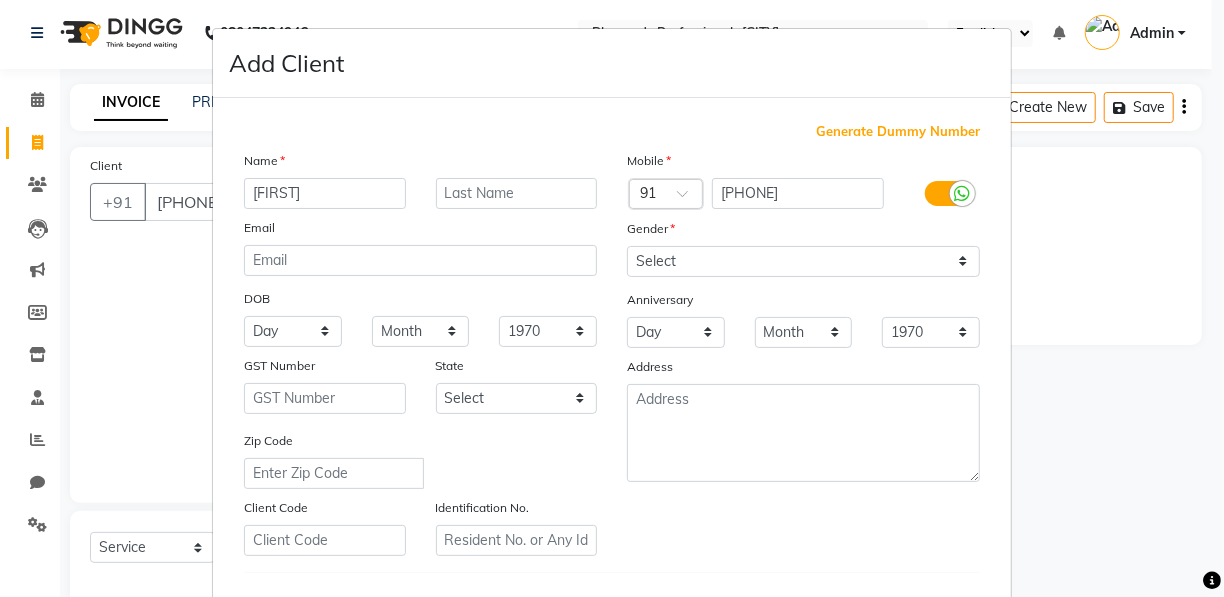 type on "[FIRST]" 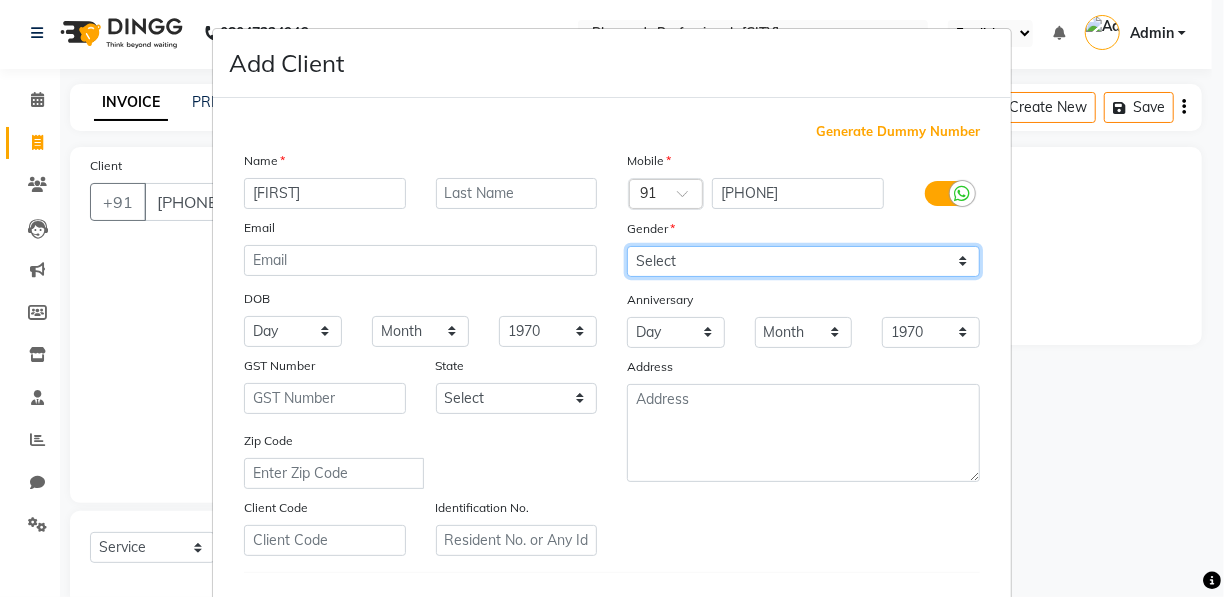 click on "Select Male Female Other Prefer Not To Say" at bounding box center (803, 261) 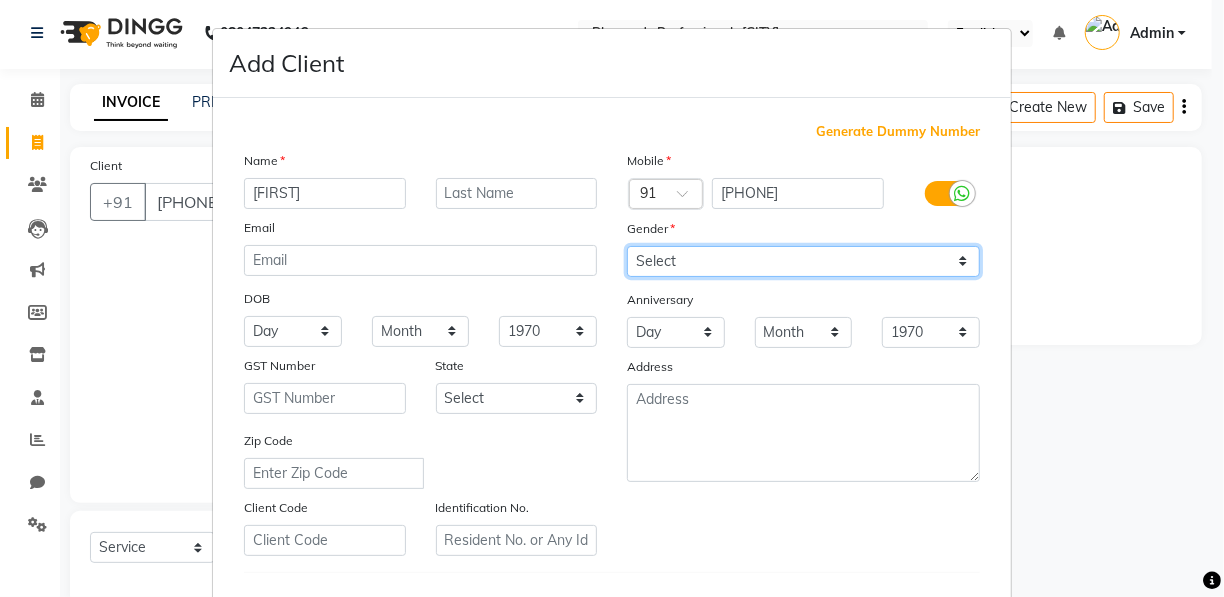 select on "female" 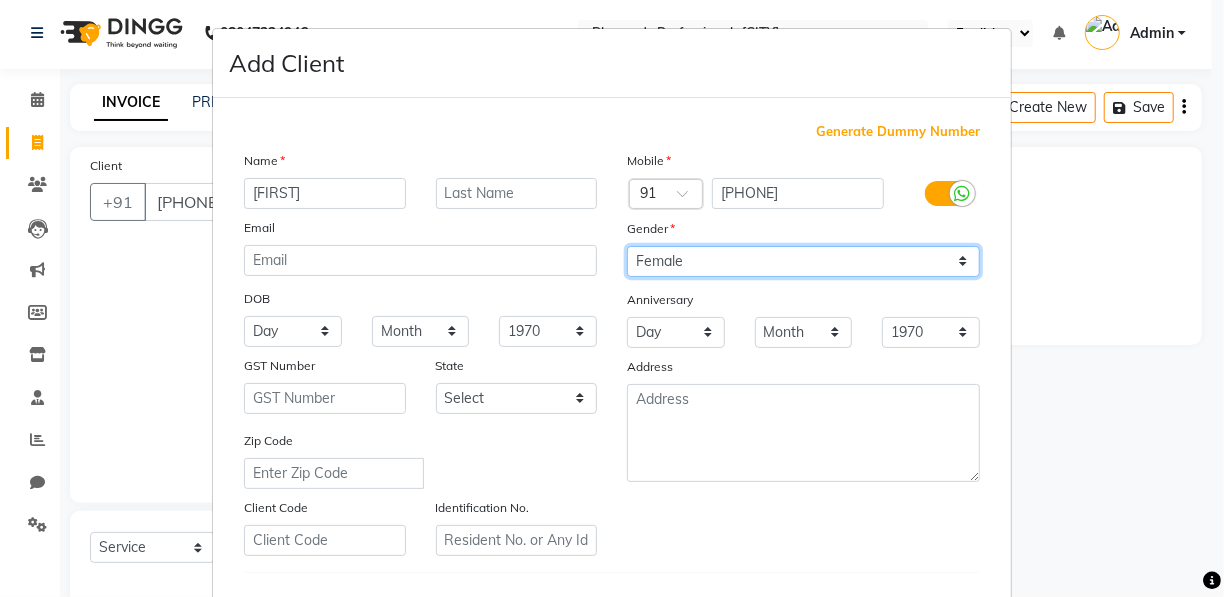 click on "Select Male Female Other Prefer Not To Say" at bounding box center [803, 261] 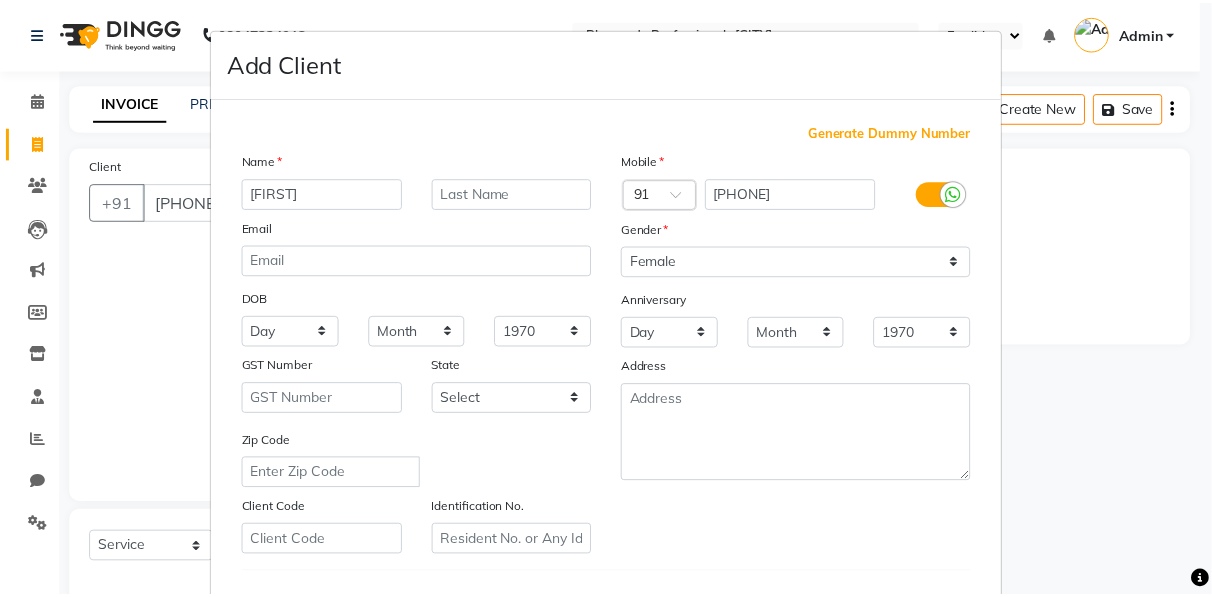scroll, scrollTop: 321, scrollLeft: 0, axis: vertical 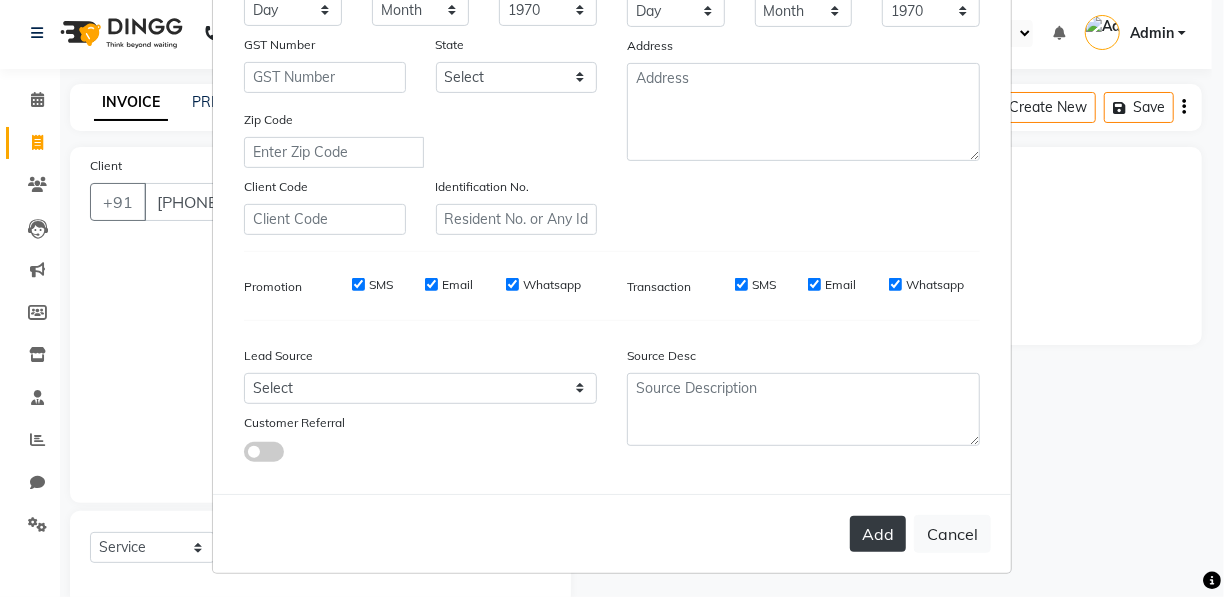 click on "Add" at bounding box center [878, 534] 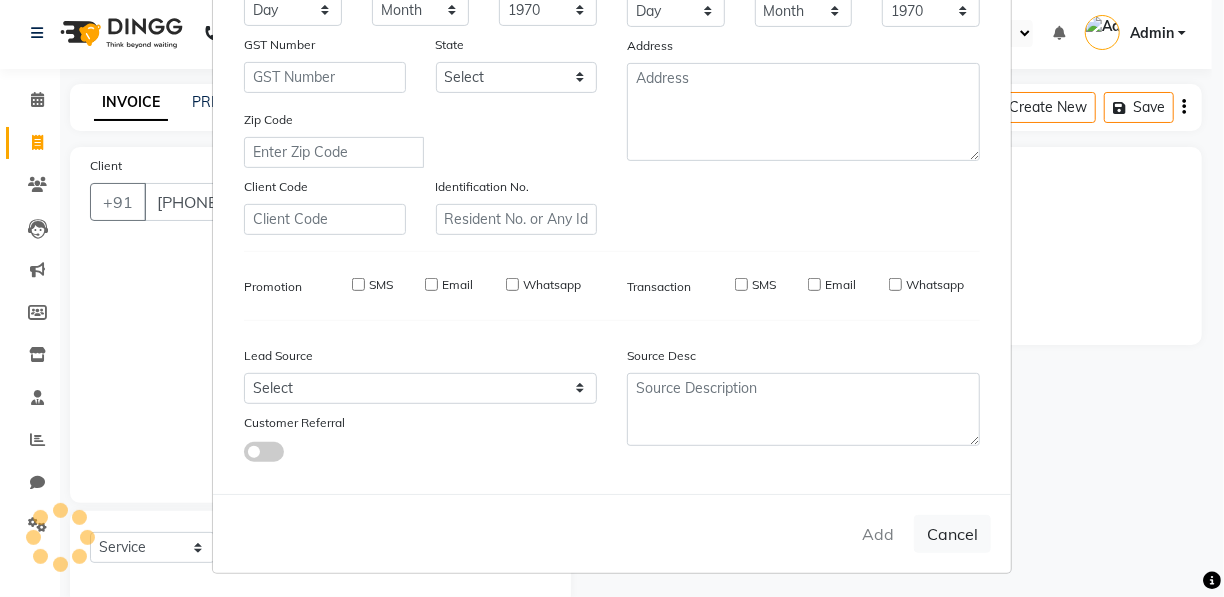 type 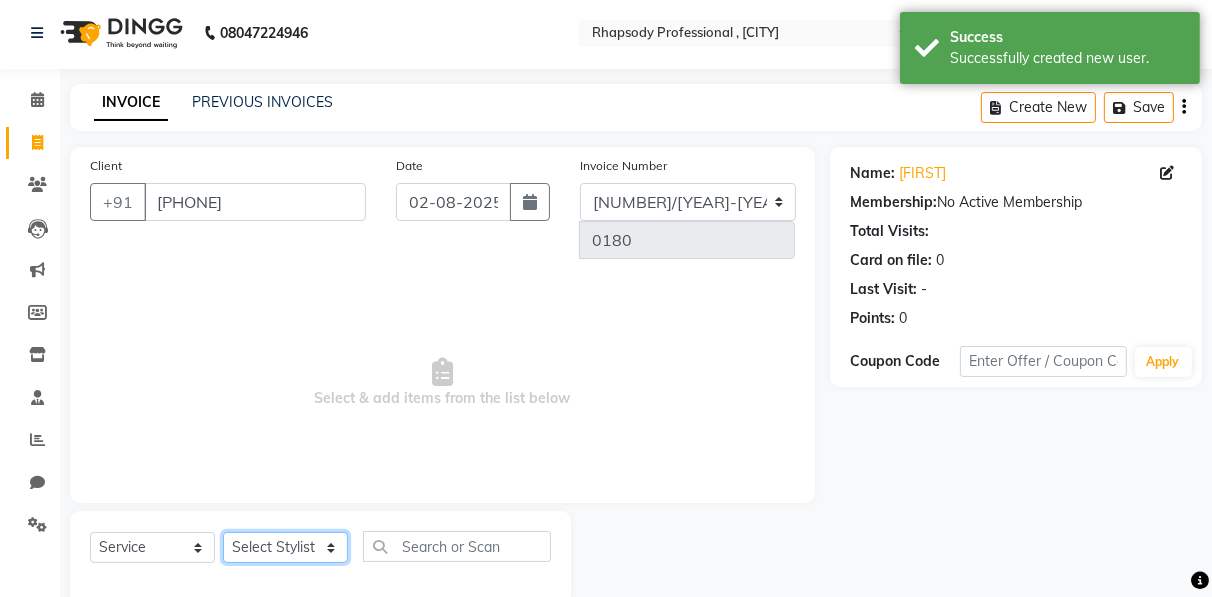 click on "Select Stylist [FIRST] [FIRST] [FIRST] Manager [FIRST] [FIRST] [FIRST] [FIRST] [FIRST] [FIRST] [FIRST] [FIRST] [FIRST]" 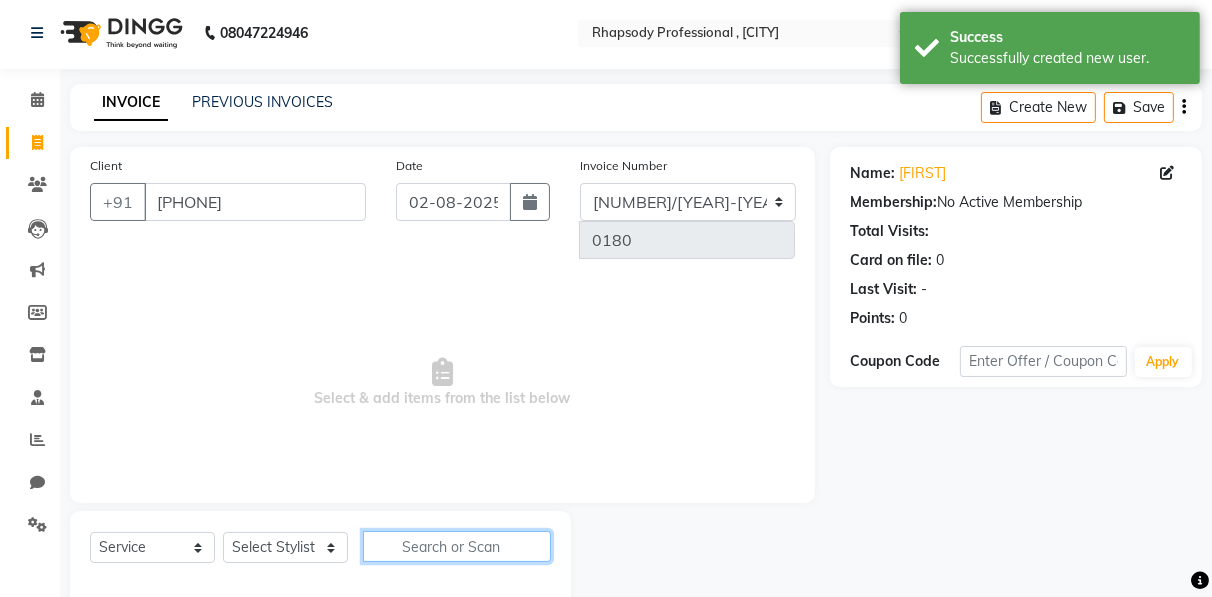 click 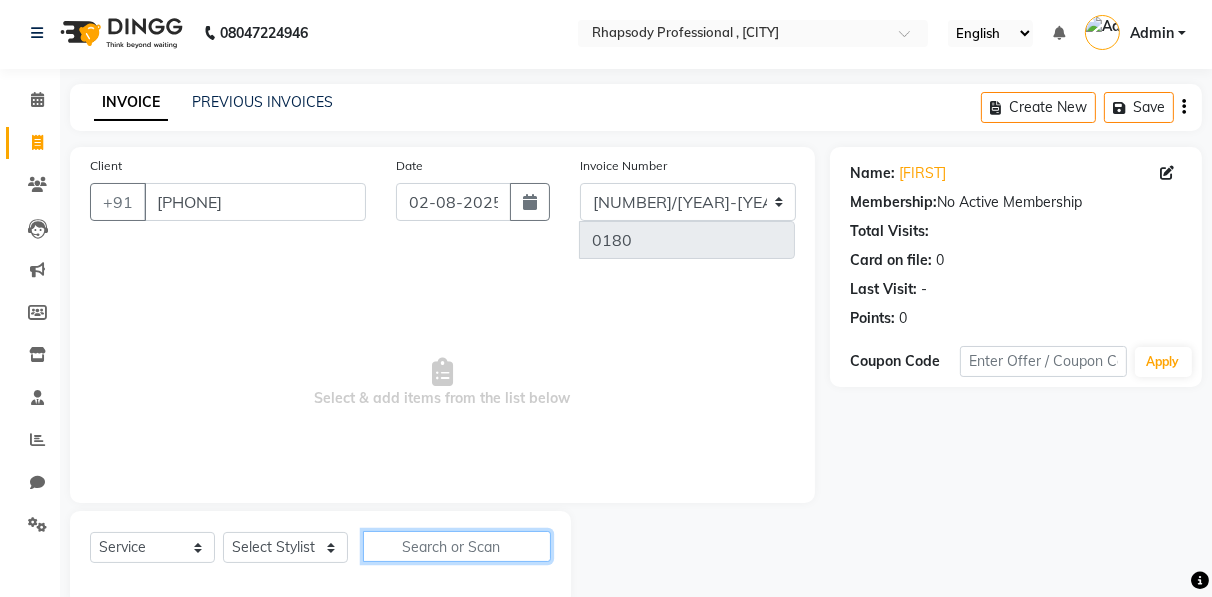 click 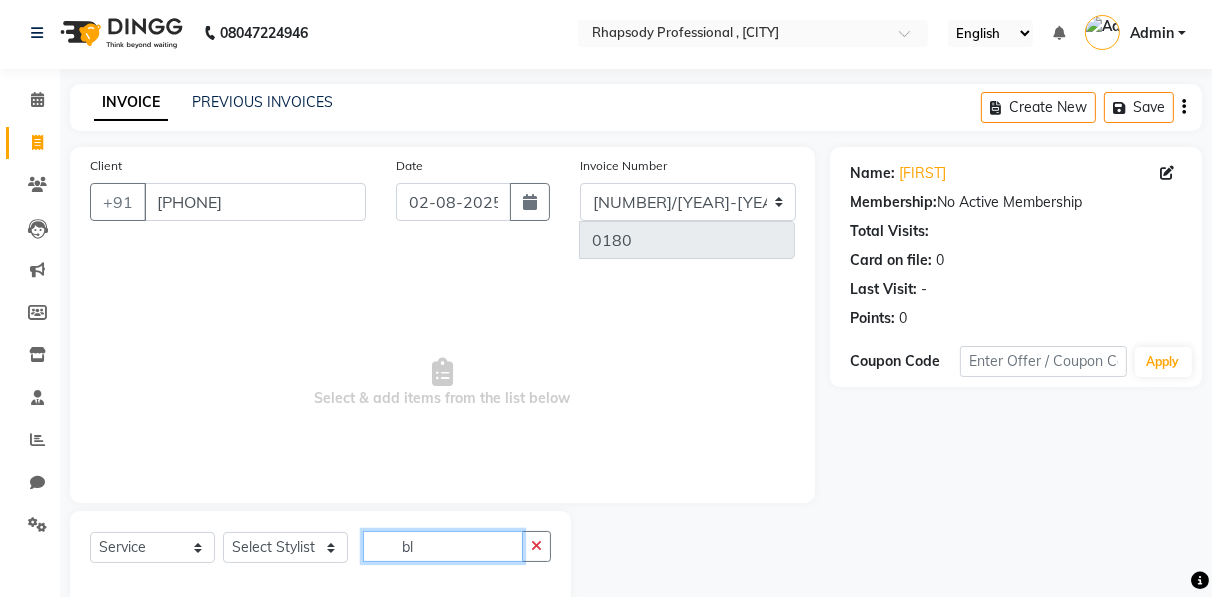 scroll, scrollTop: 0, scrollLeft: 0, axis: both 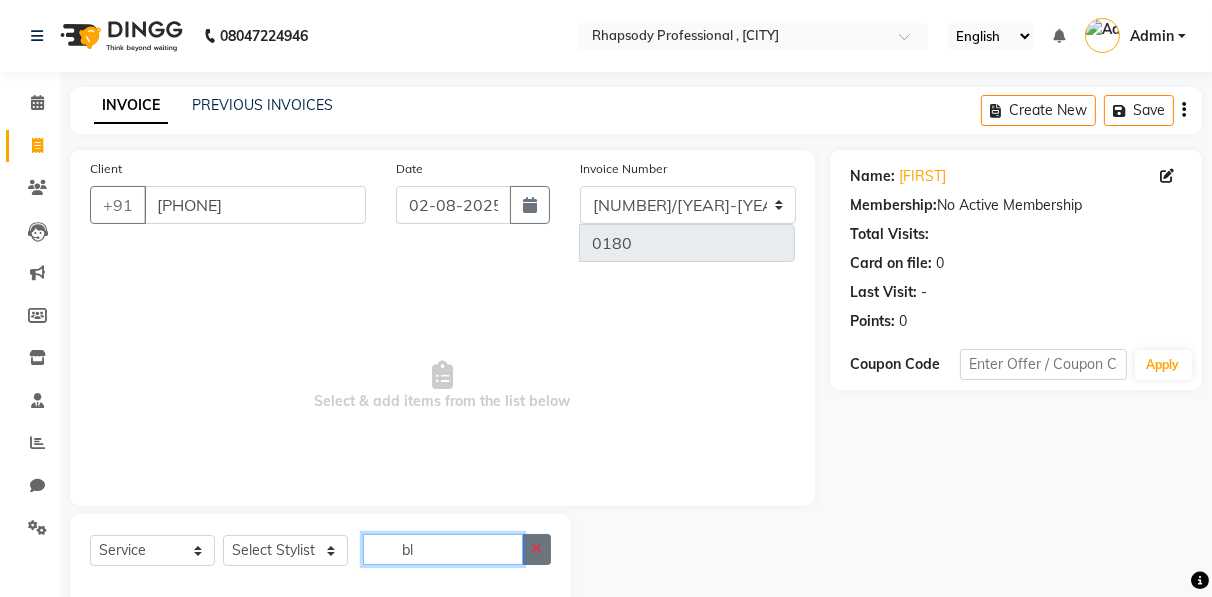 type on "bl" 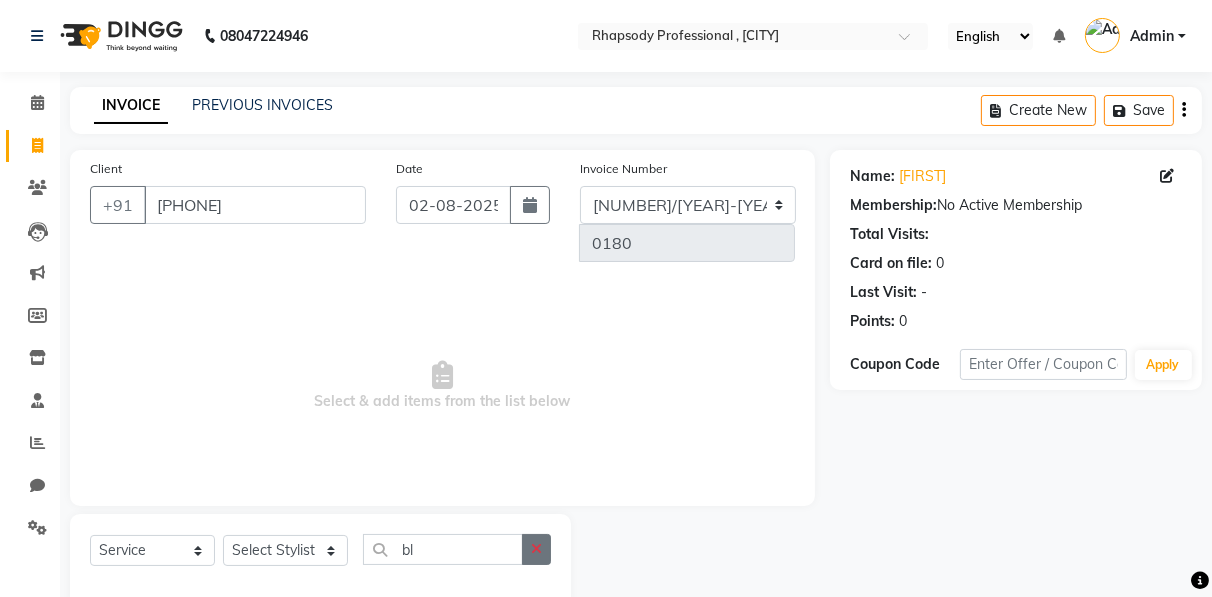 click 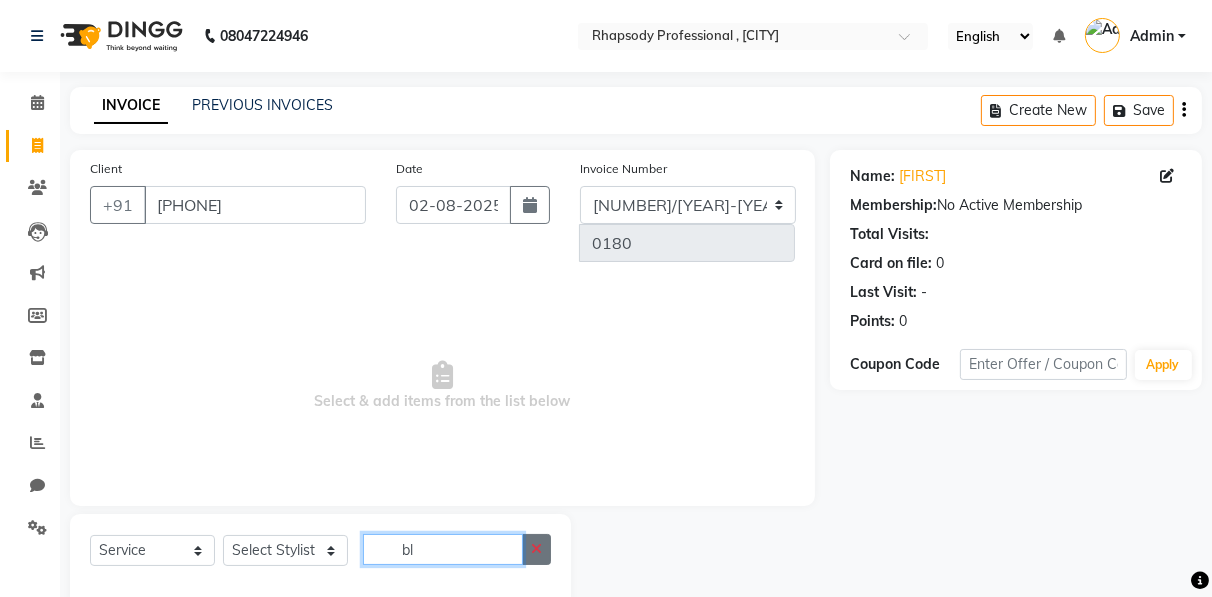 type 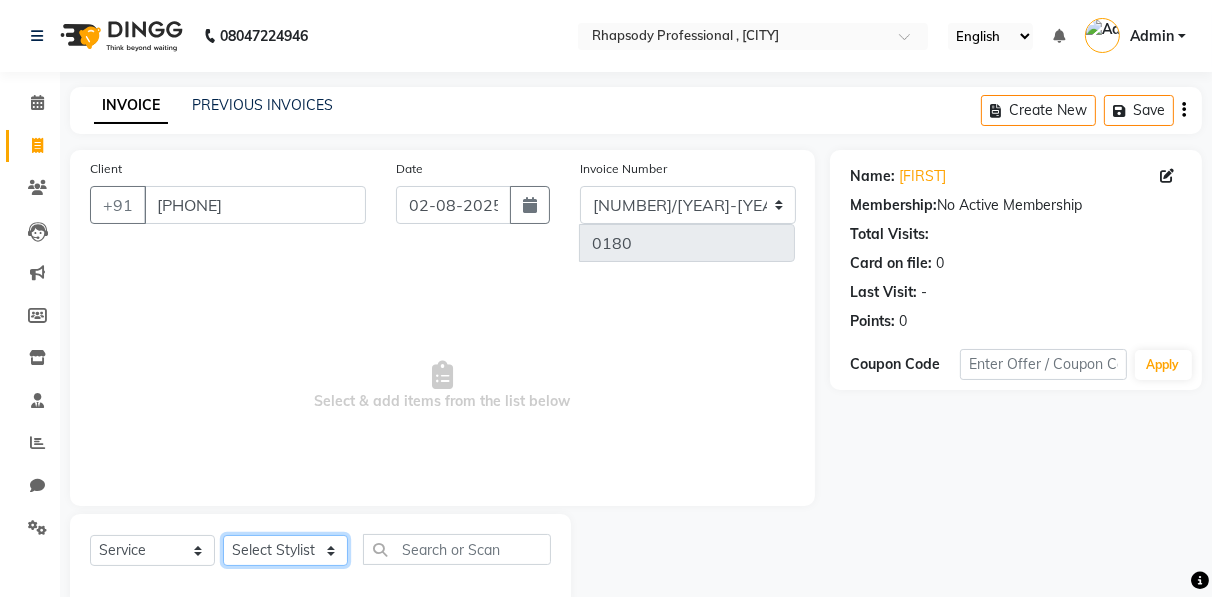 click on "Select Stylist [FIRST] [FIRST] [FIRST] Manager [FIRST] [FIRST] [FIRST] [FIRST] [FIRST] [FIRST] [FIRST] [FIRST] [FIRST]" 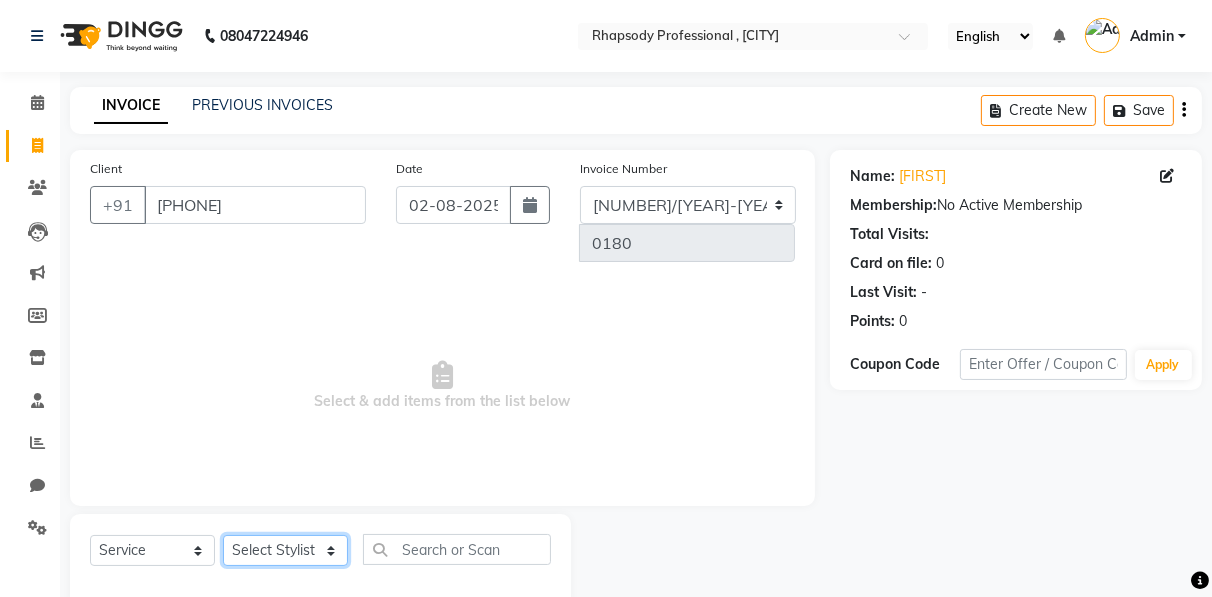 select on "85670" 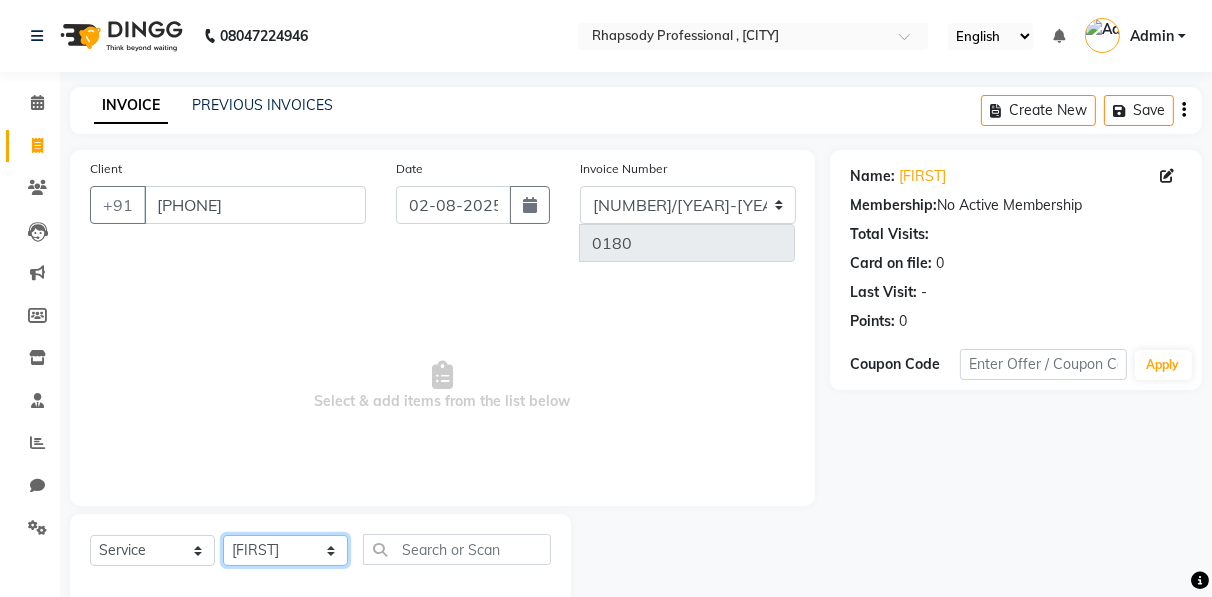 click on "Select Stylist [FIRST] [FIRST] [FIRST] Manager [FIRST] [FIRST] [FIRST] [FIRST] [FIRST] [FIRST] [FIRST] [FIRST] [FIRST]" 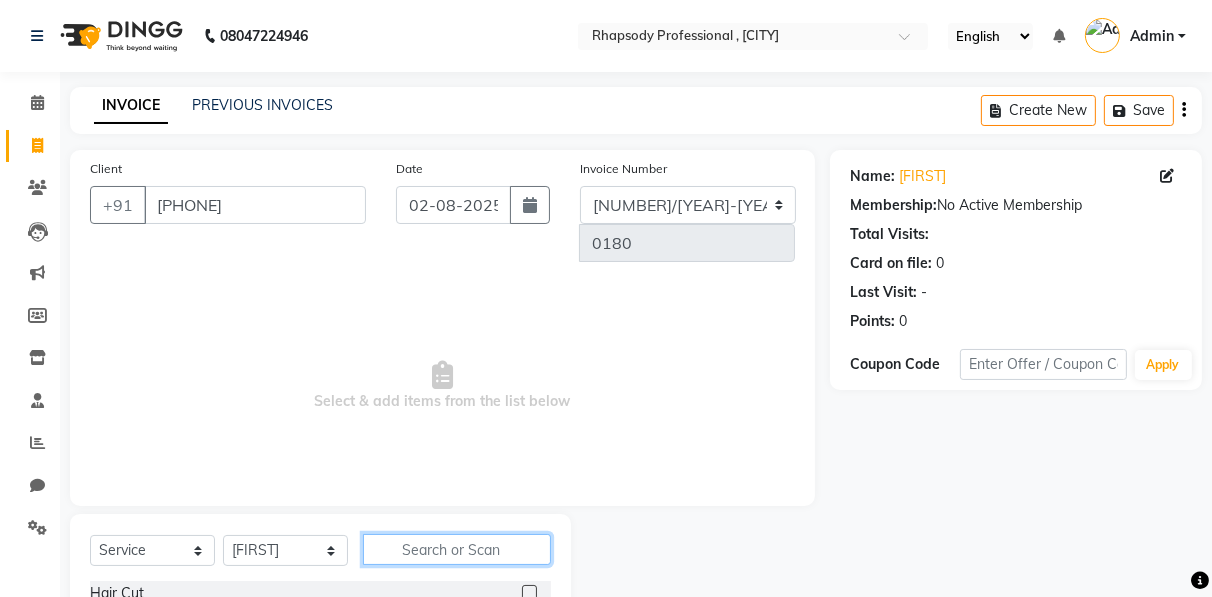 click 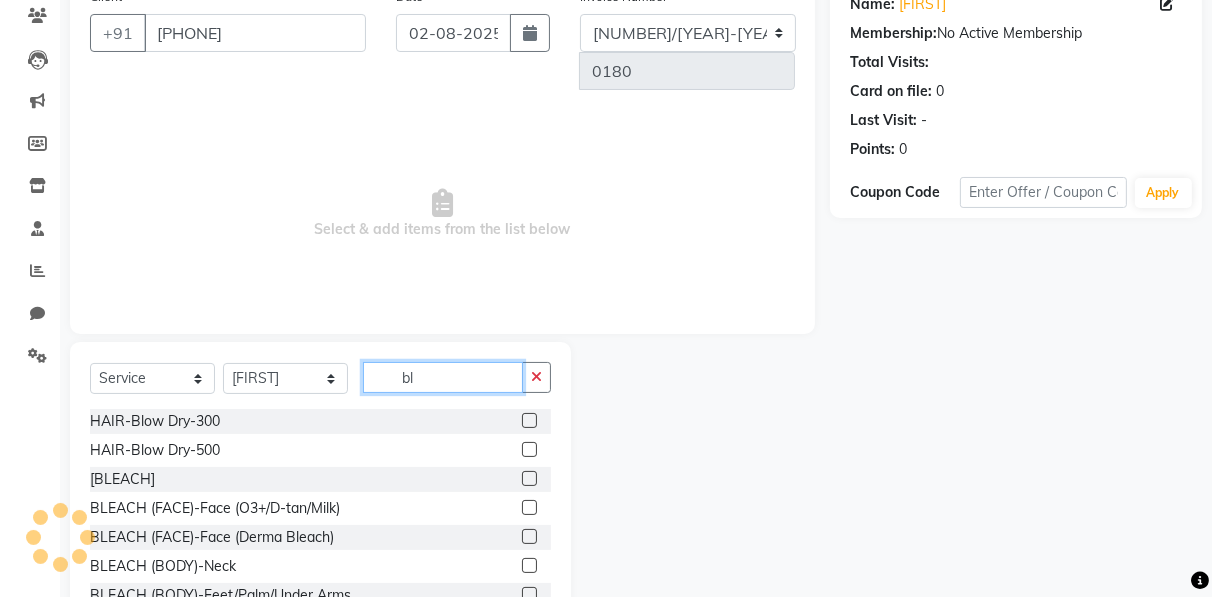 scroll, scrollTop: 202, scrollLeft: 0, axis: vertical 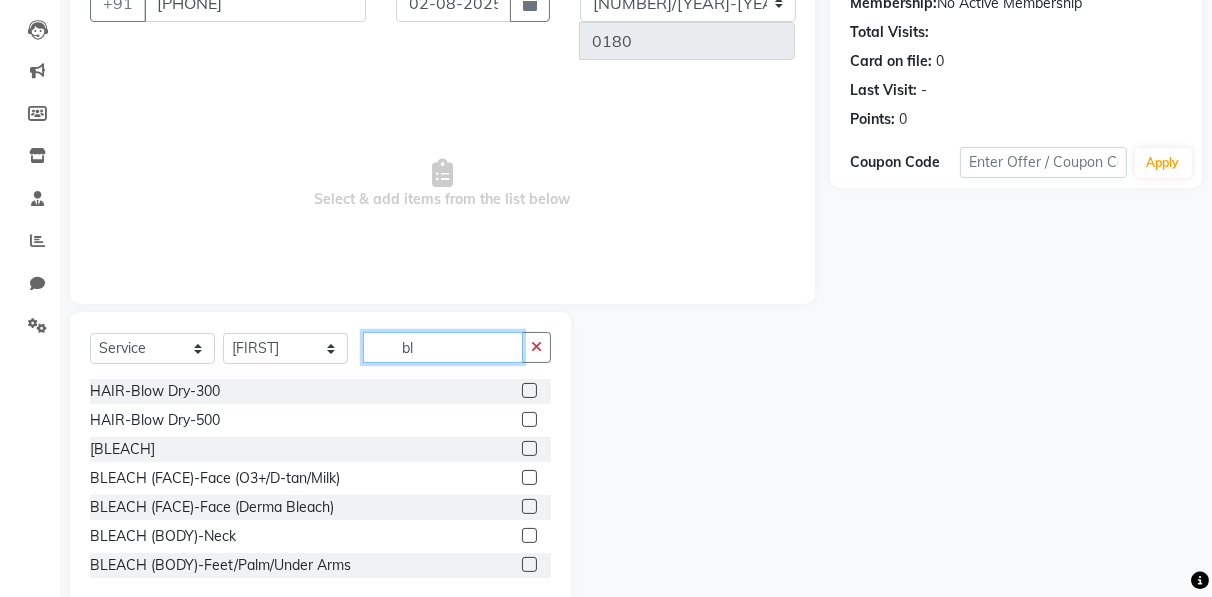 type on "bl" 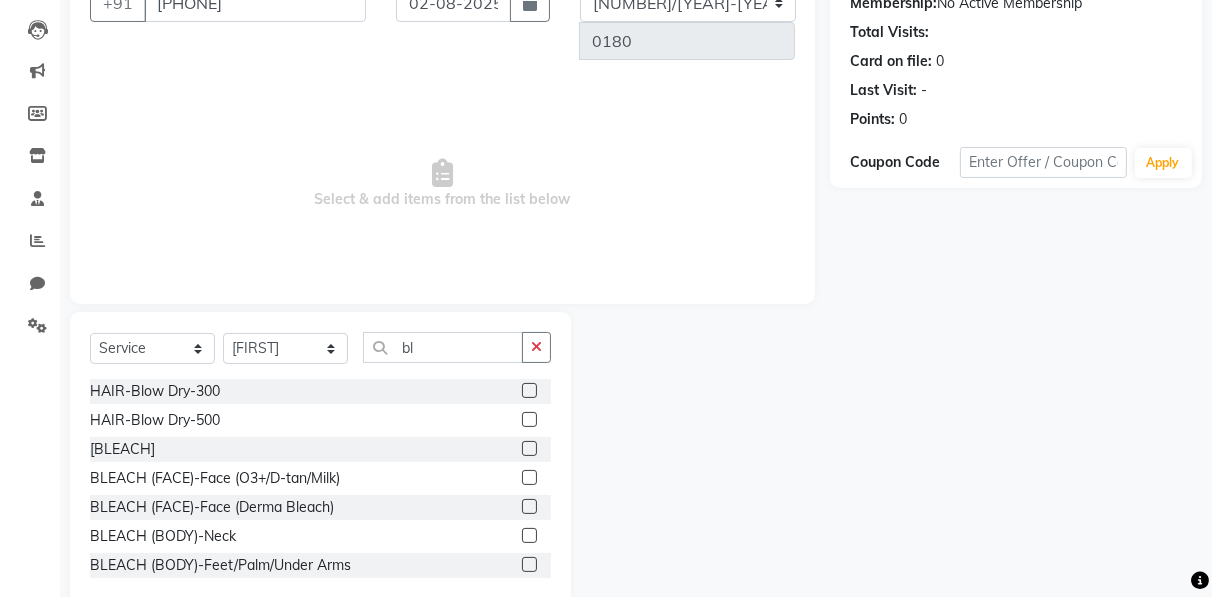 click 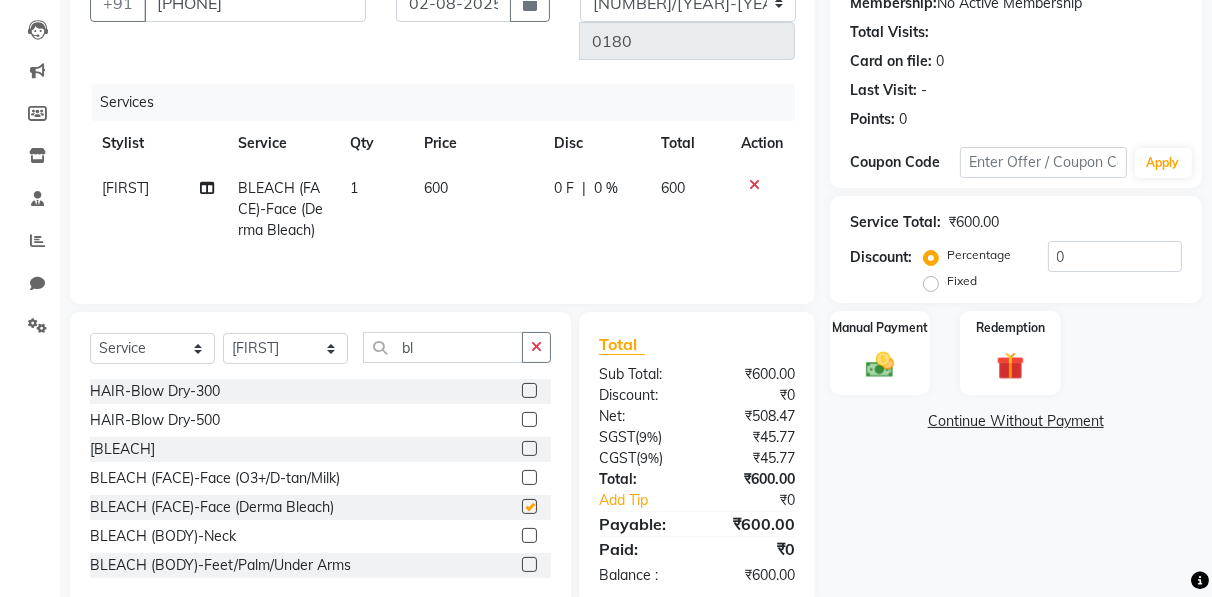 checkbox on "false" 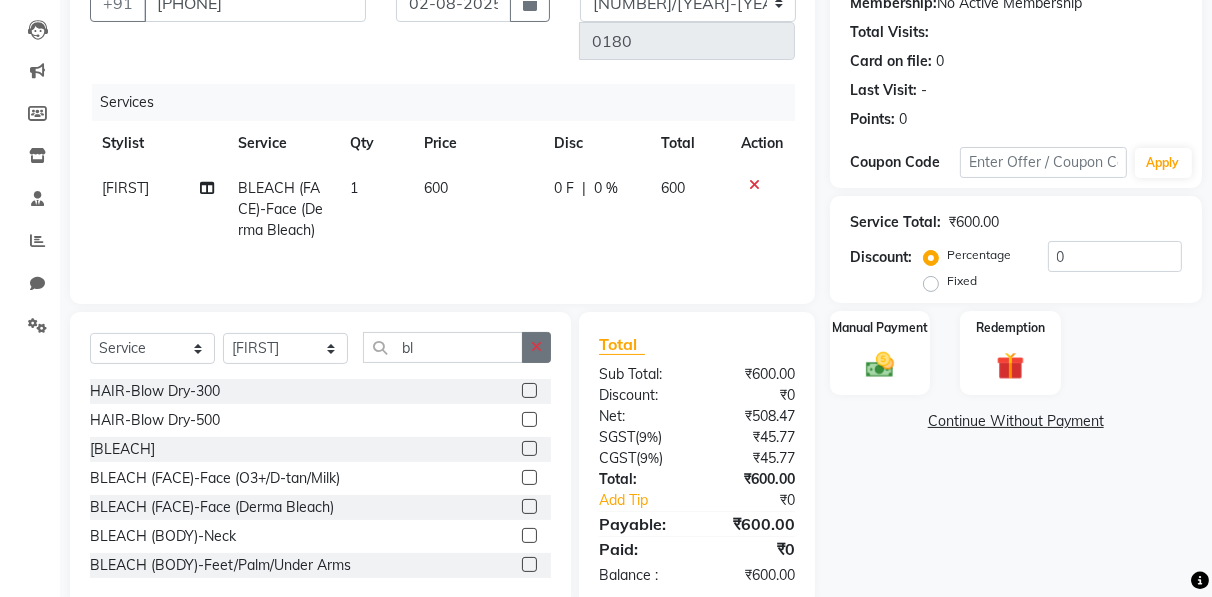 click 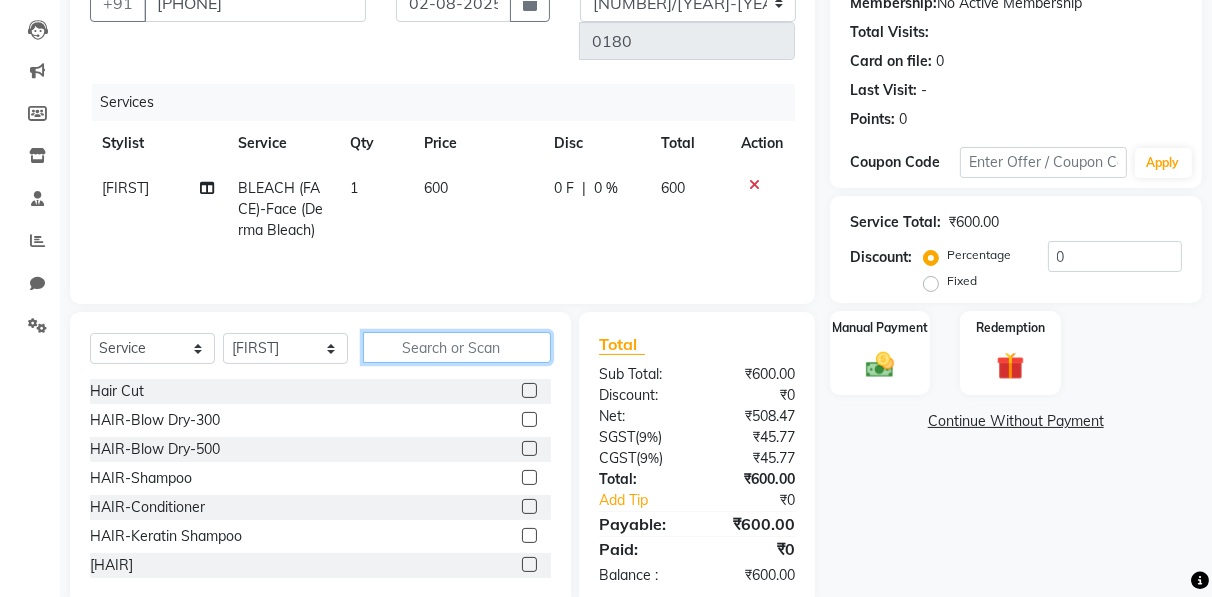 click 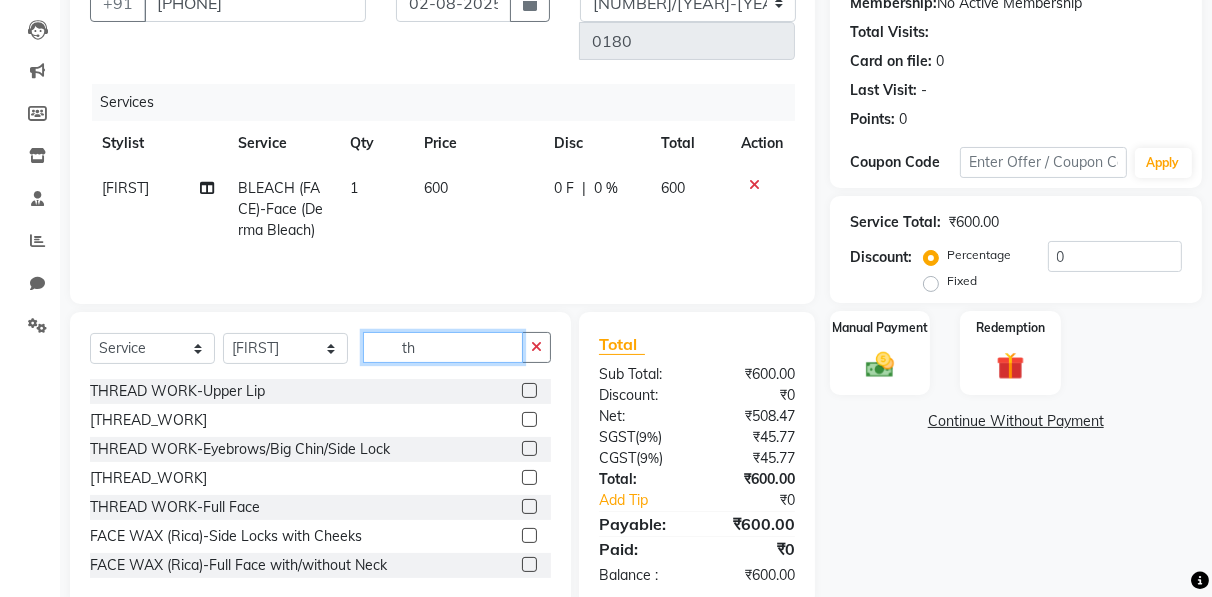type on "th" 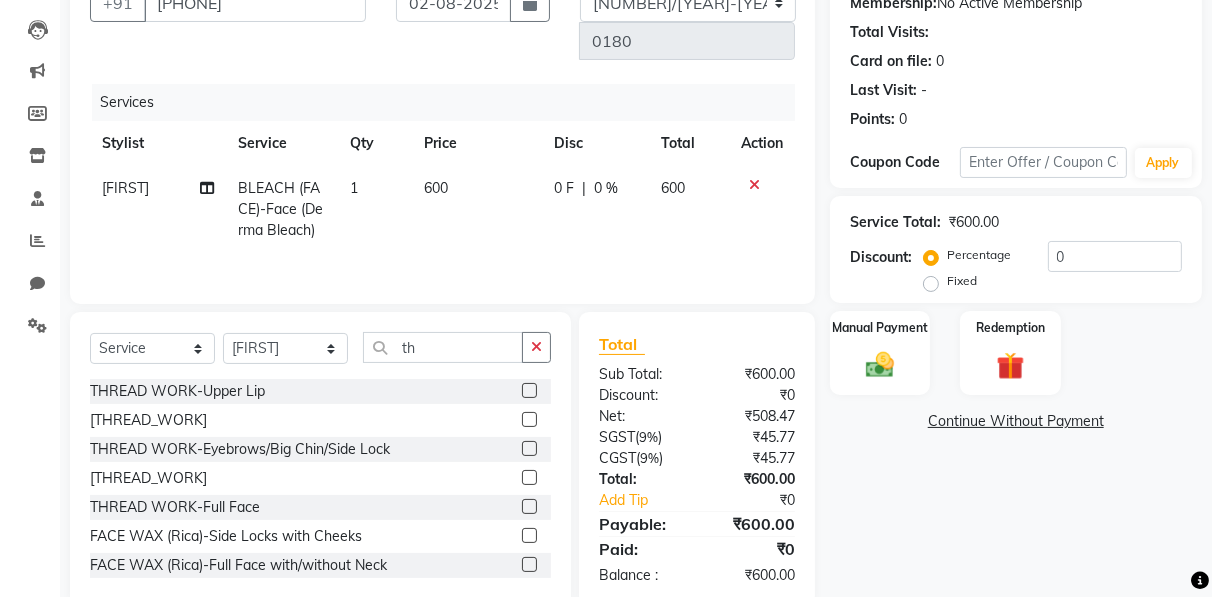 click 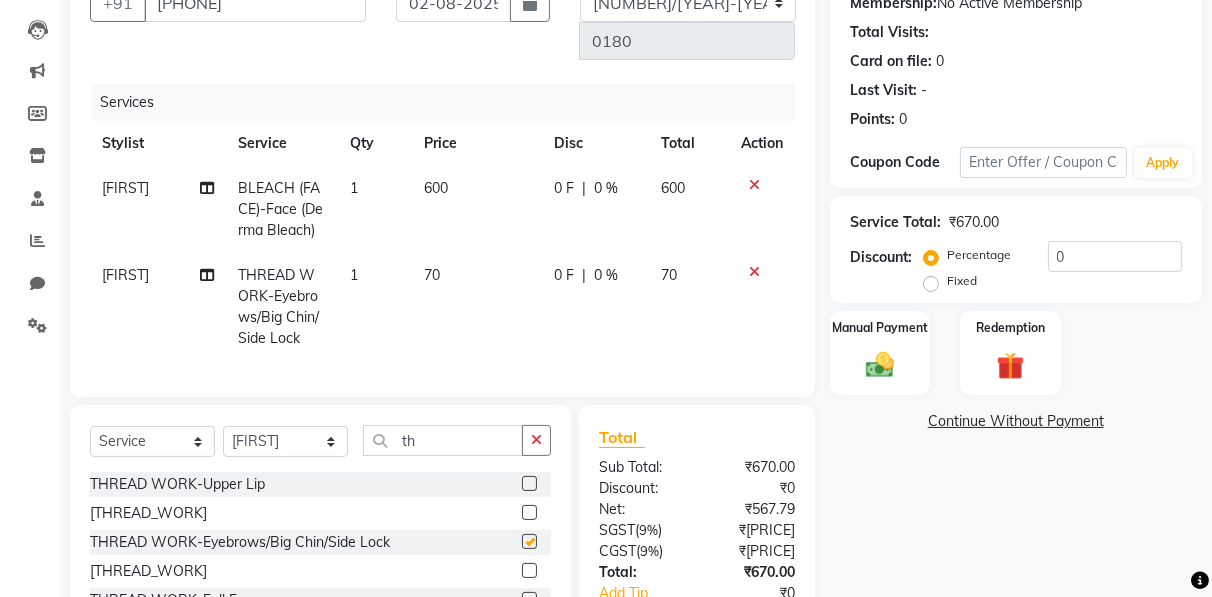 checkbox on "false" 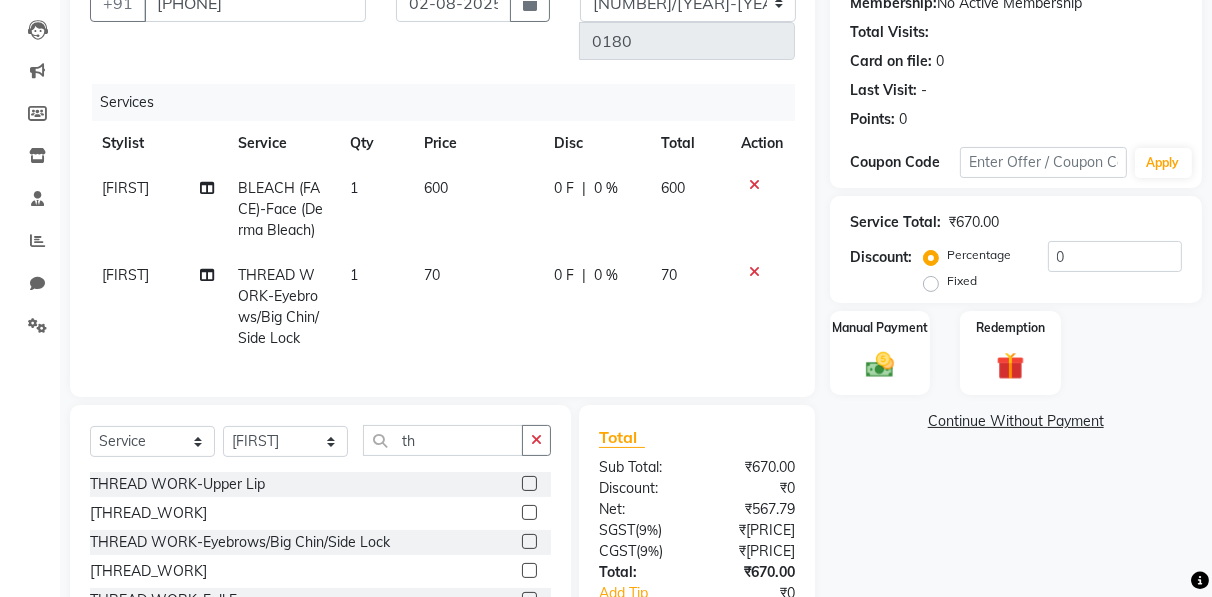 scroll, scrollTop: 0, scrollLeft: 0, axis: both 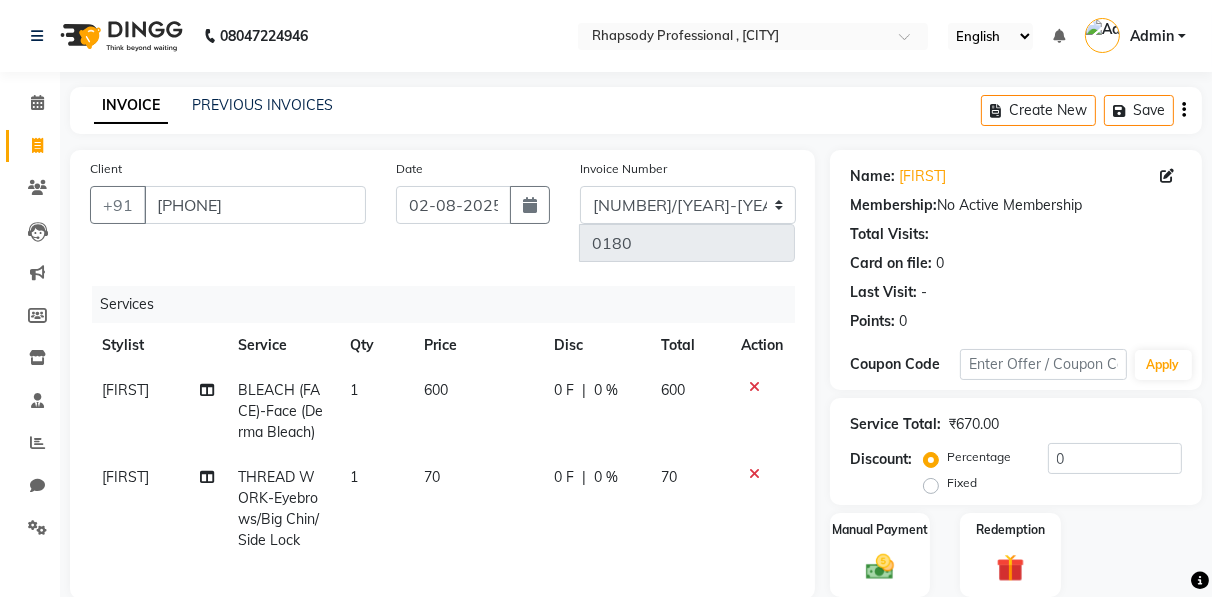 click 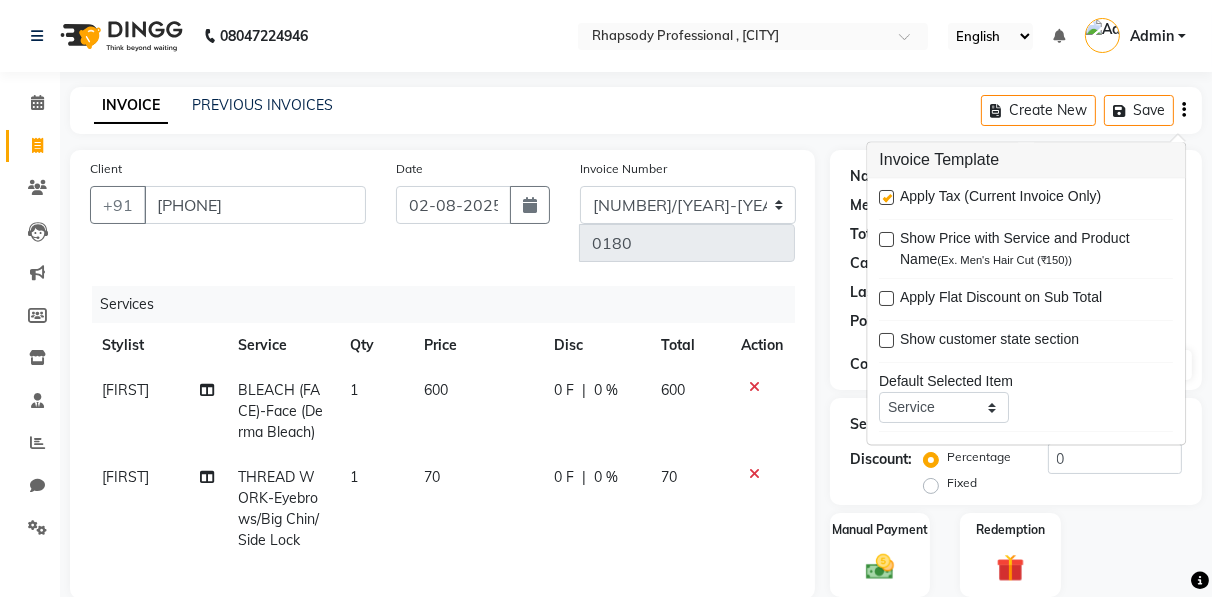 click at bounding box center [886, 198] 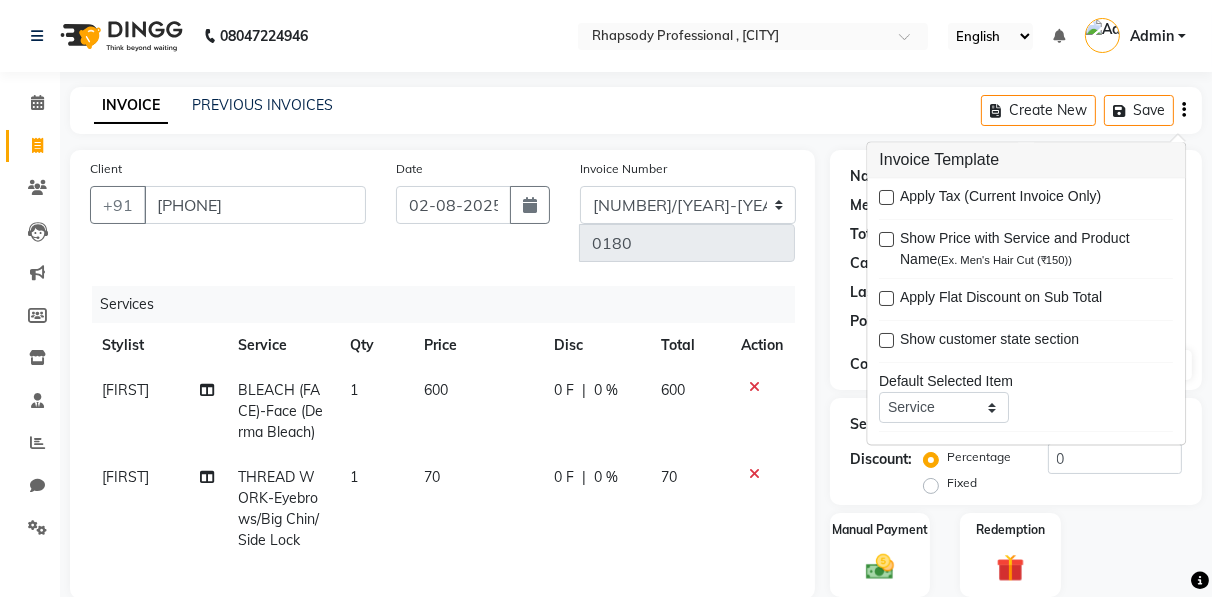 scroll, scrollTop: 308, scrollLeft: 0, axis: vertical 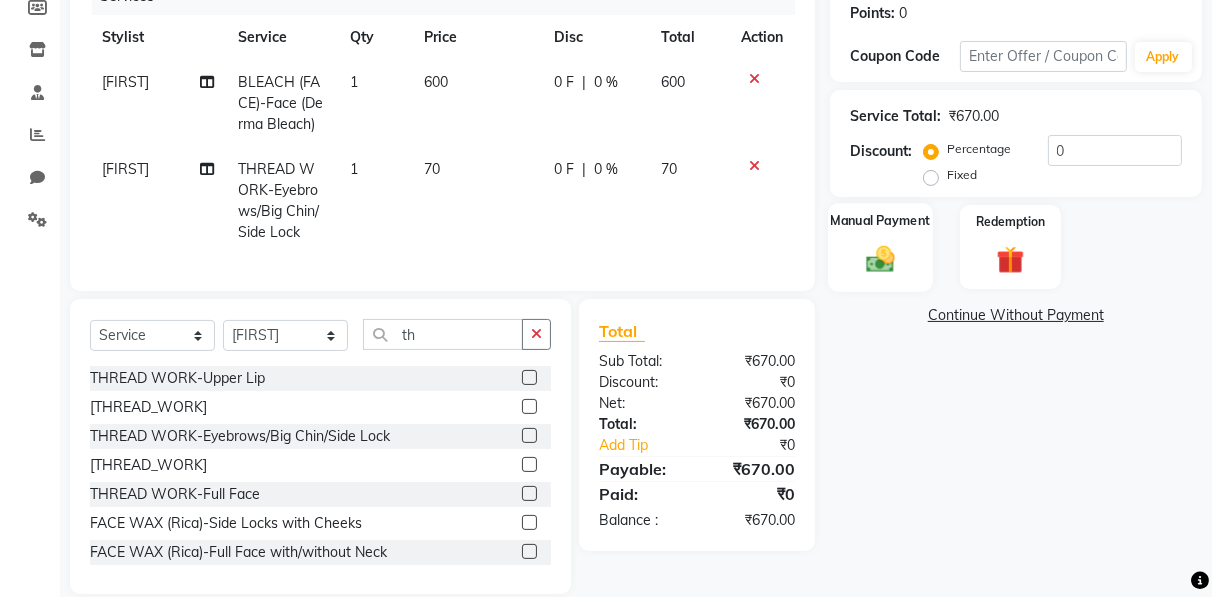 click 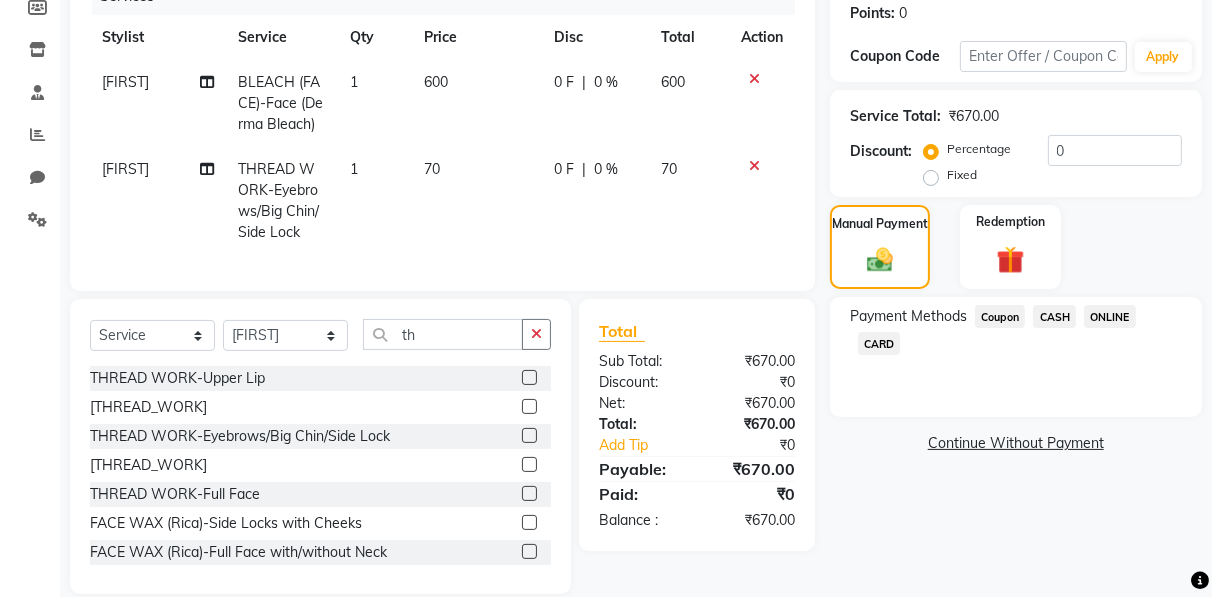 click on "CASH" 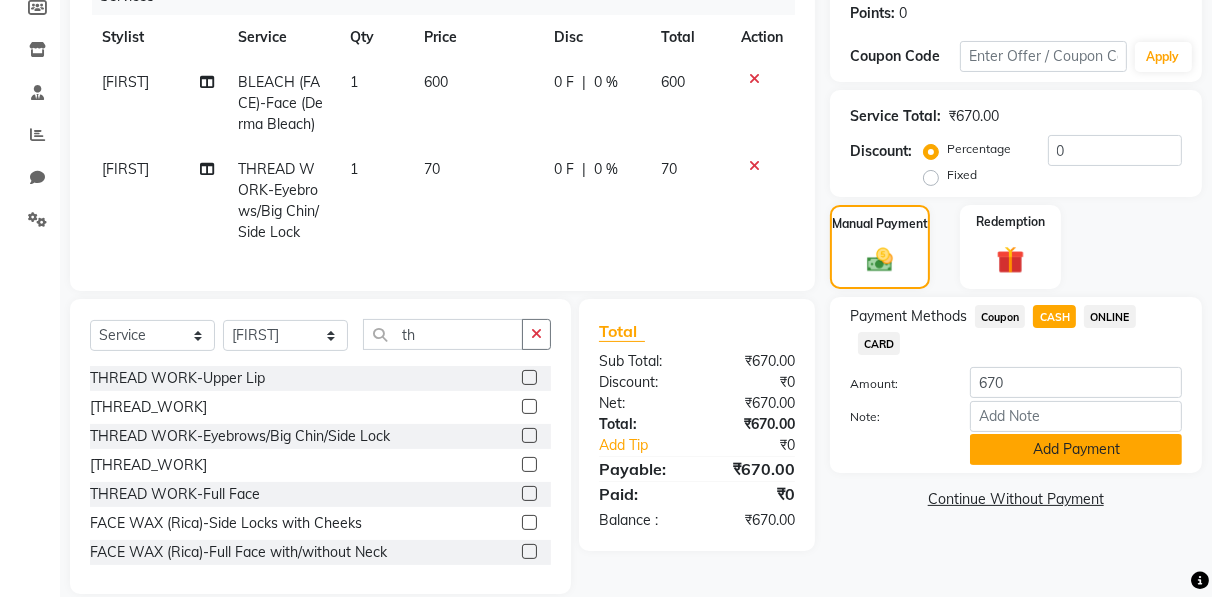 click on "Add Payment" 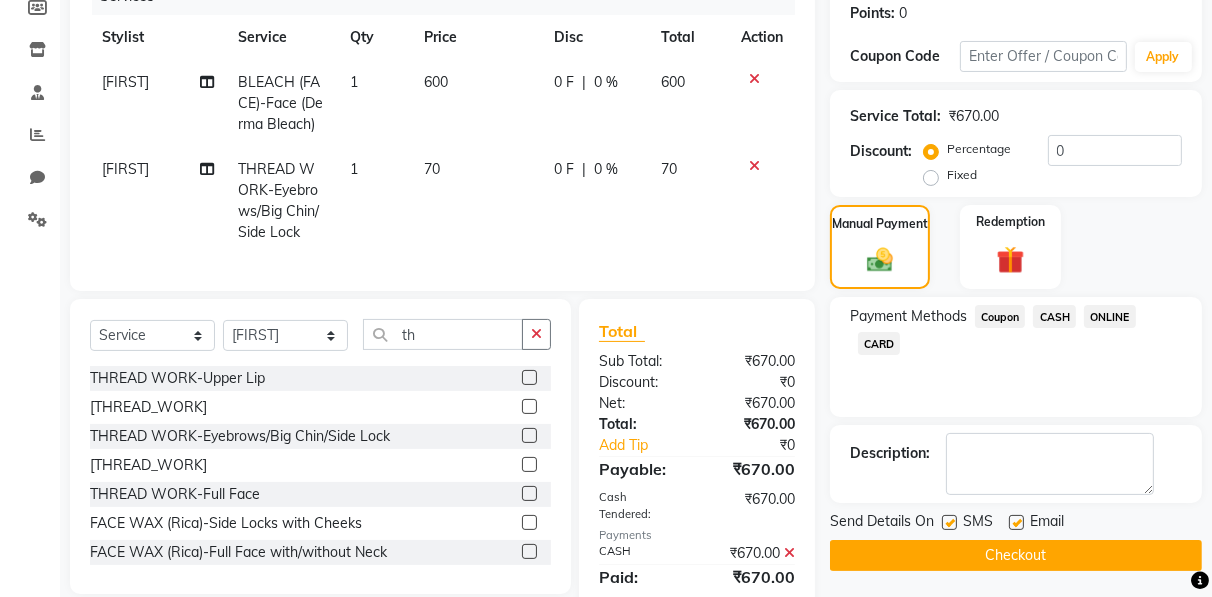click on "Checkout" 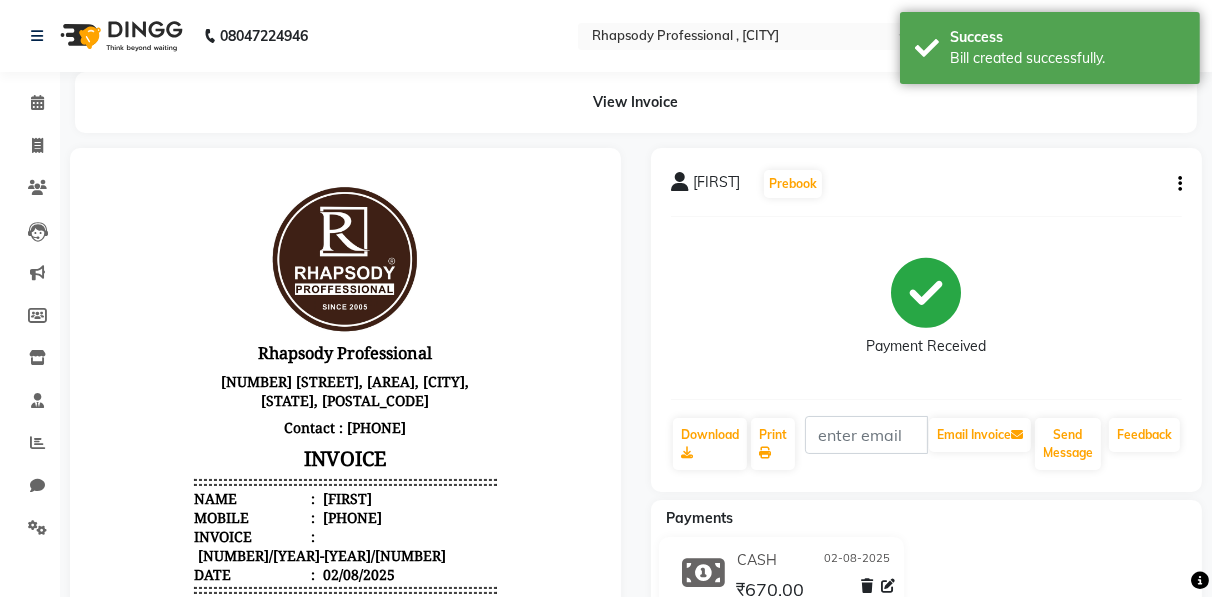 scroll, scrollTop: 0, scrollLeft: 0, axis: both 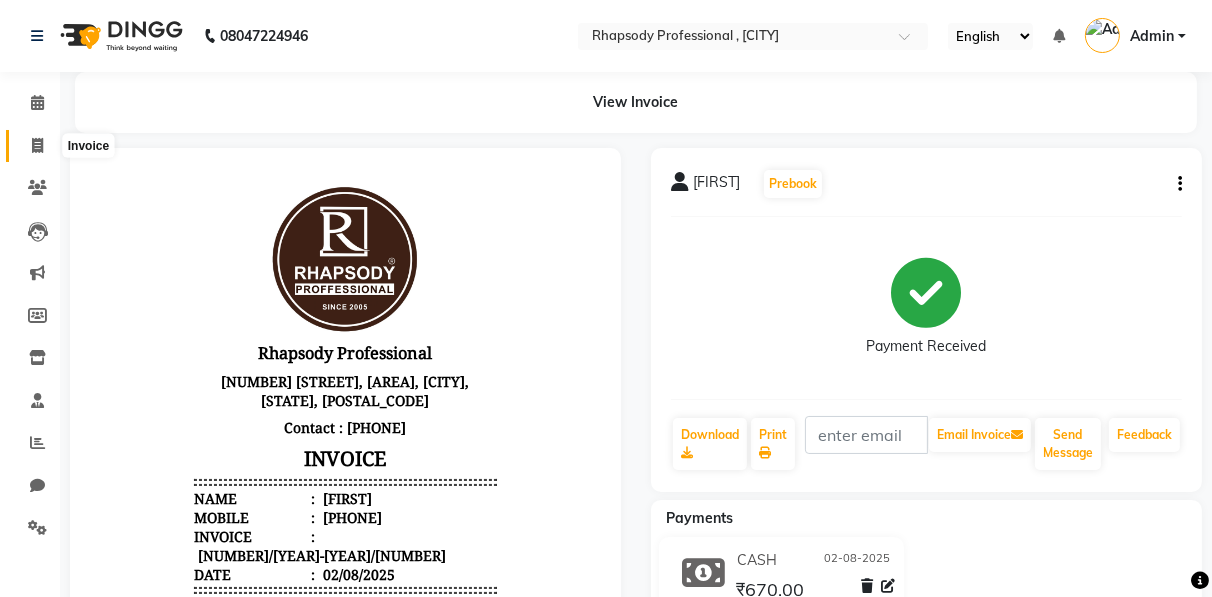 click 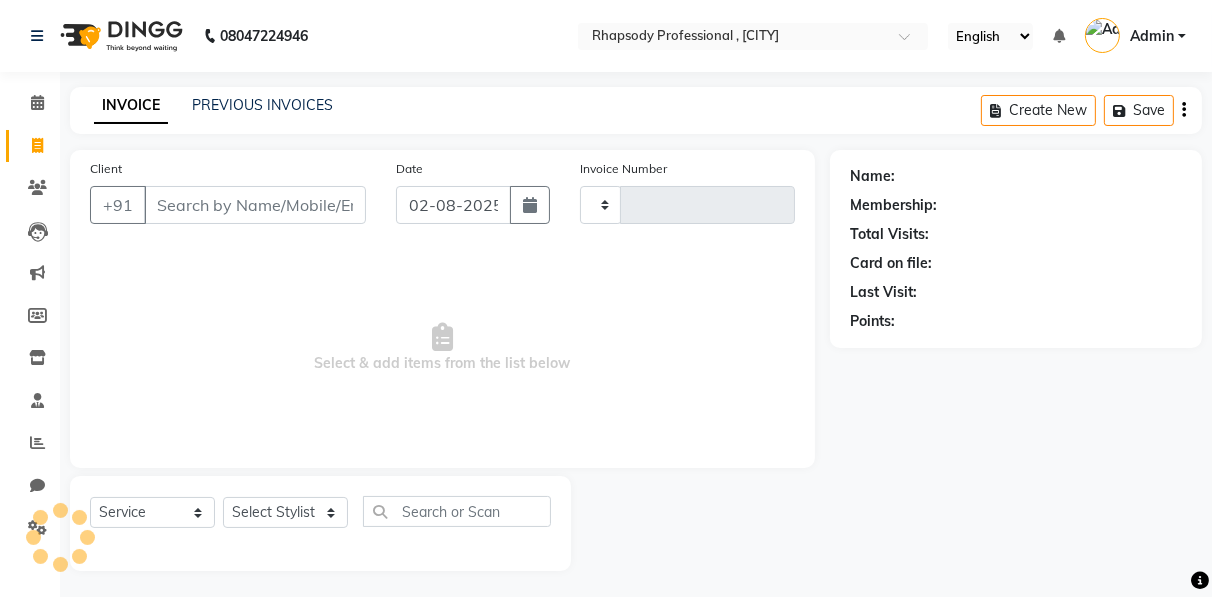 scroll, scrollTop: 3, scrollLeft: 0, axis: vertical 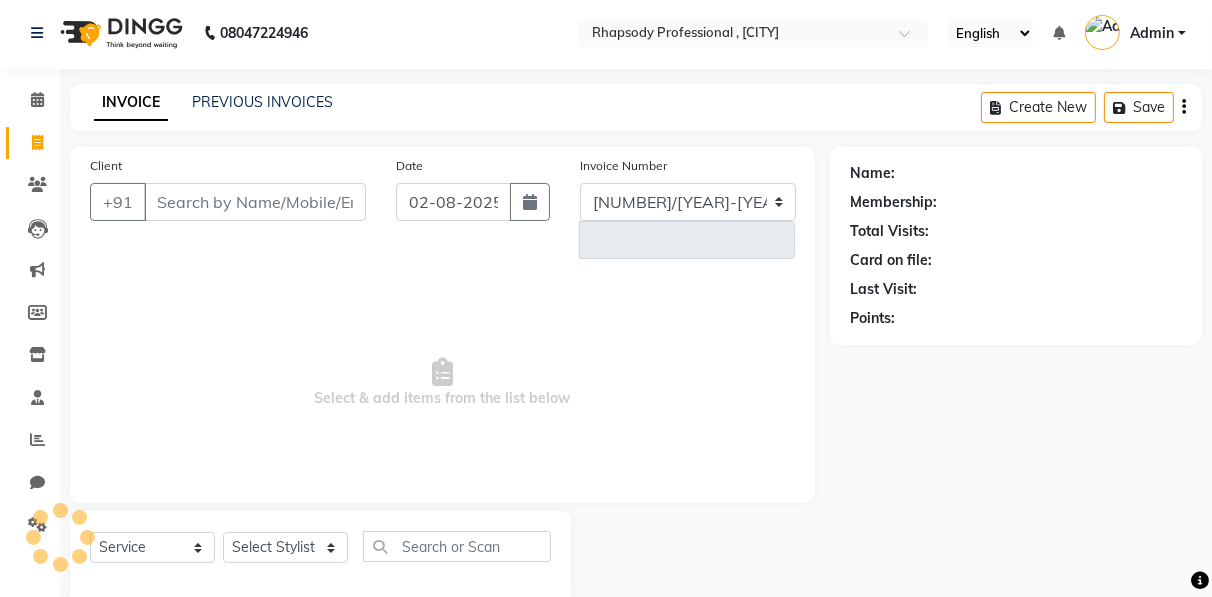 select on "8581" 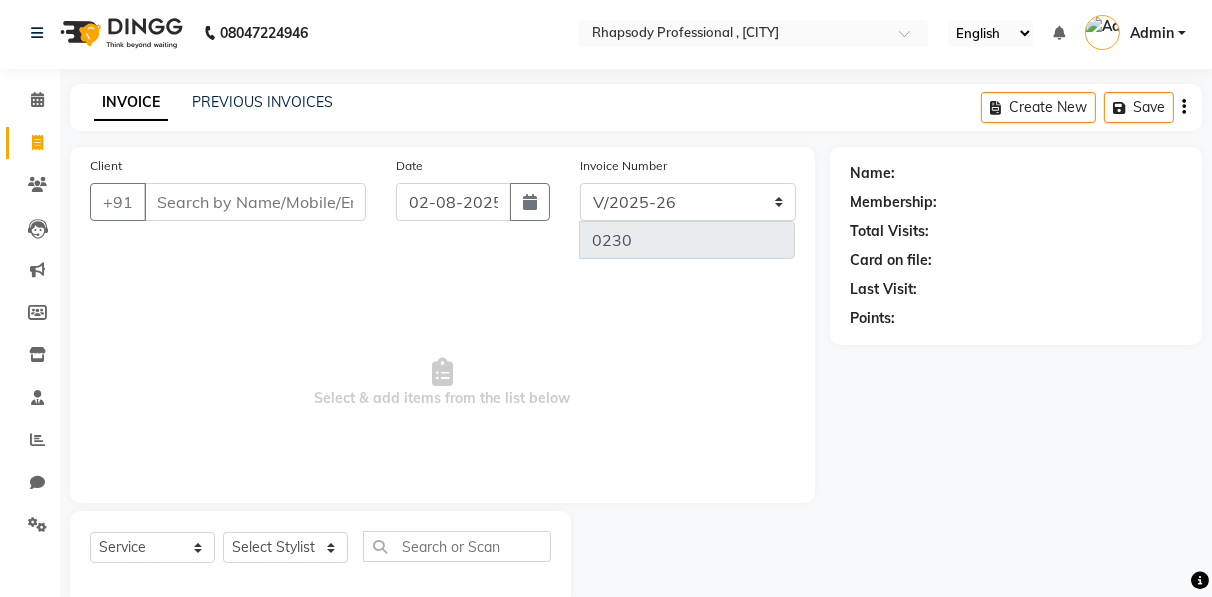 click on "Client" at bounding box center (255, 202) 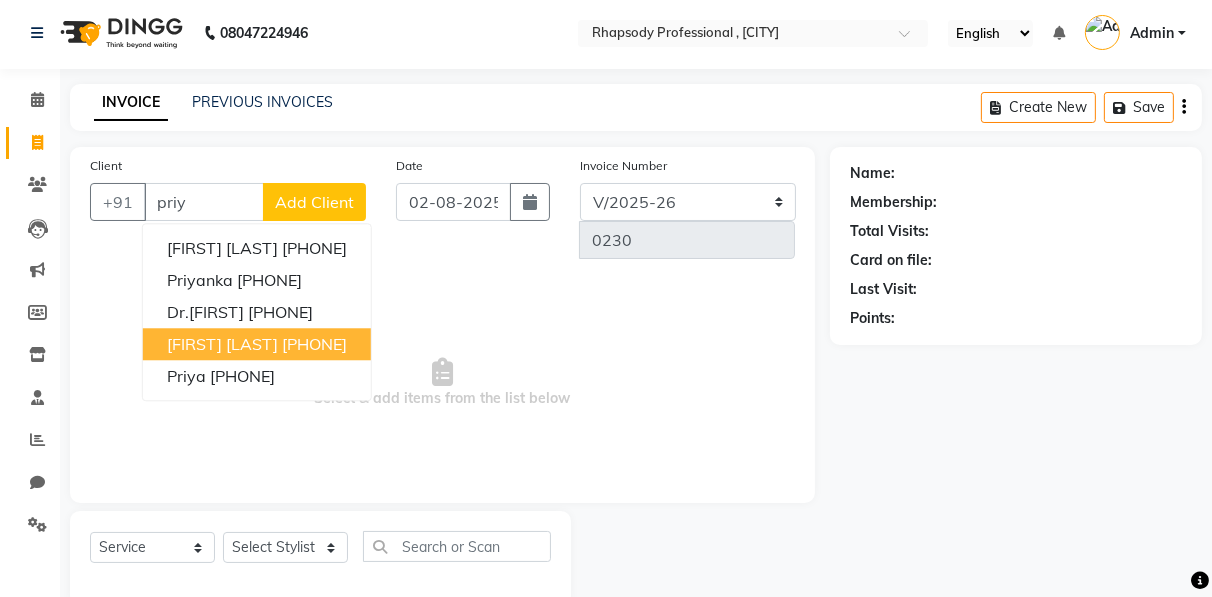 click on "[PHONE]" at bounding box center (314, 344) 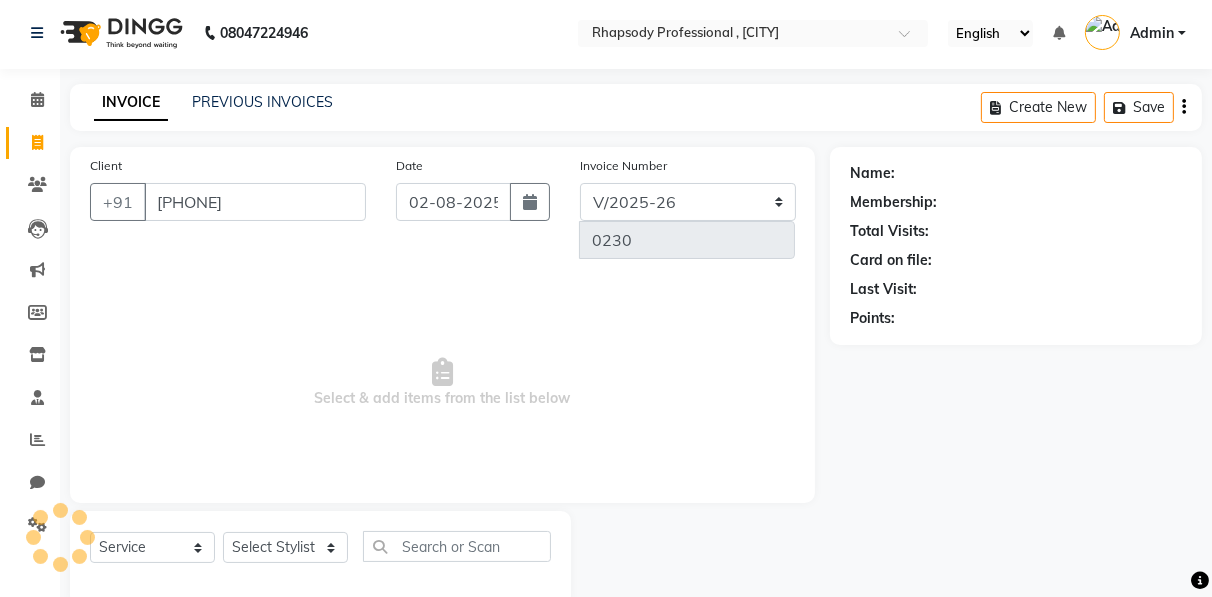 type on "[PHONE]" 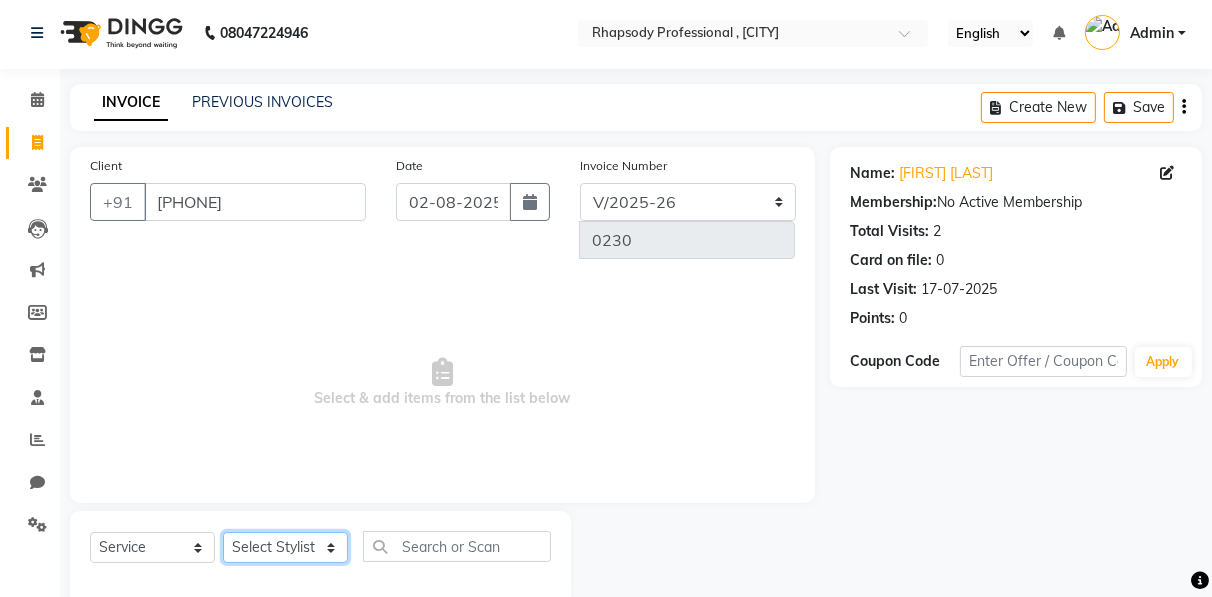 click on "Select Stylist [FIRST] [FIRST] [FIRST] Manager [FIRST] [FIRST] [FIRST] [FIRST] [FIRST] [FIRST] [FIRST] [FIRST] [FIRST]" 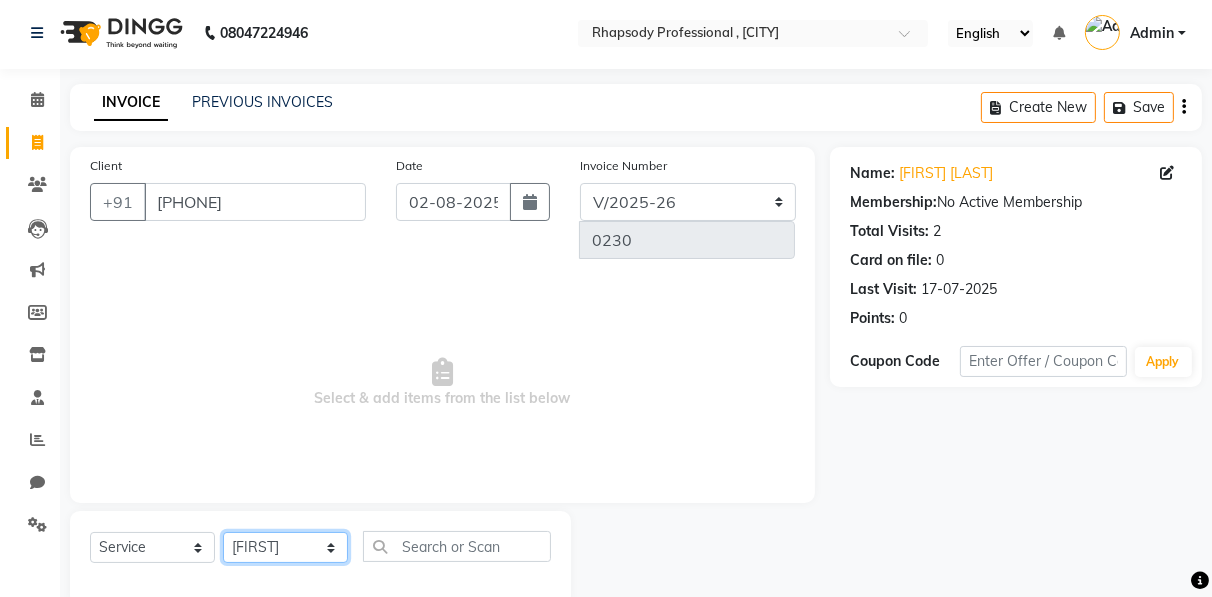 click on "Select Stylist [FIRST] [FIRST] [FIRST] Manager [FIRST] [FIRST] [FIRST] [FIRST] [FIRST] [FIRST] [FIRST] [FIRST] [FIRST]" 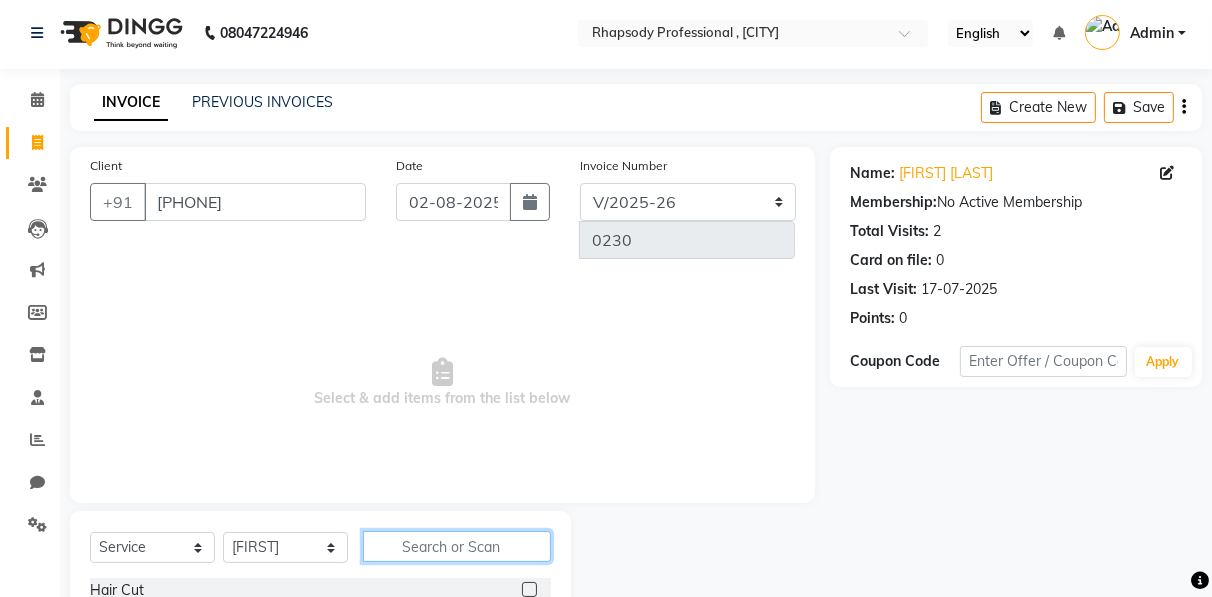 click 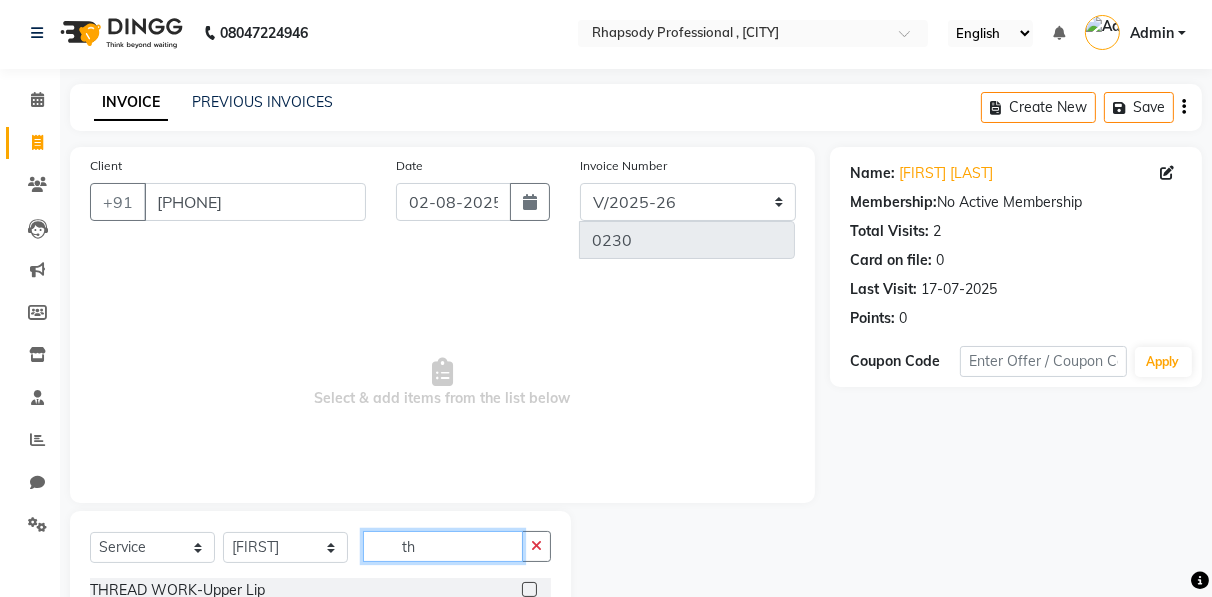 scroll, scrollTop: 202, scrollLeft: 0, axis: vertical 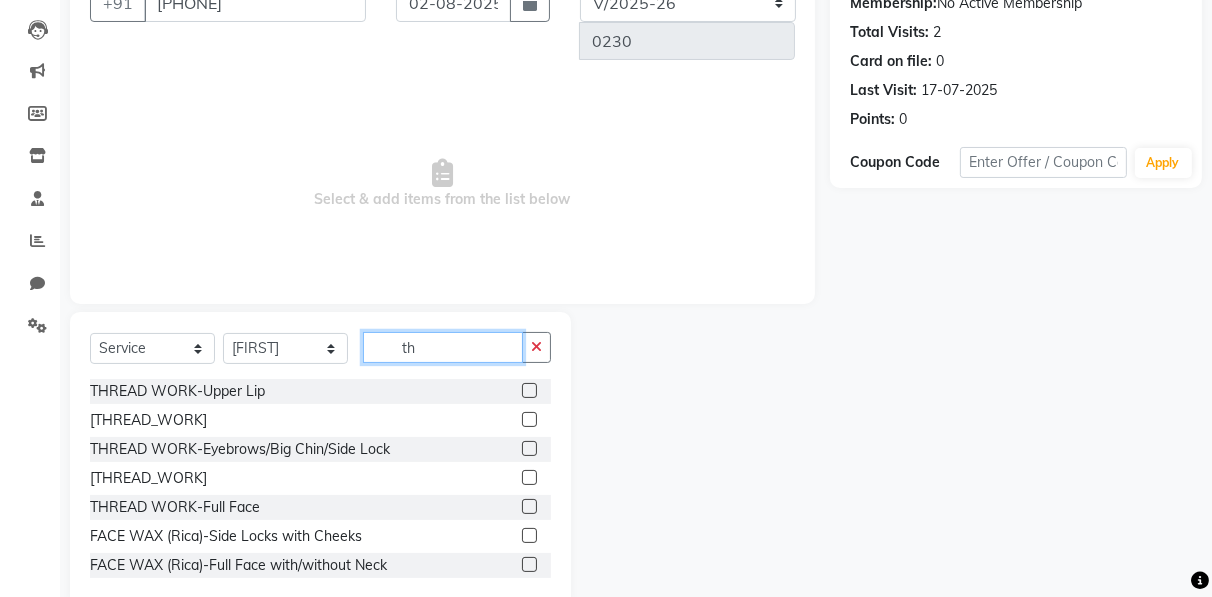 type on "th" 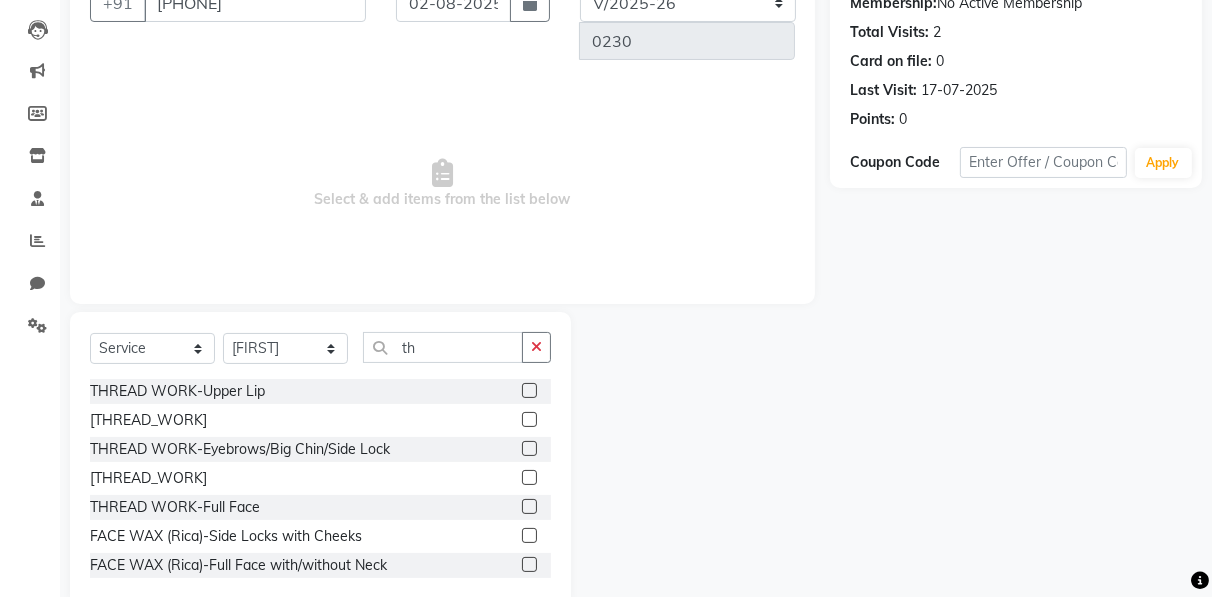 click 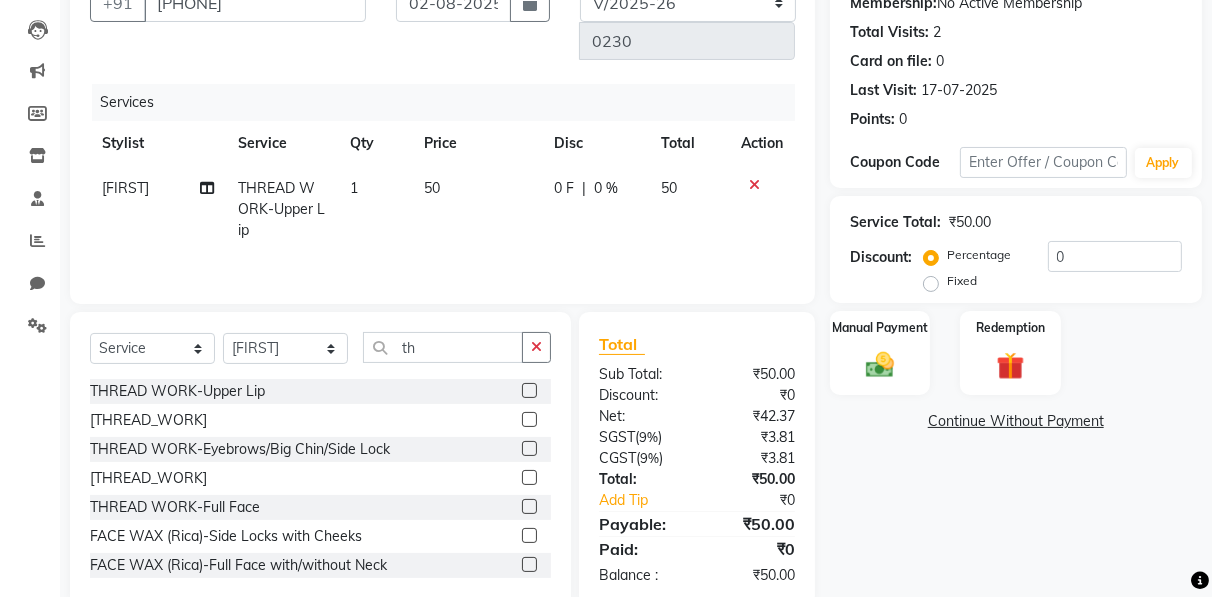 click 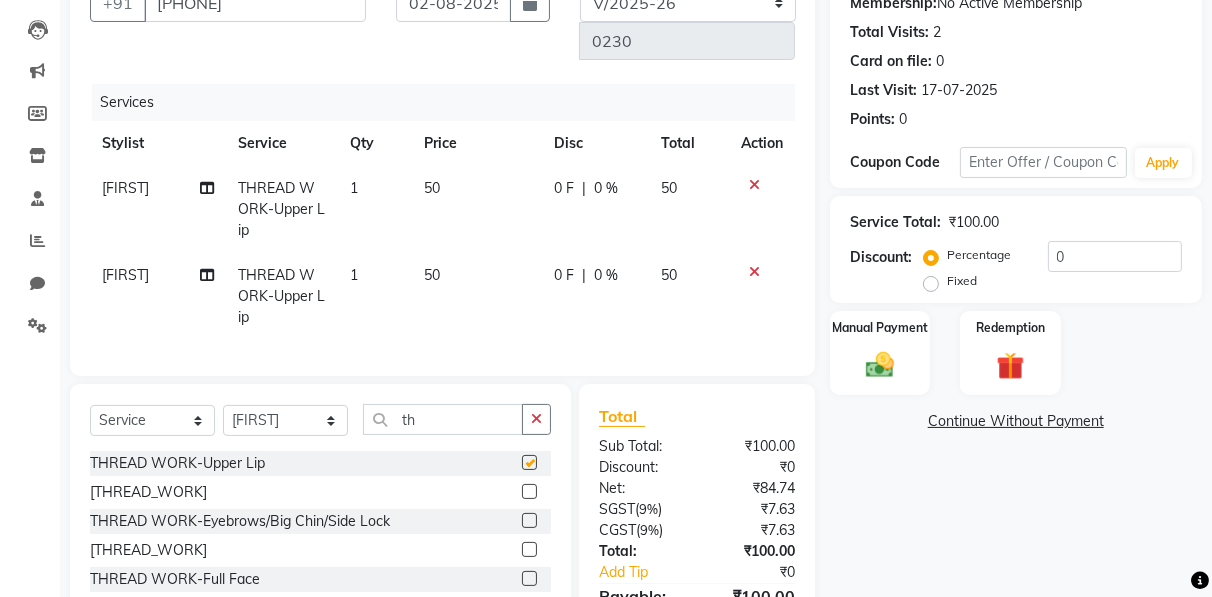 checkbox on "false" 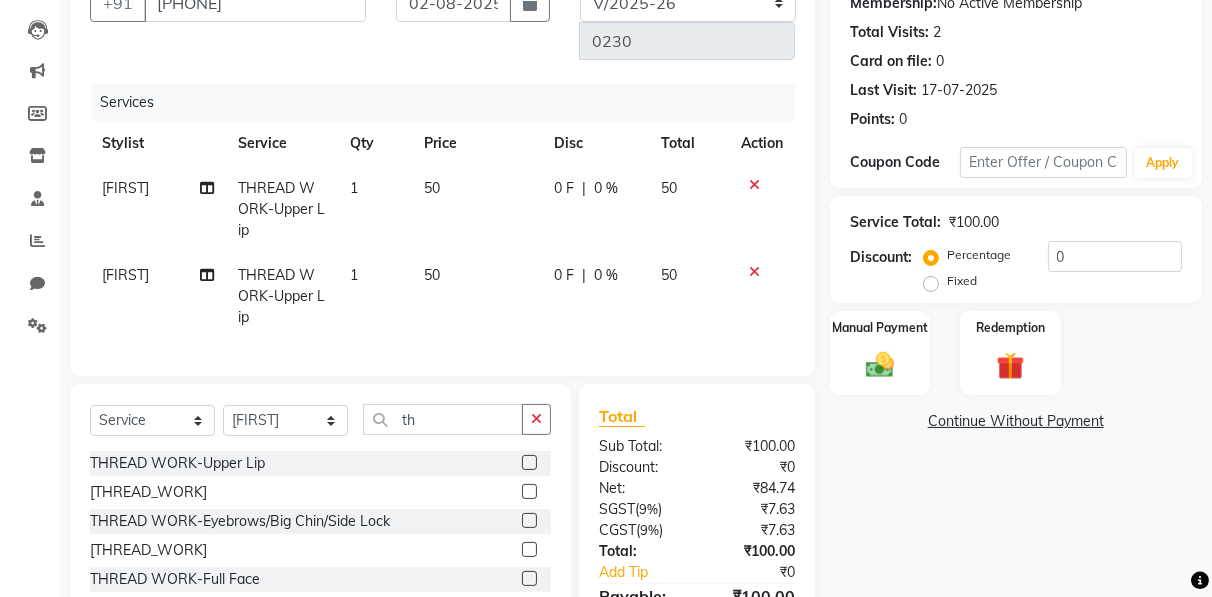 click 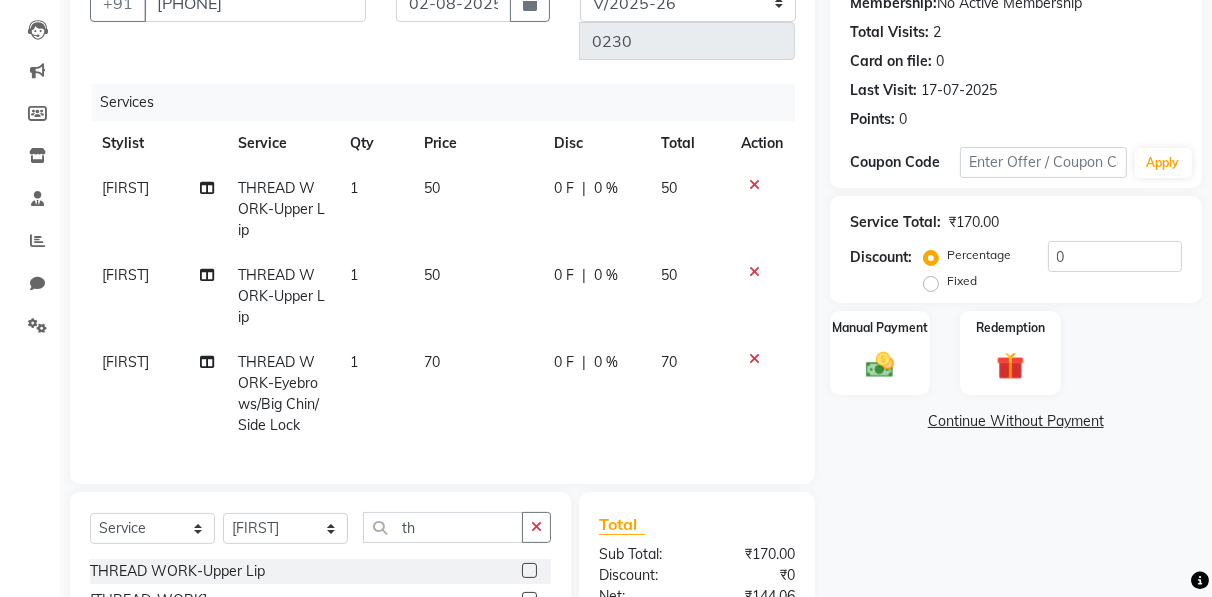 scroll, scrollTop: 353, scrollLeft: 0, axis: vertical 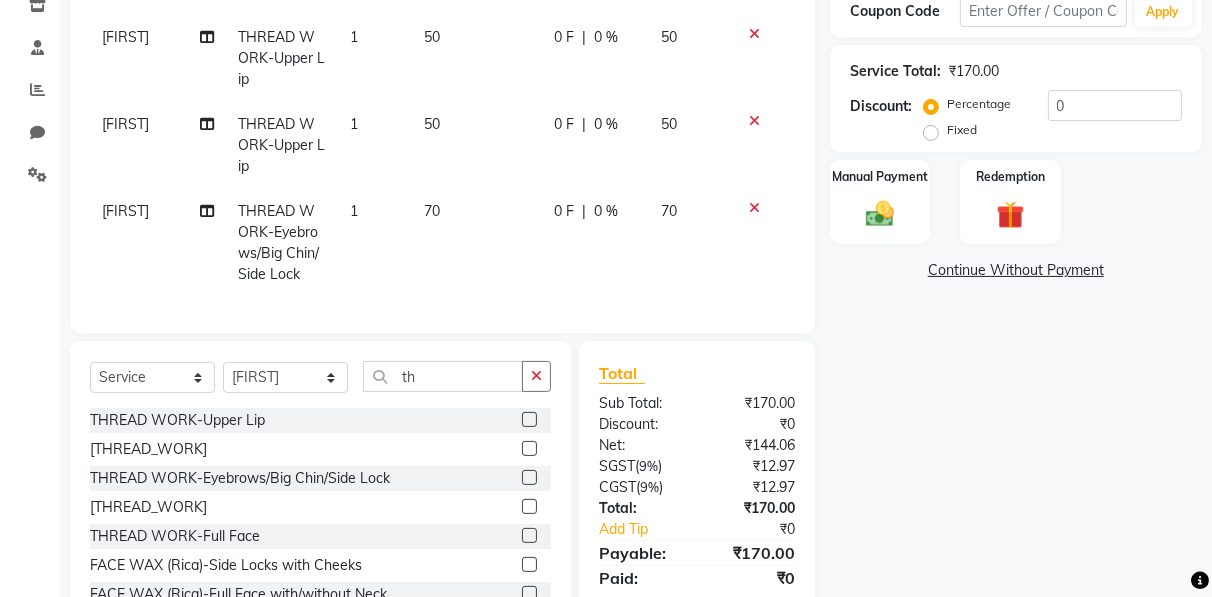 click 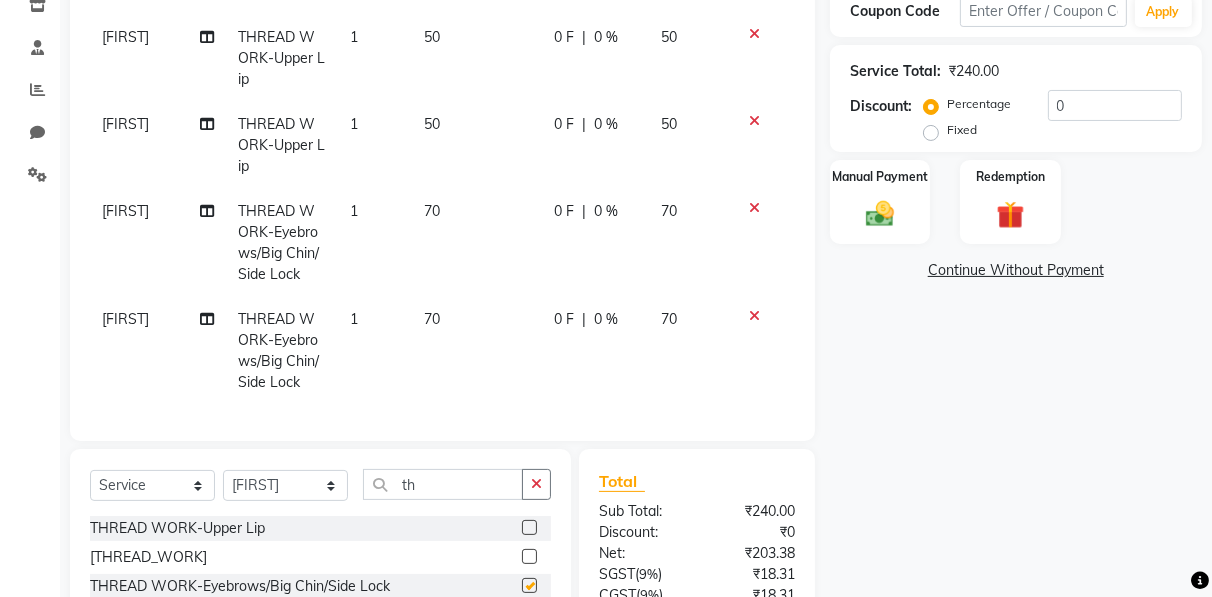 checkbox on "false" 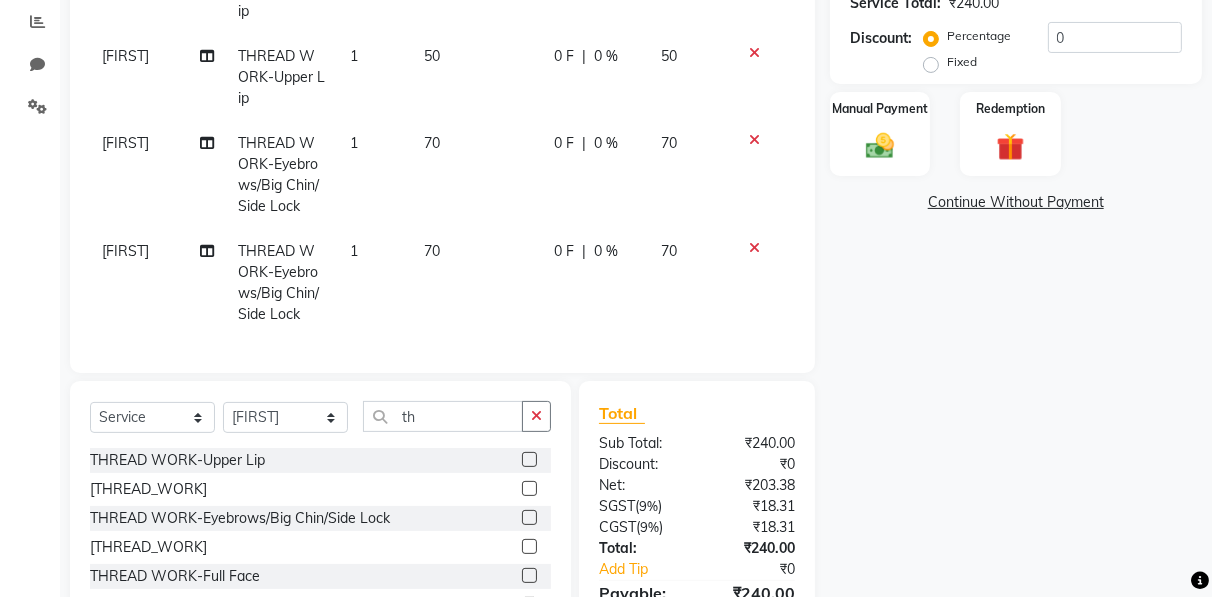 scroll, scrollTop: 461, scrollLeft: 0, axis: vertical 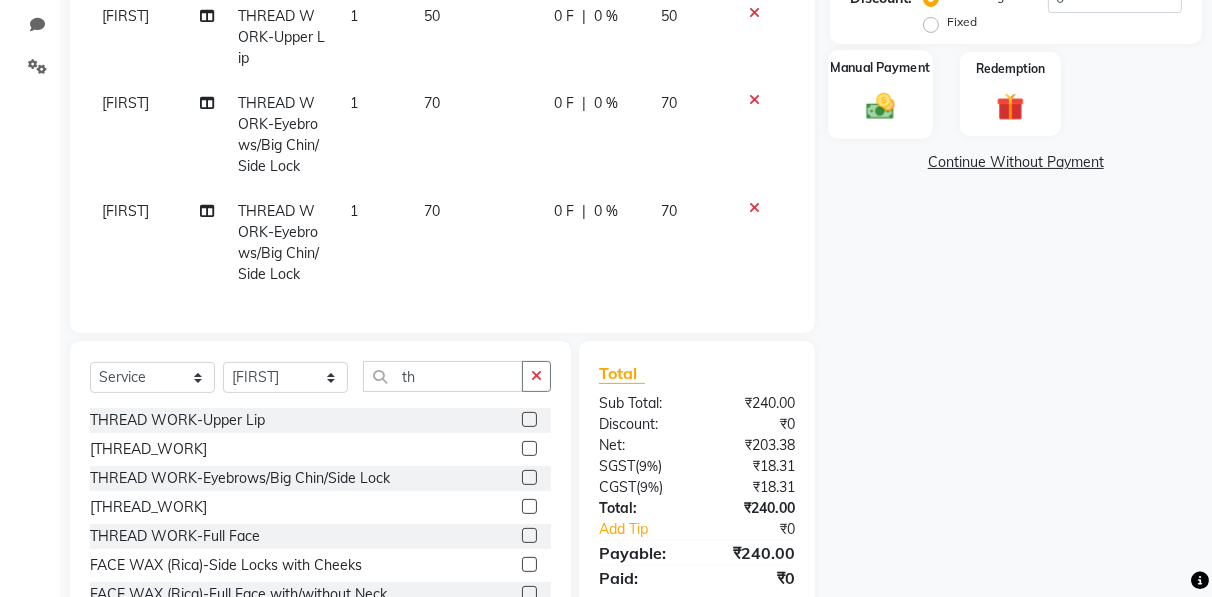 click 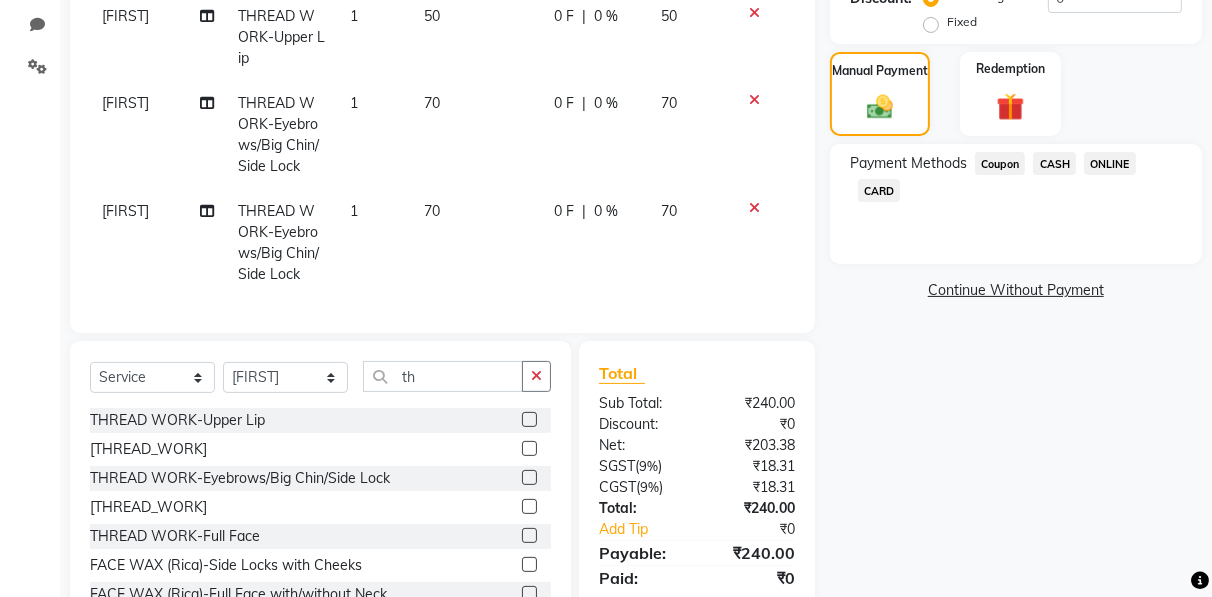 click on "CASH" 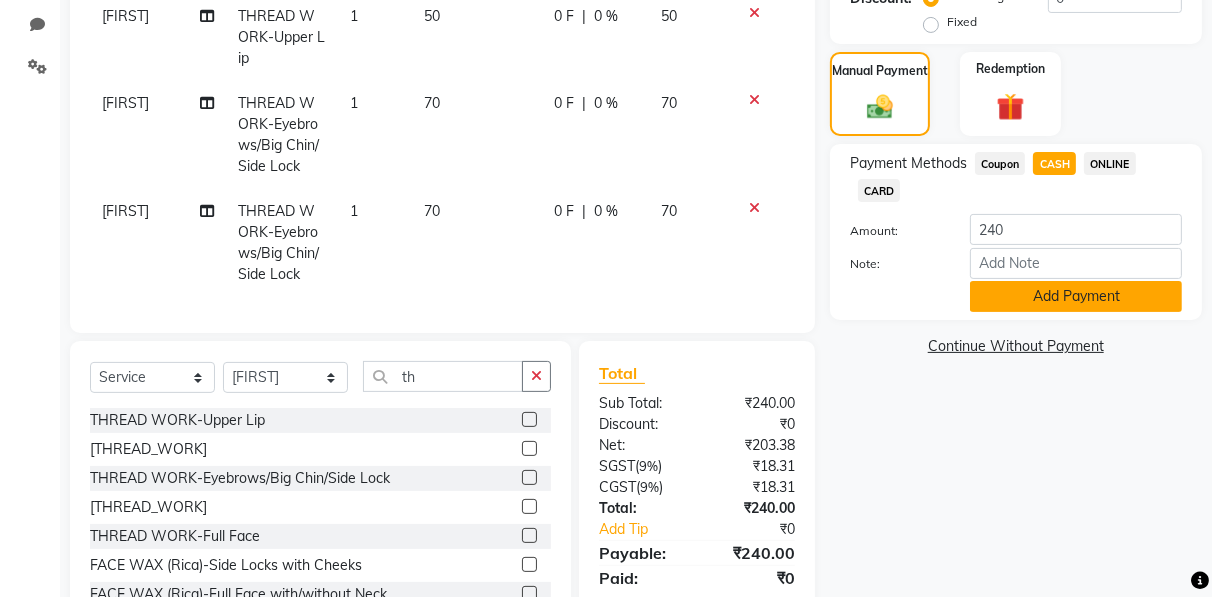 click on "Add Payment" 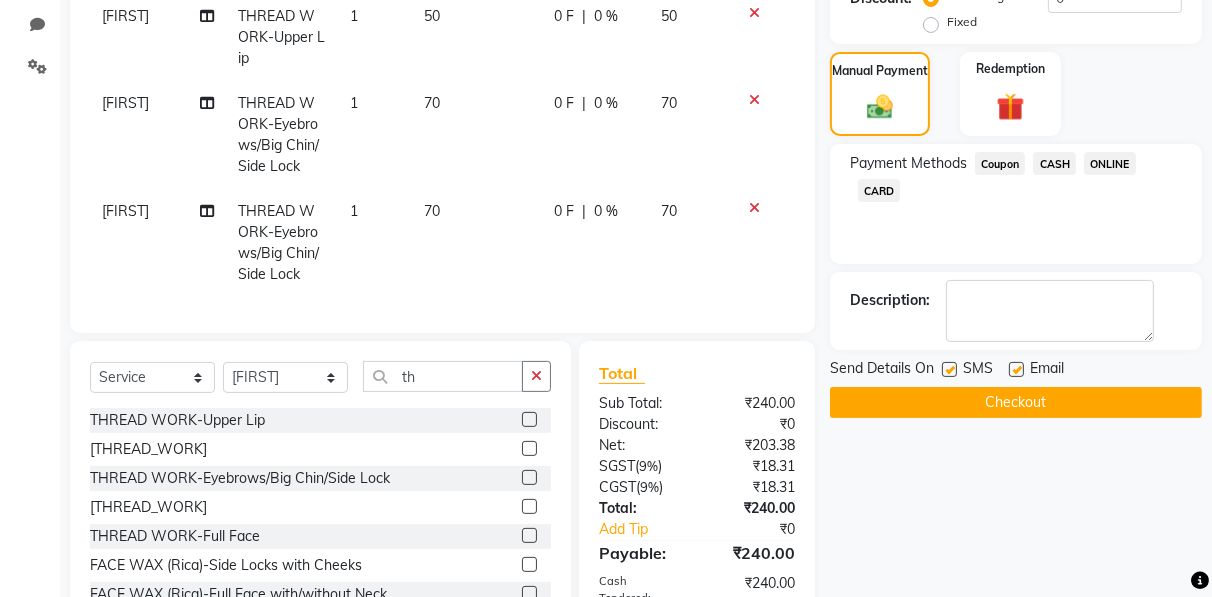 click on "Checkout" 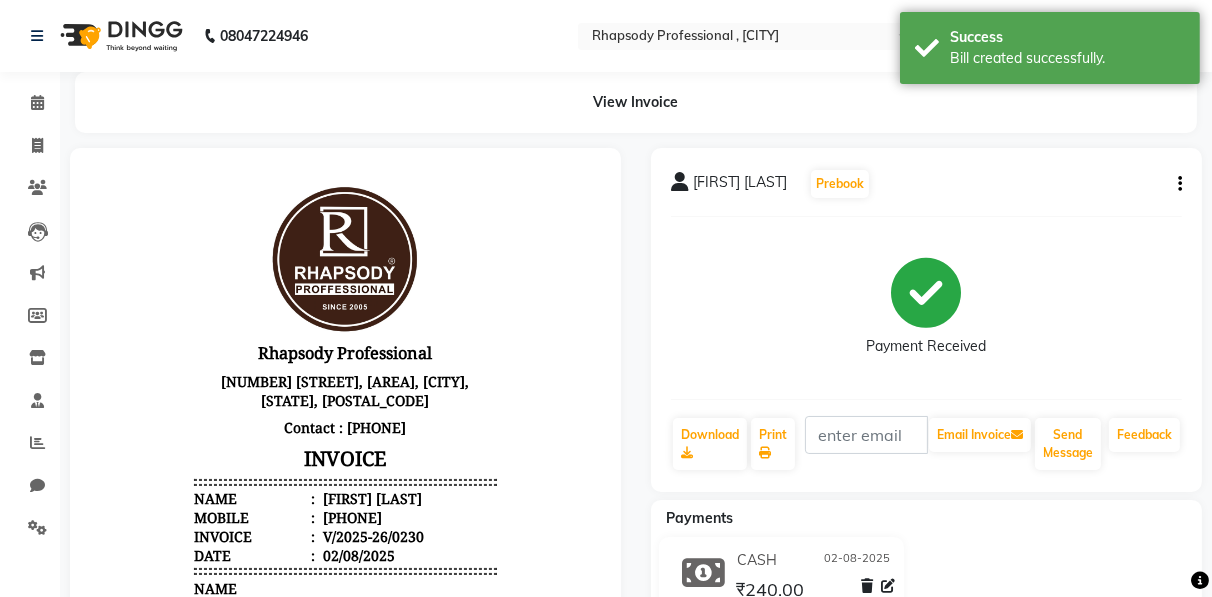 scroll, scrollTop: 0, scrollLeft: 0, axis: both 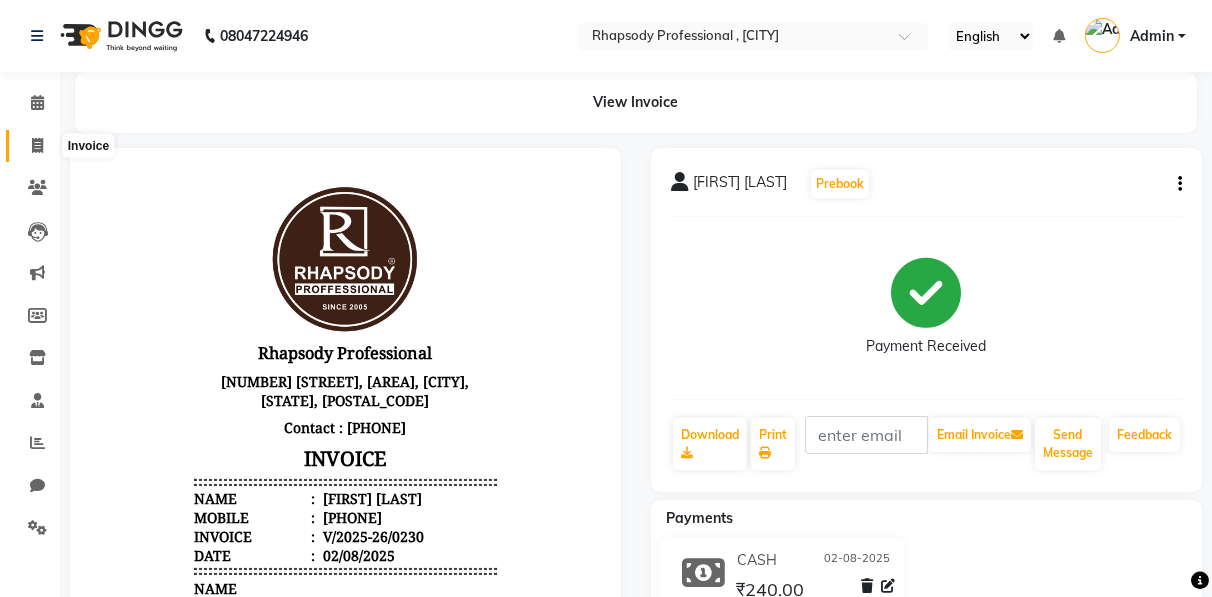 click 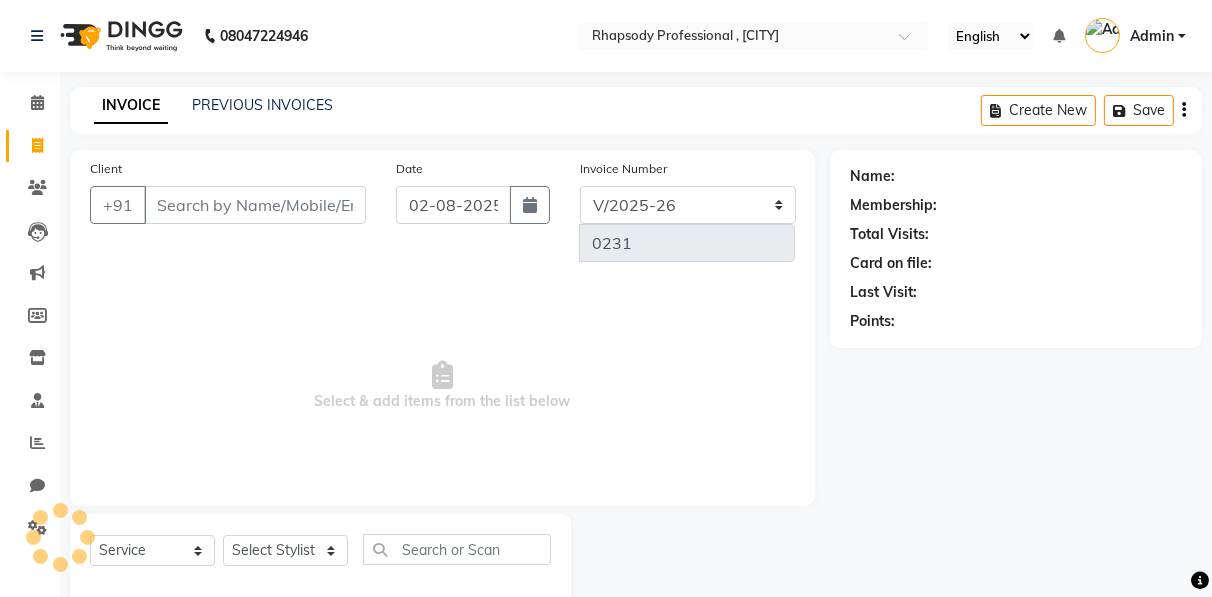 scroll, scrollTop: 3, scrollLeft: 0, axis: vertical 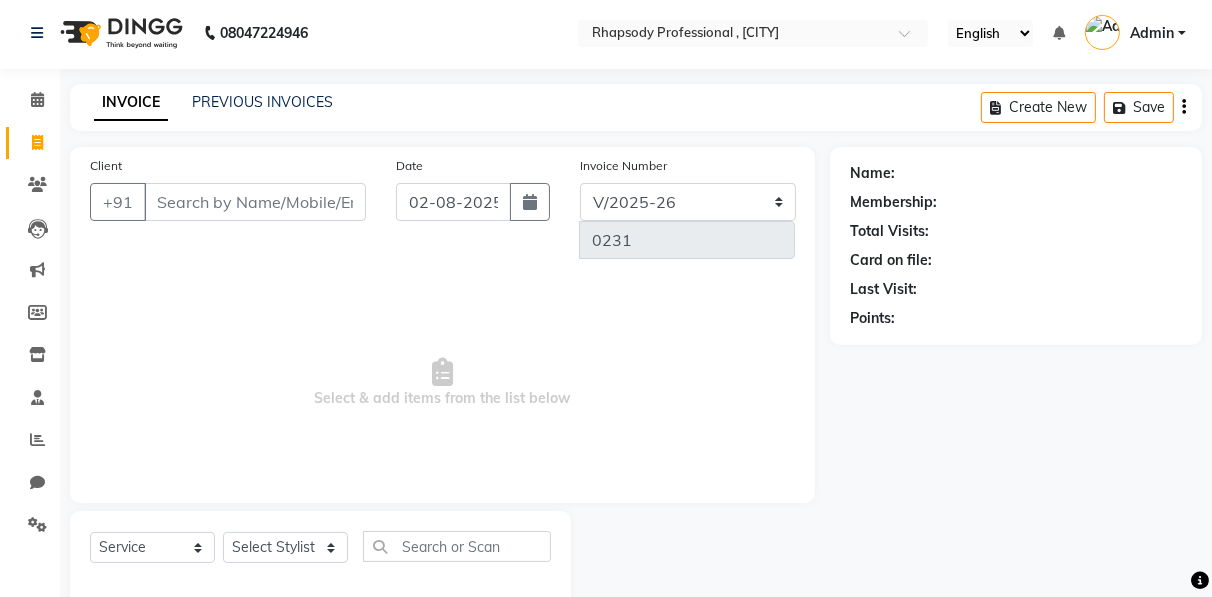 click on "Client" at bounding box center (255, 202) 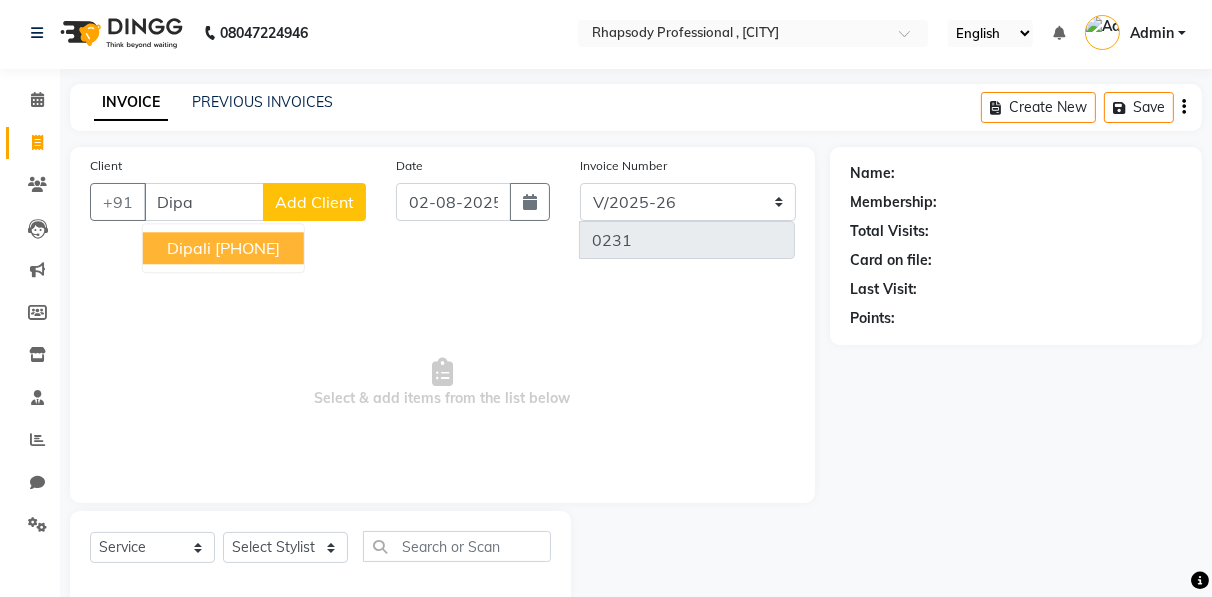 click on "[PHONE]" at bounding box center [247, 248] 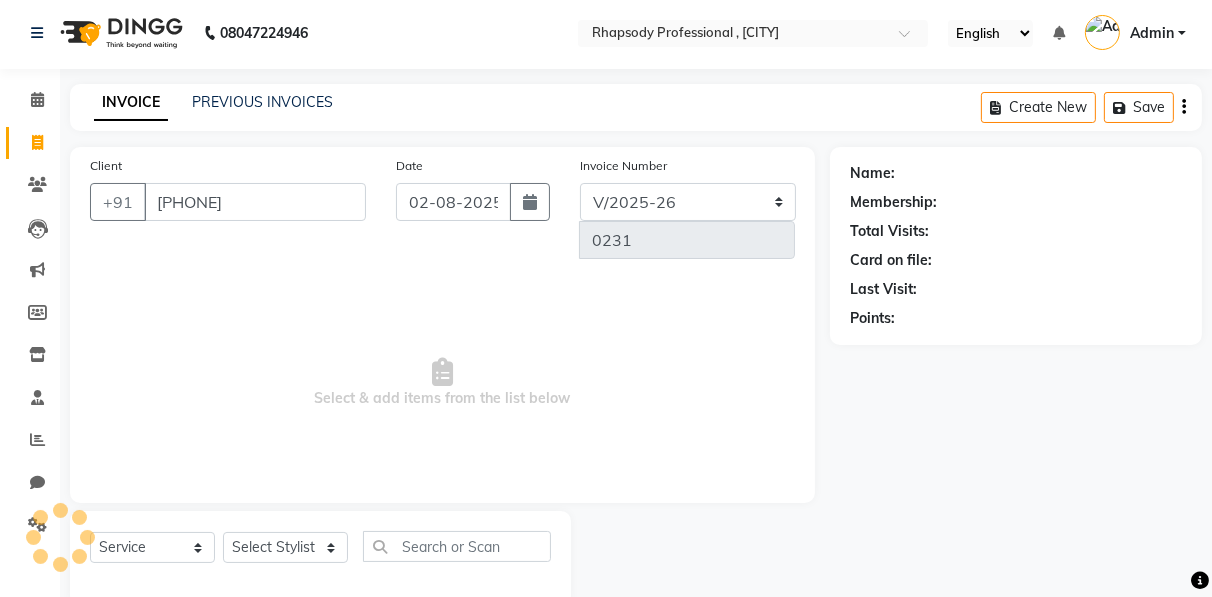 type on "[PHONE]" 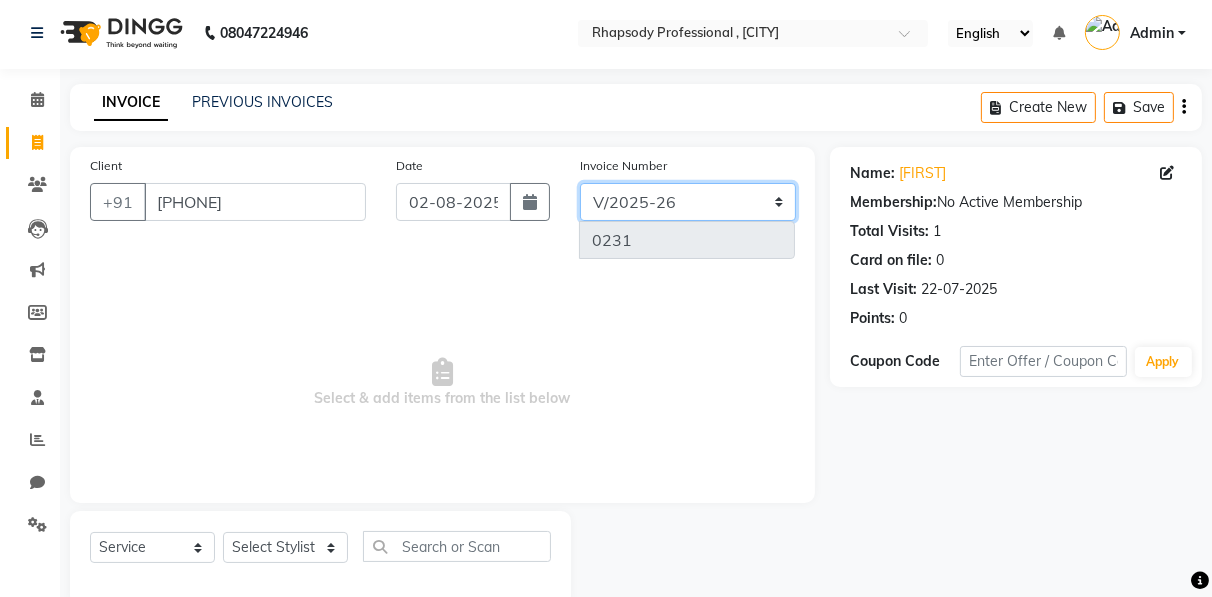click on "[NUMBER]/[YEAR]-[YEAR] [NUMBER]/[YEAR] [NUMBER]/[YEAR]-[YEAR]" 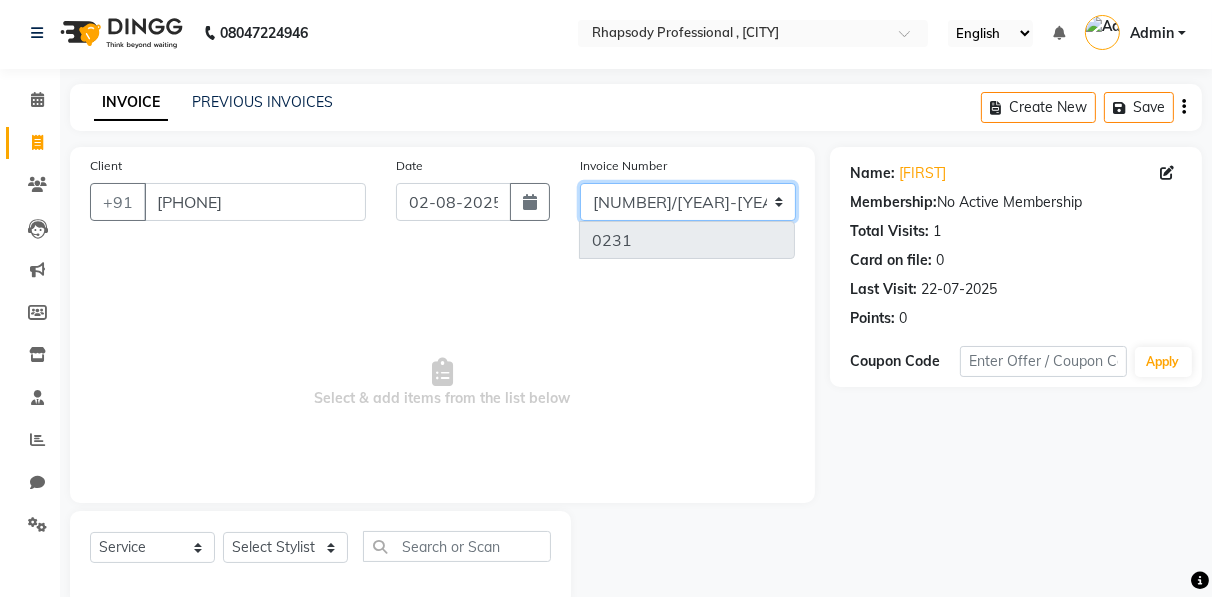 click on "[NUMBER]/[YEAR]-[YEAR] [NUMBER]/[YEAR] [NUMBER]/[YEAR]-[YEAR]" 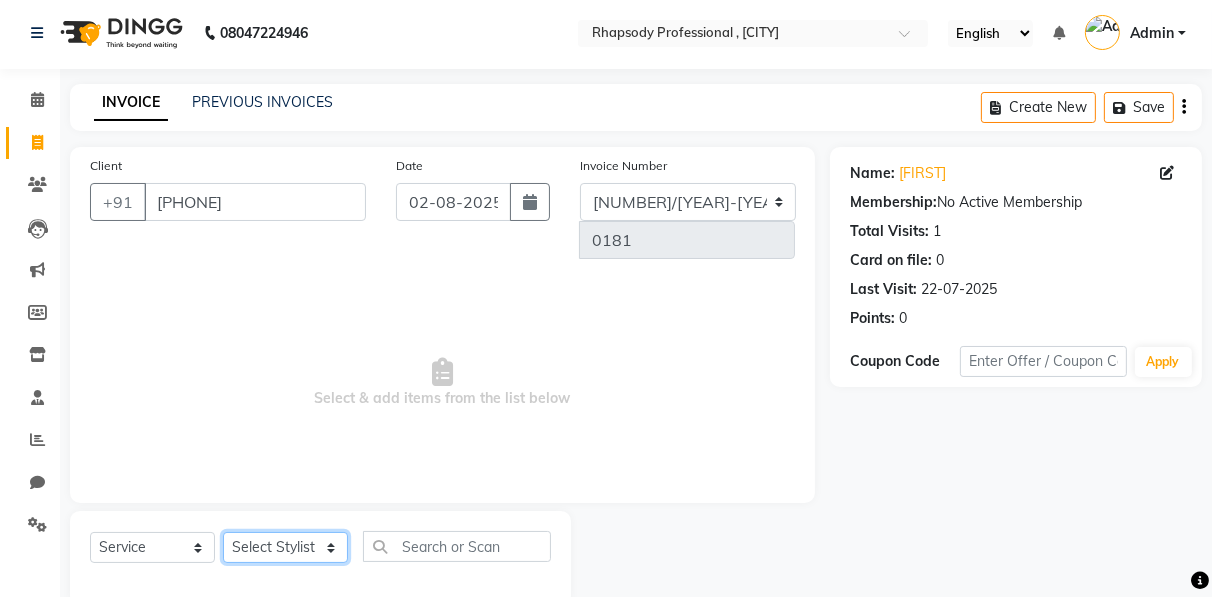 click on "Select Stylist [FIRST] [FIRST] [FIRST] Manager [FIRST] [FIRST] [FIRST] [FIRST] [FIRST] [FIRST] [FIRST] [FIRST] [FIRST]" 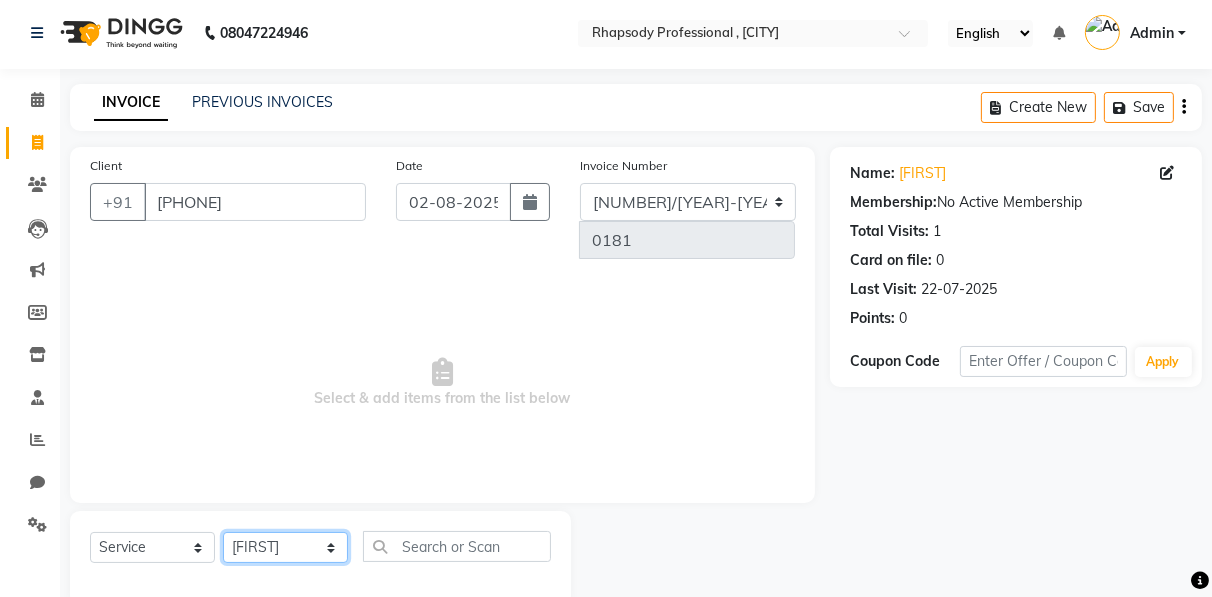 click on "Select Stylist [FIRST] [FIRST] [FIRST] Manager [FIRST] [FIRST] [FIRST] [FIRST] [FIRST] [FIRST] [FIRST] [FIRST] [FIRST]" 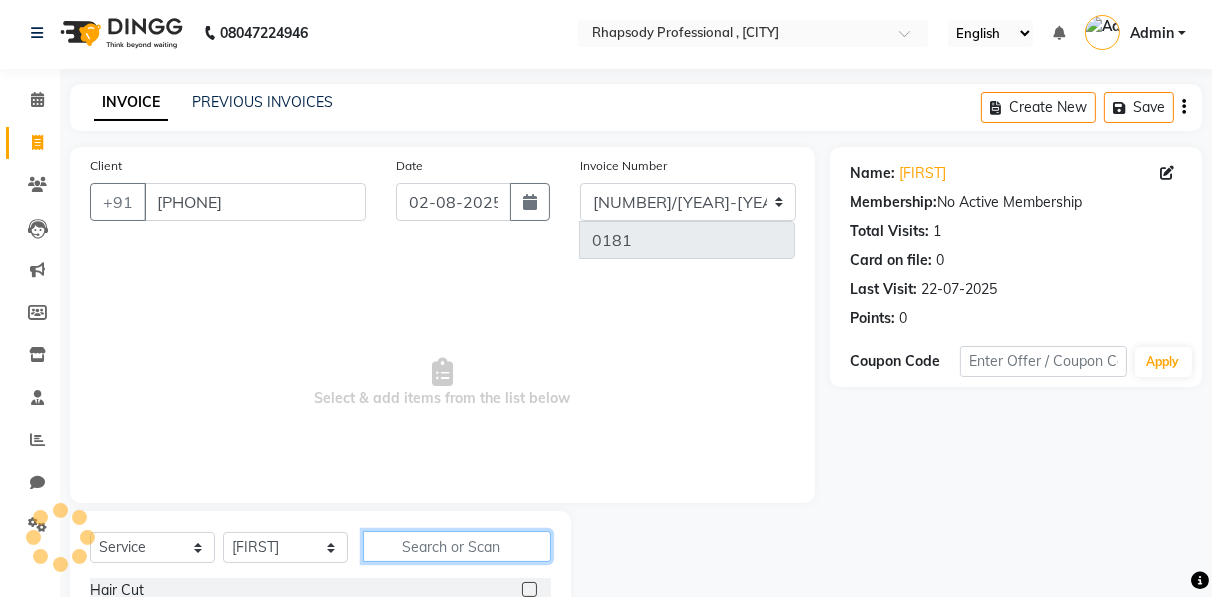 click 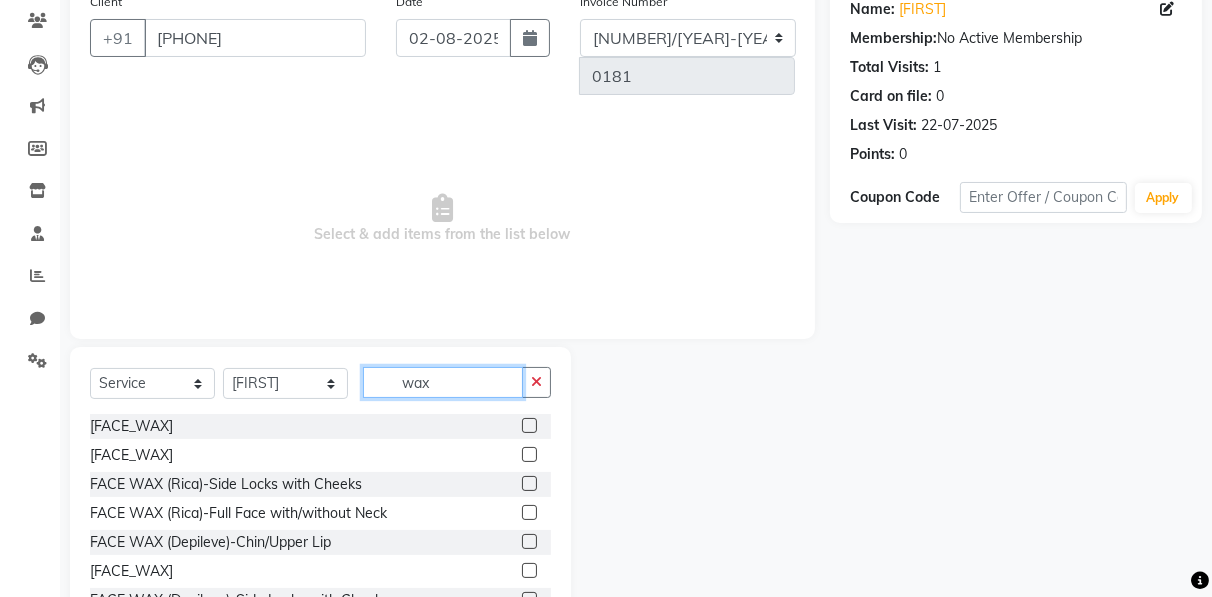 scroll, scrollTop: 202, scrollLeft: 0, axis: vertical 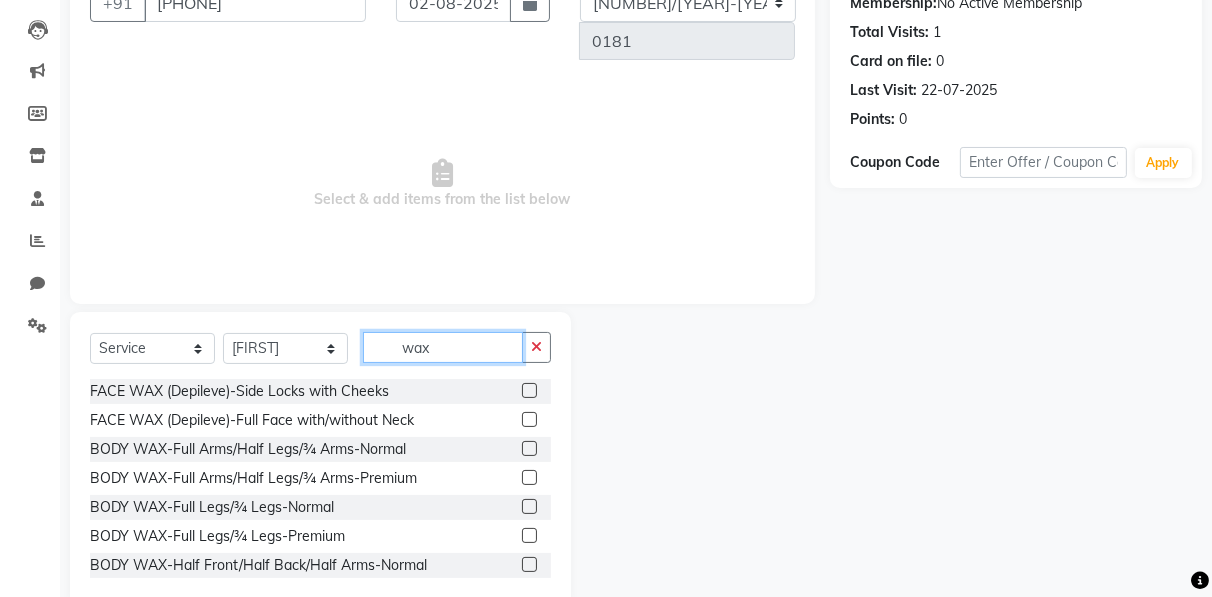 type on "wax" 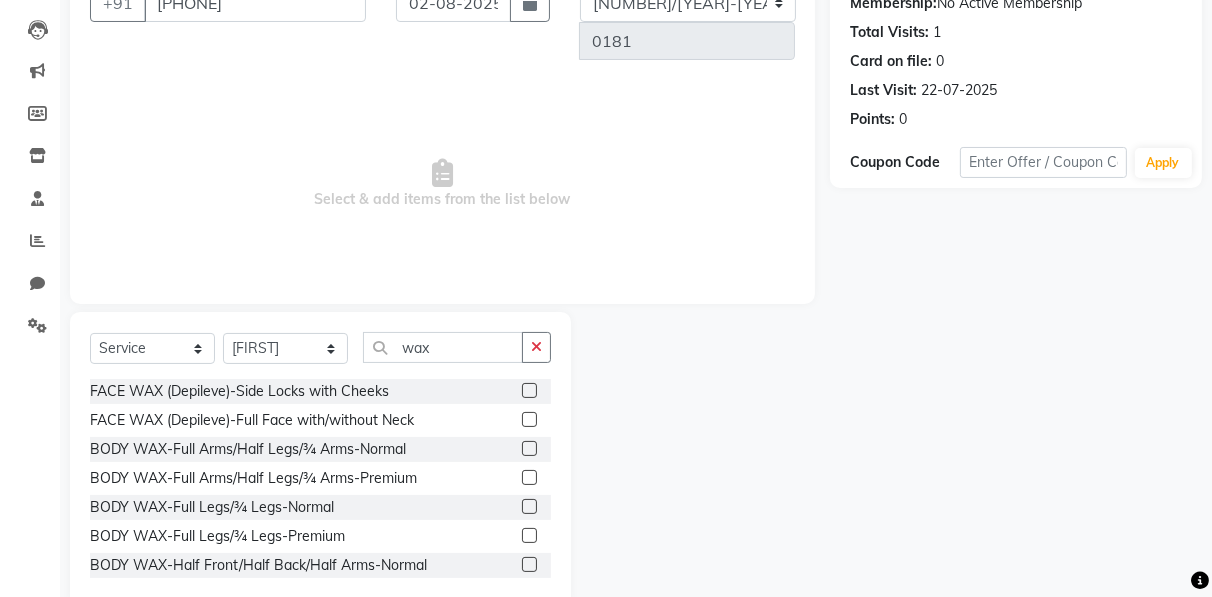 click 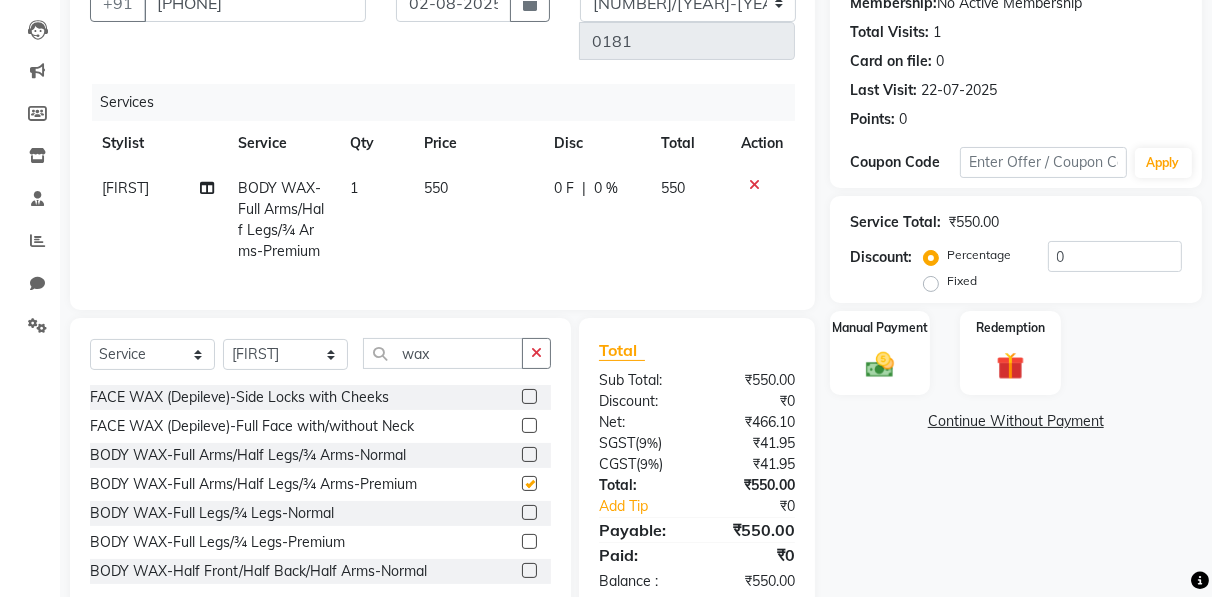 checkbox on "false" 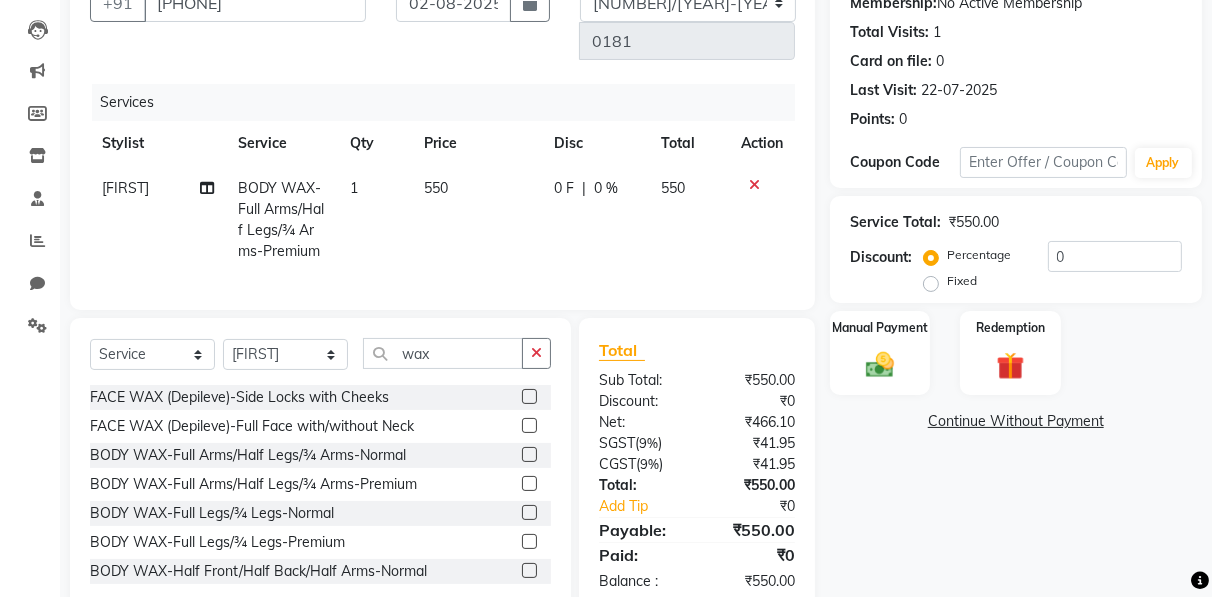 click 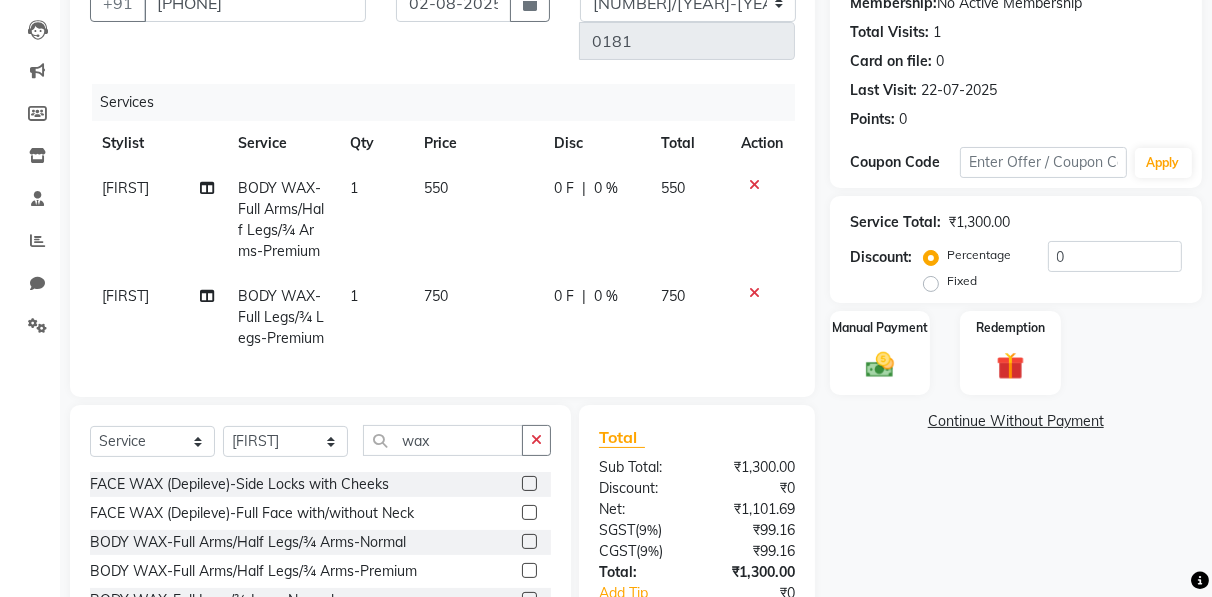 checkbox on "false" 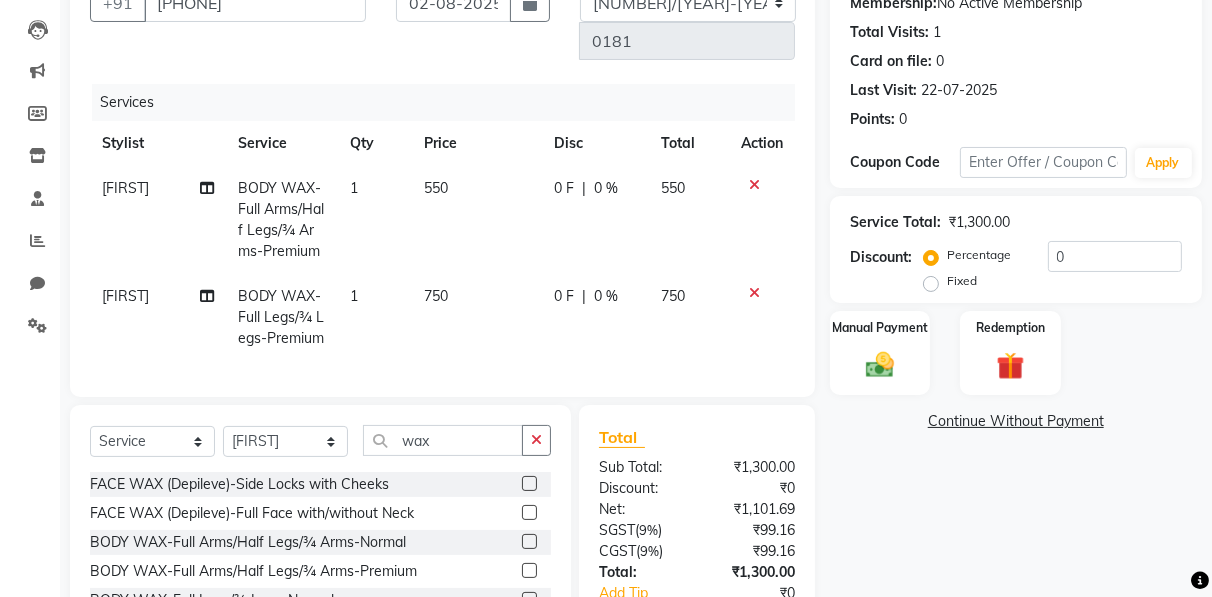 scroll, scrollTop: 349, scrollLeft: 0, axis: vertical 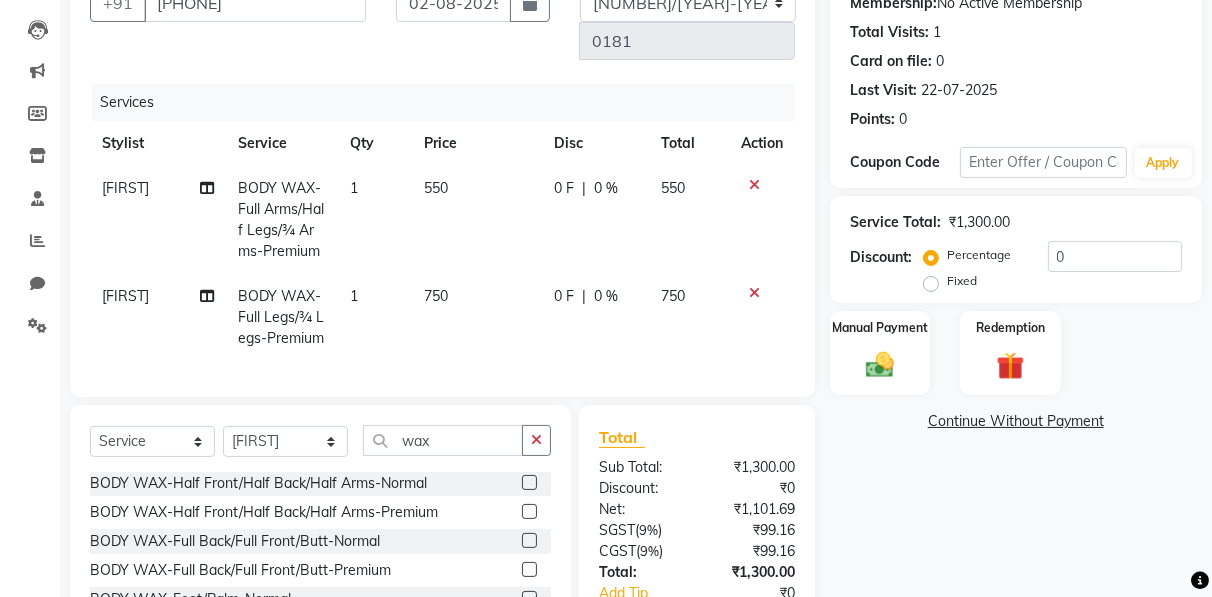 click 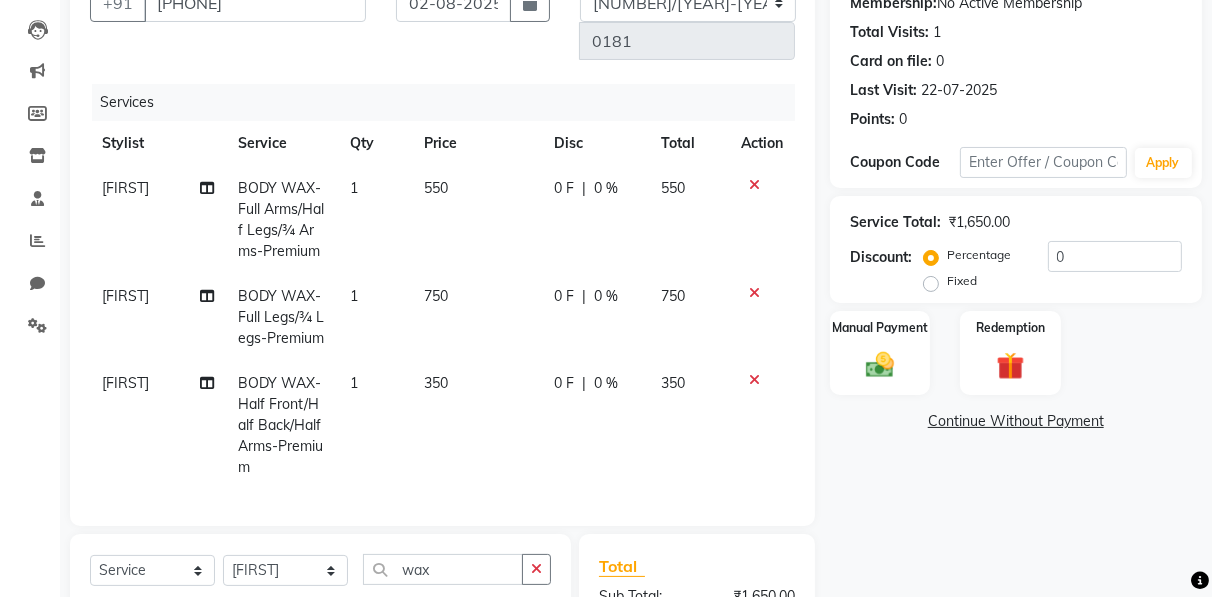 checkbox on "false" 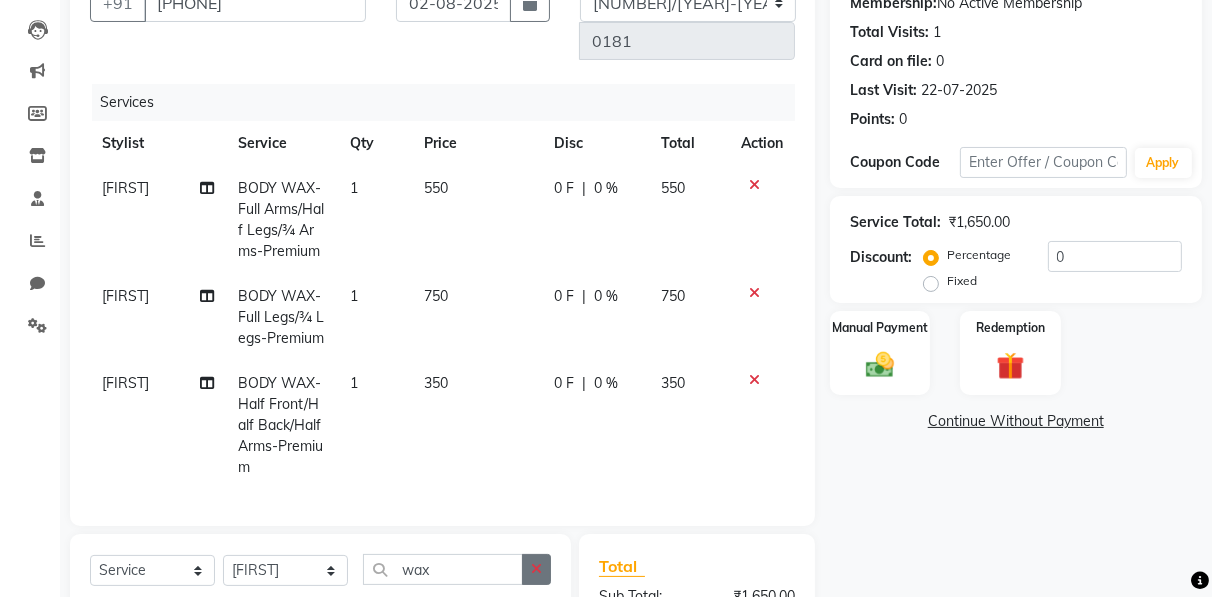 click 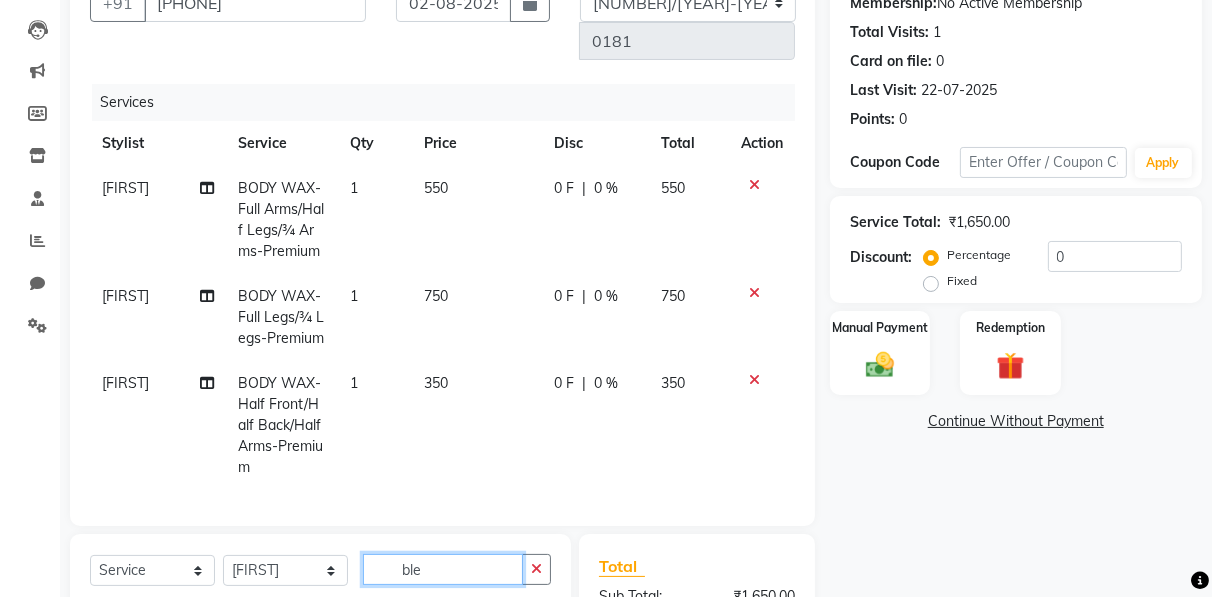scroll, scrollTop: 60, scrollLeft: 0, axis: vertical 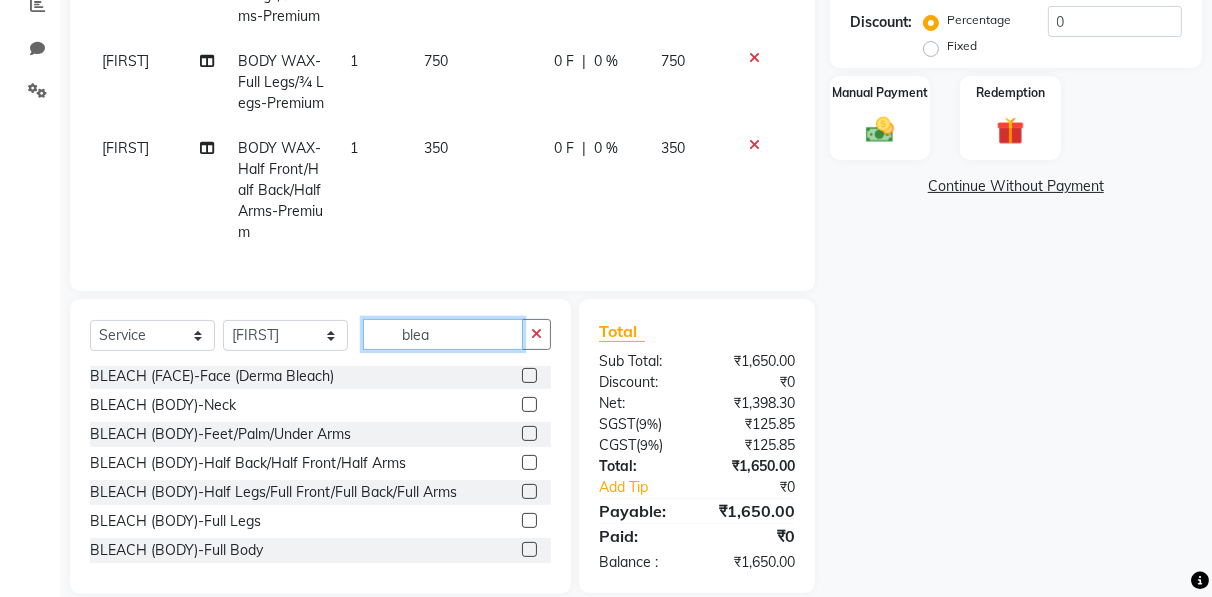 type on "blea" 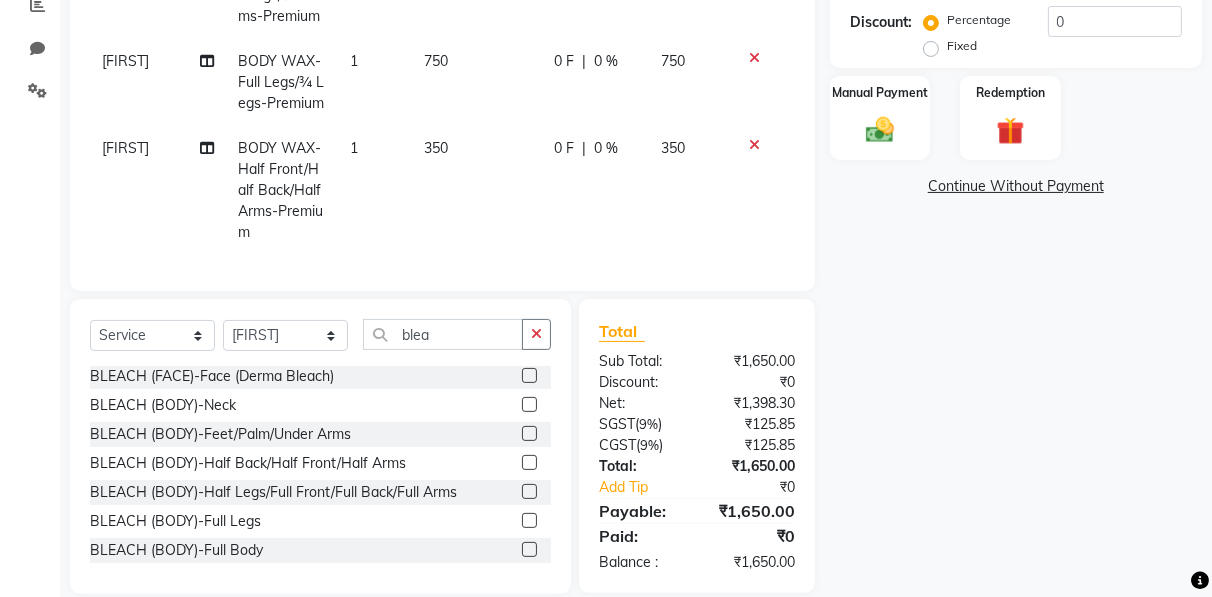 click 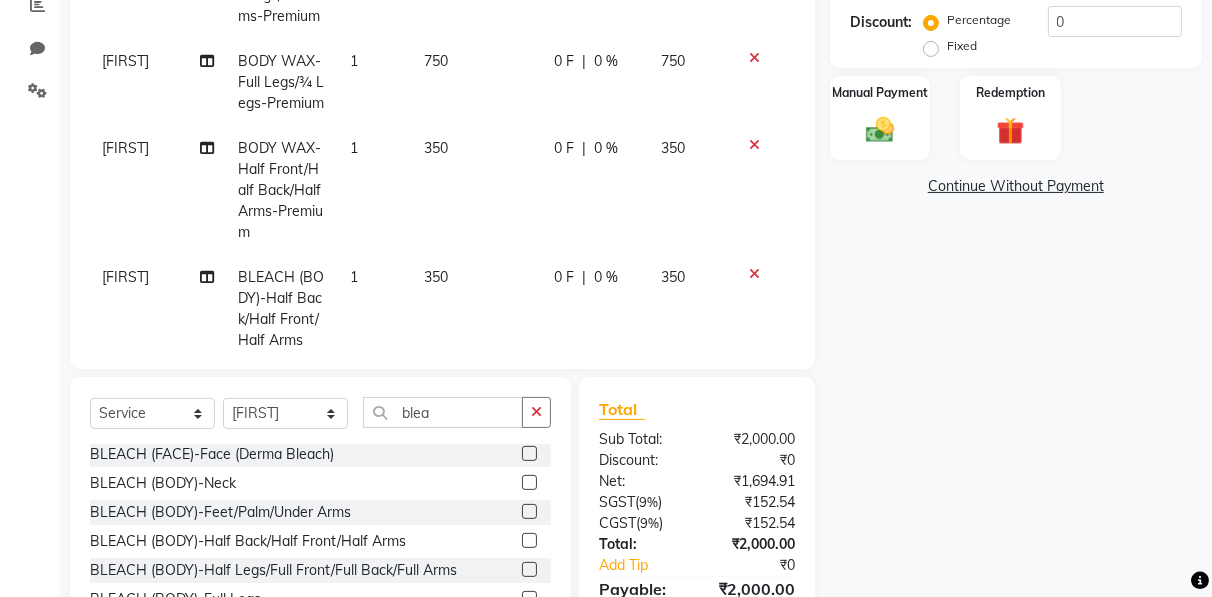 click 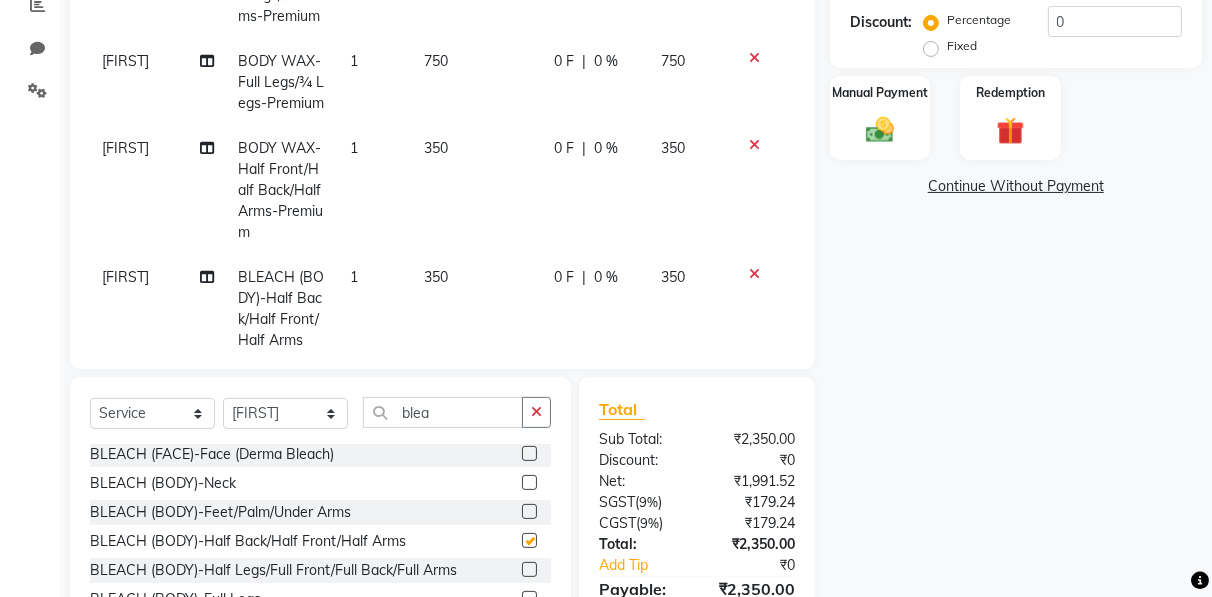 checkbox on "false" 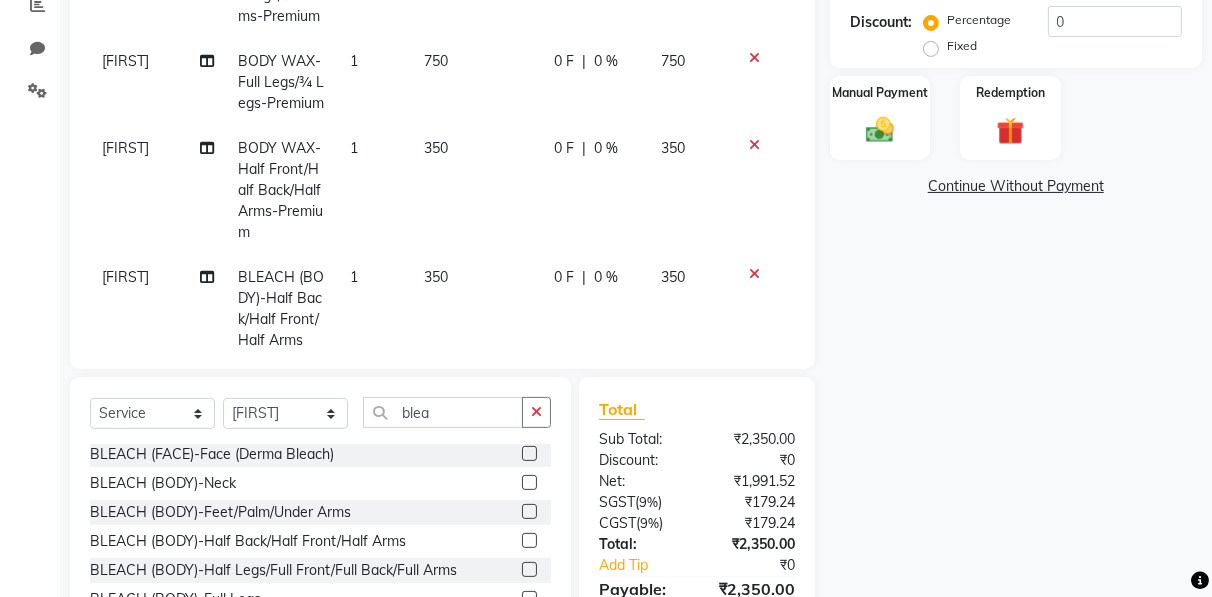scroll, scrollTop: 0, scrollLeft: 0, axis: both 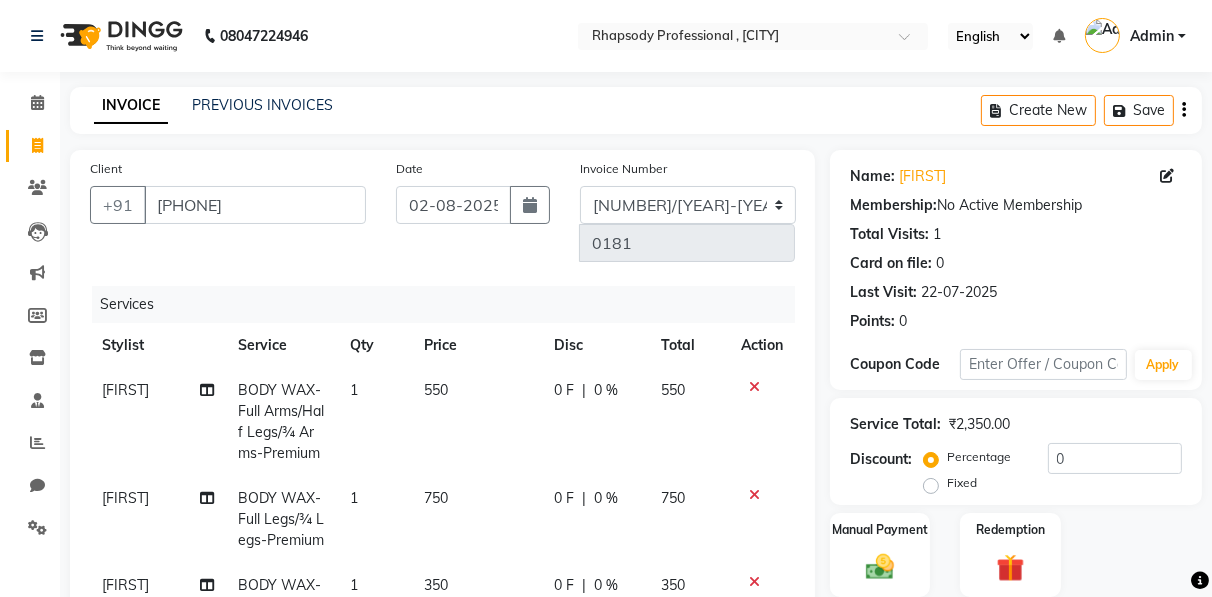 click 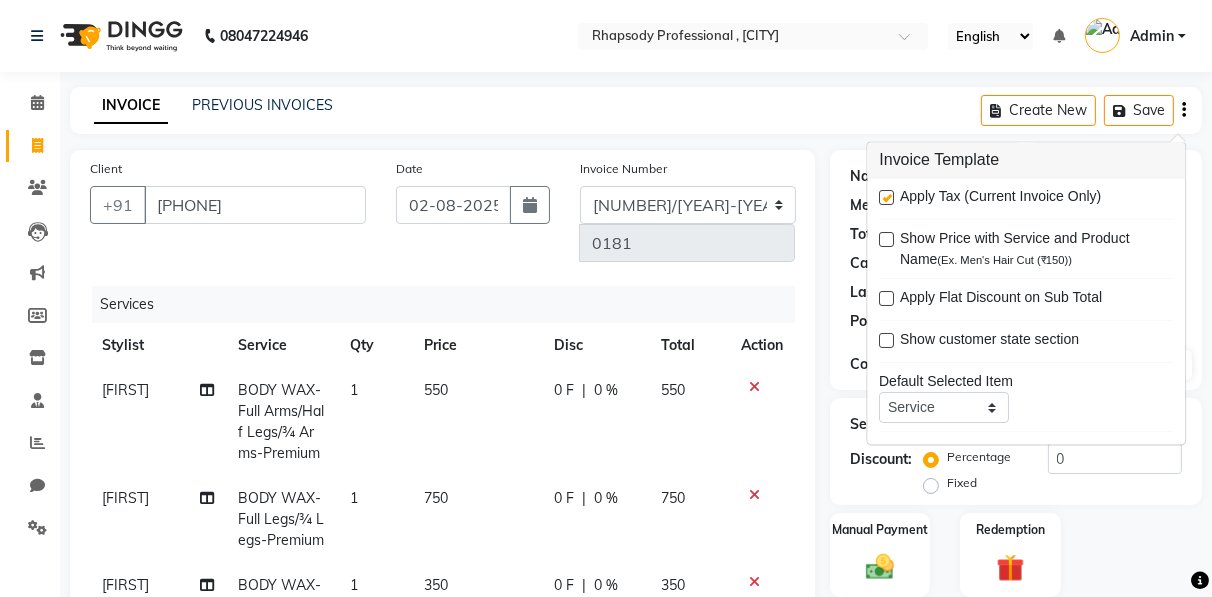 click at bounding box center (886, 198) 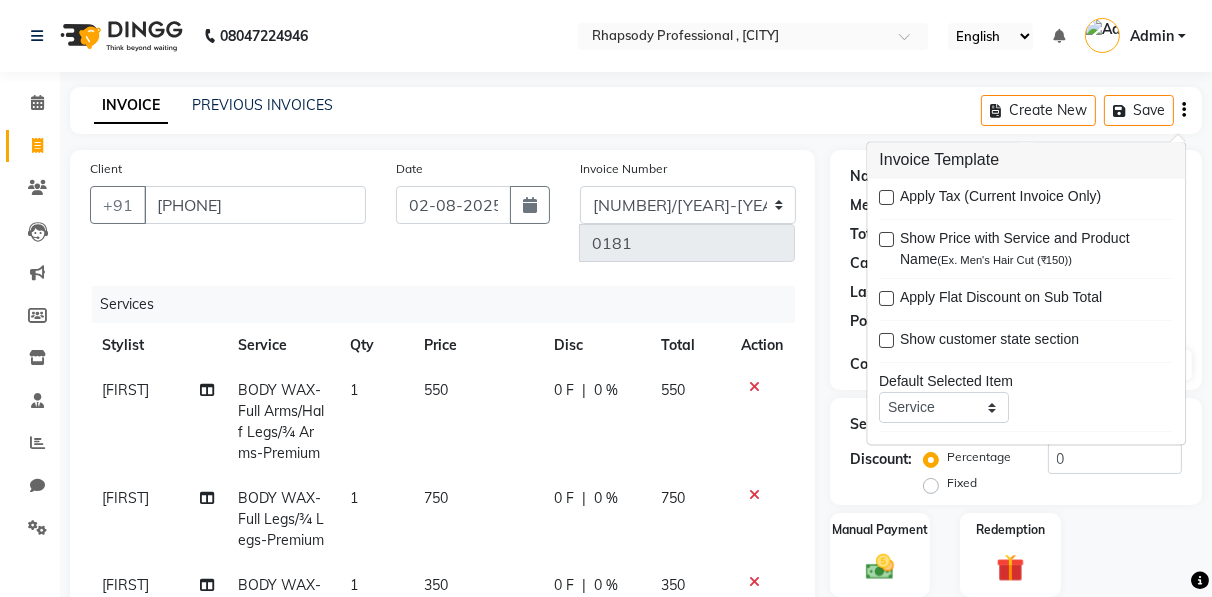 scroll, scrollTop: 503, scrollLeft: 0, axis: vertical 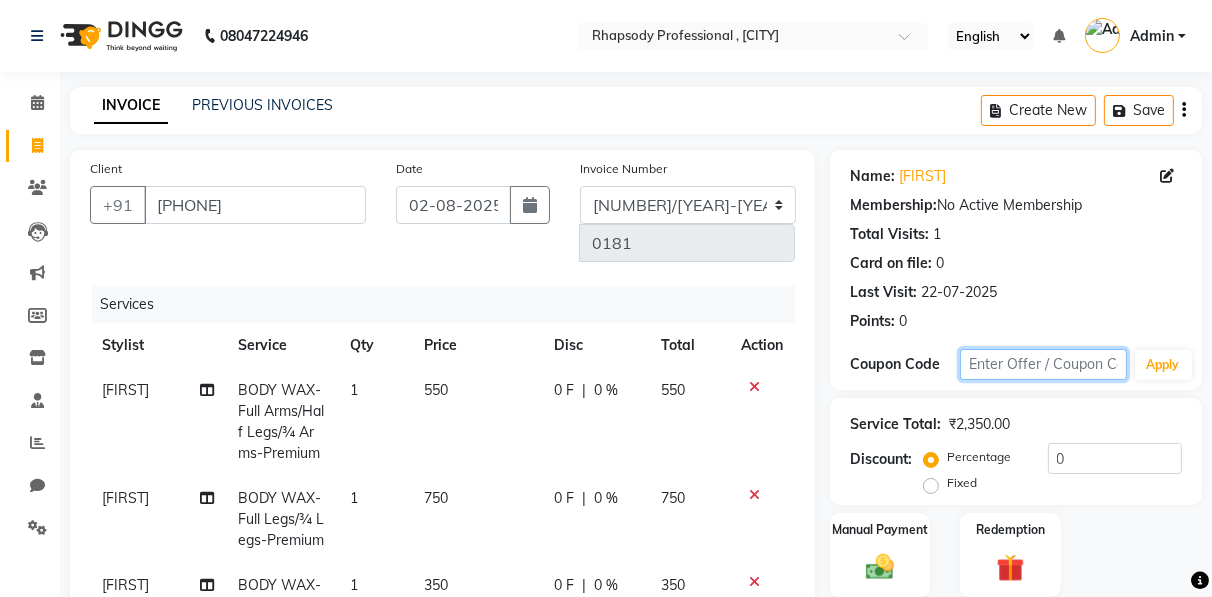 click 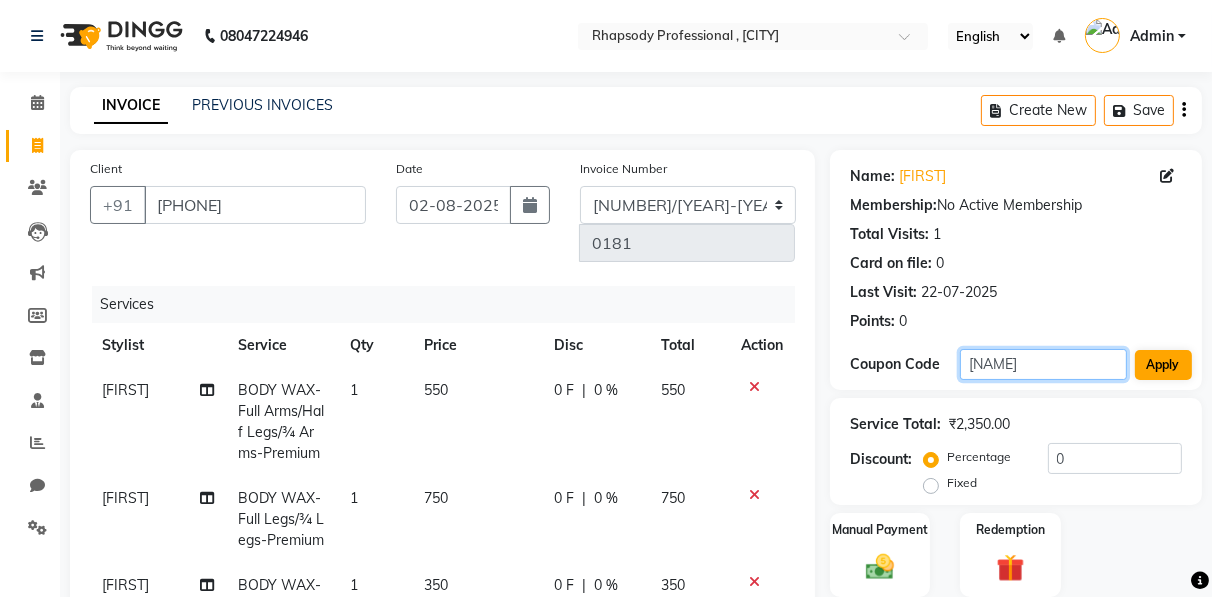 type on "[NAME]" 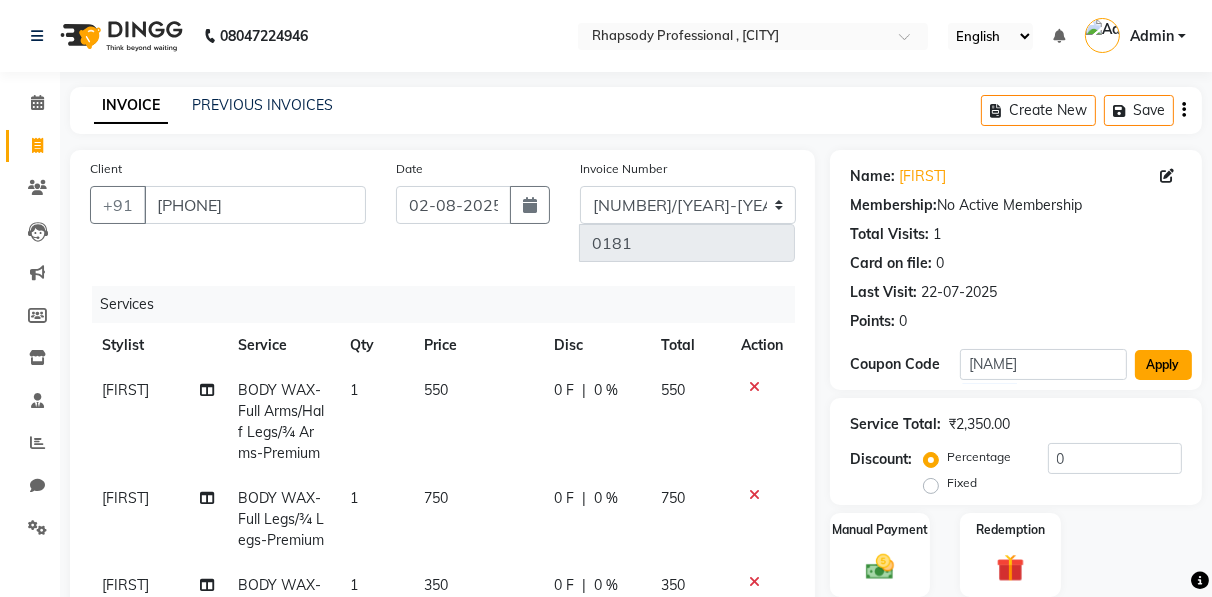 click on "Apply" 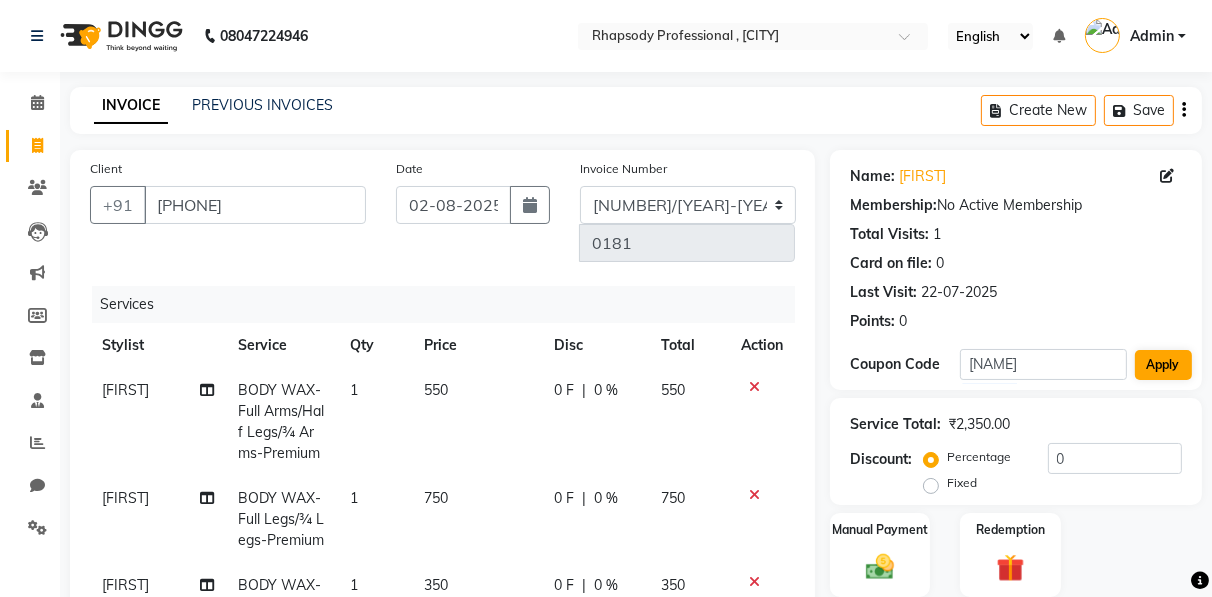 type on "20" 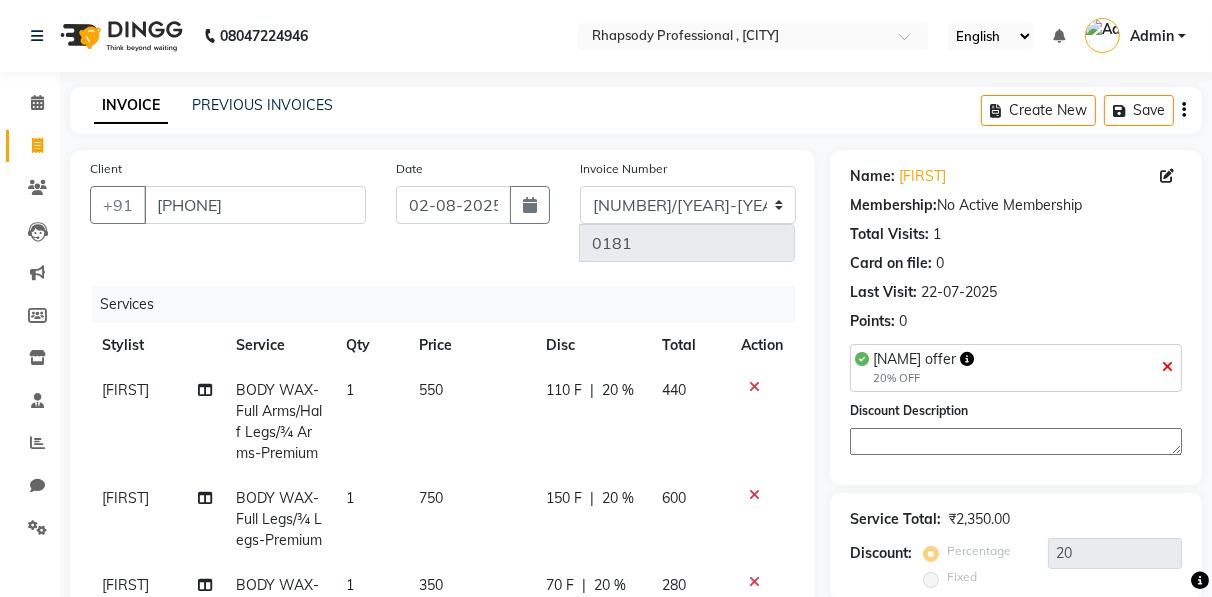 scroll, scrollTop: 503, scrollLeft: 0, axis: vertical 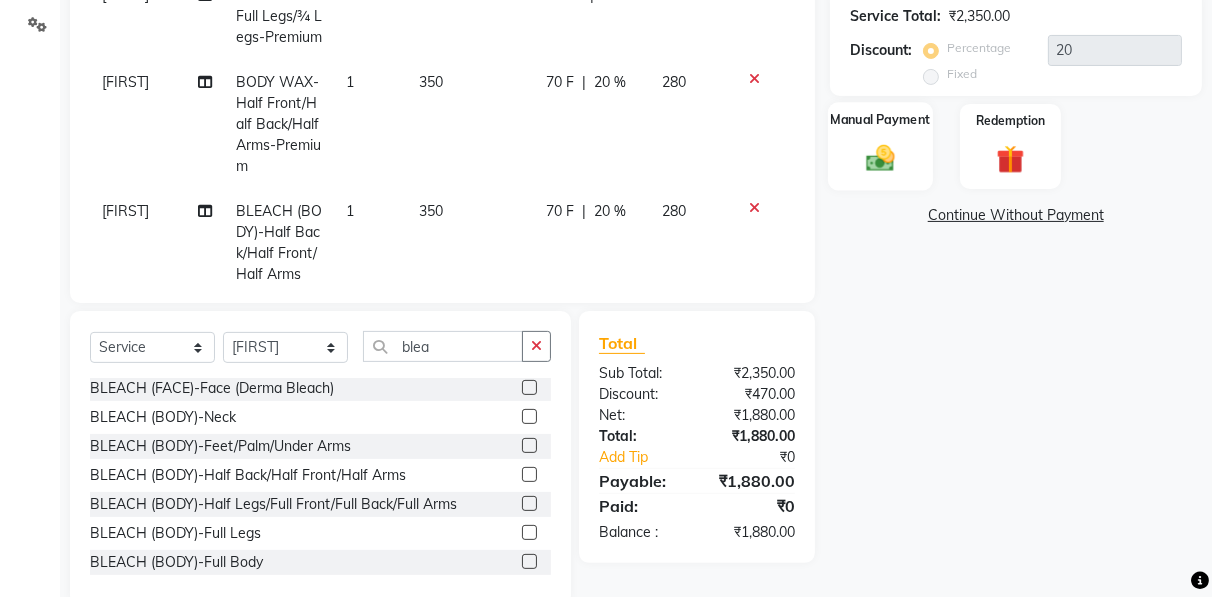 click 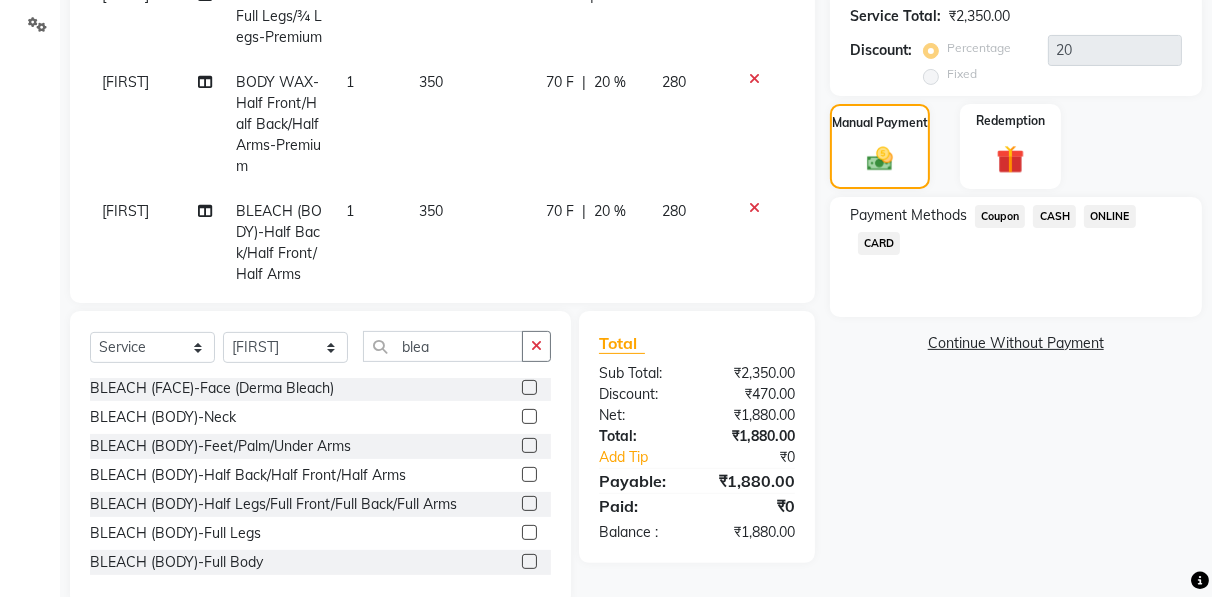 click on "ONLINE" 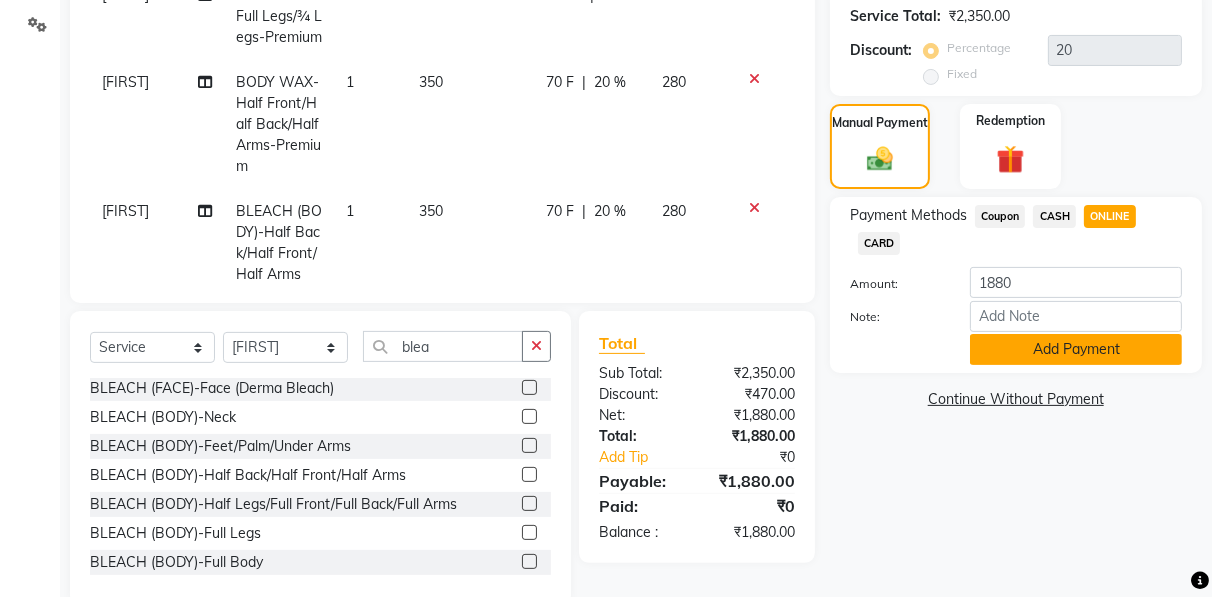 click on "Add Payment" 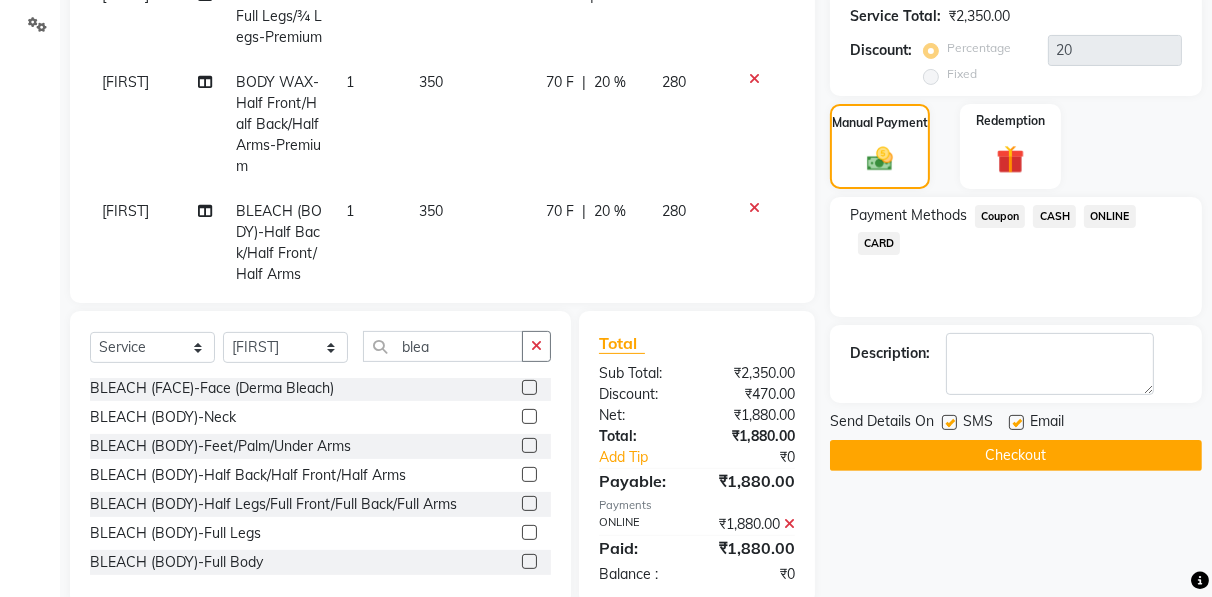 click on "Checkout" 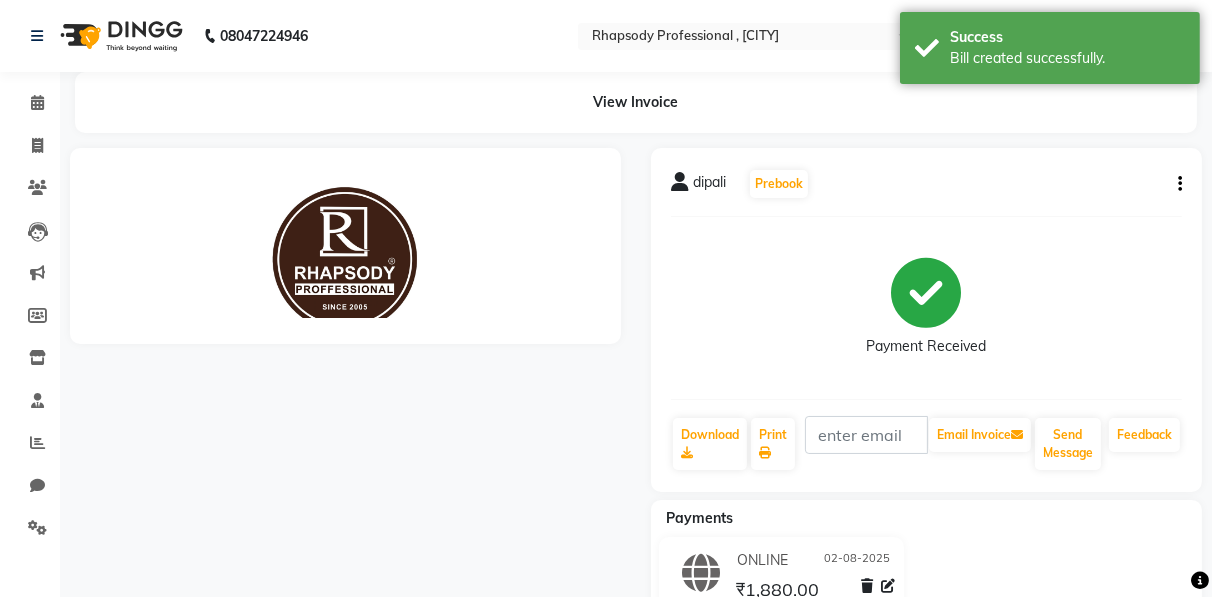 scroll, scrollTop: 0, scrollLeft: 0, axis: both 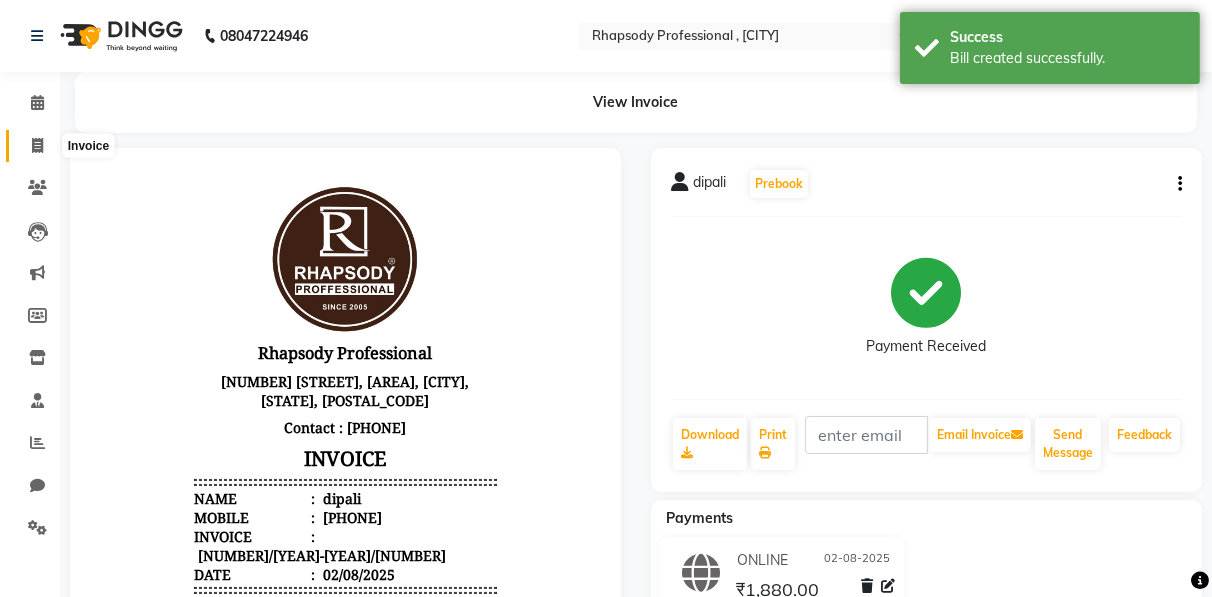 click 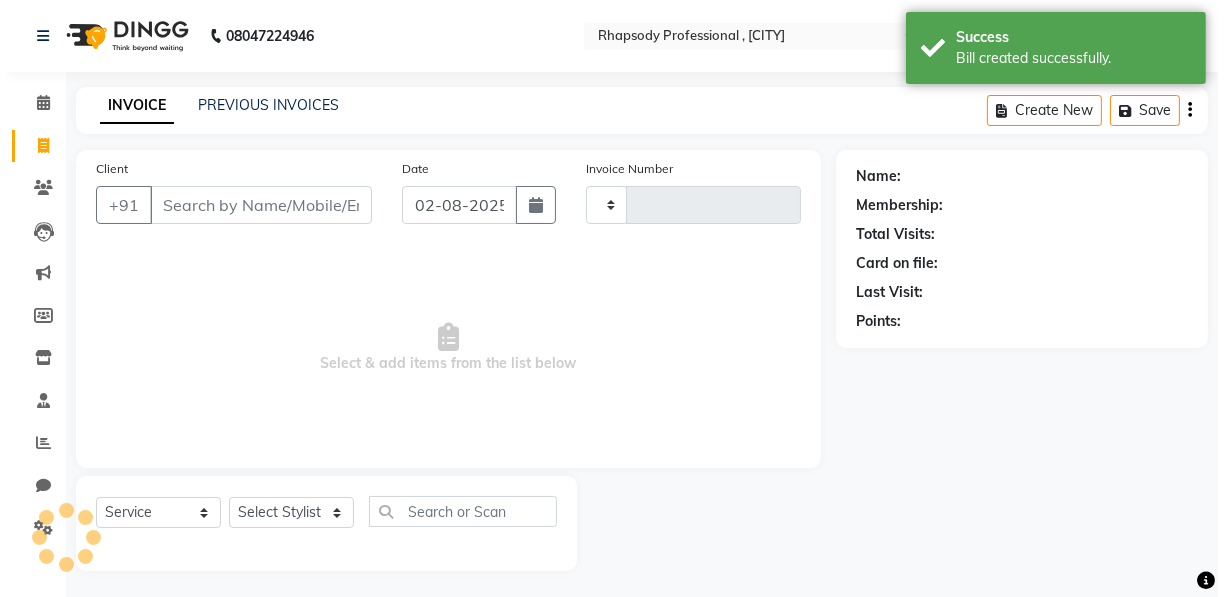 scroll, scrollTop: 3, scrollLeft: 0, axis: vertical 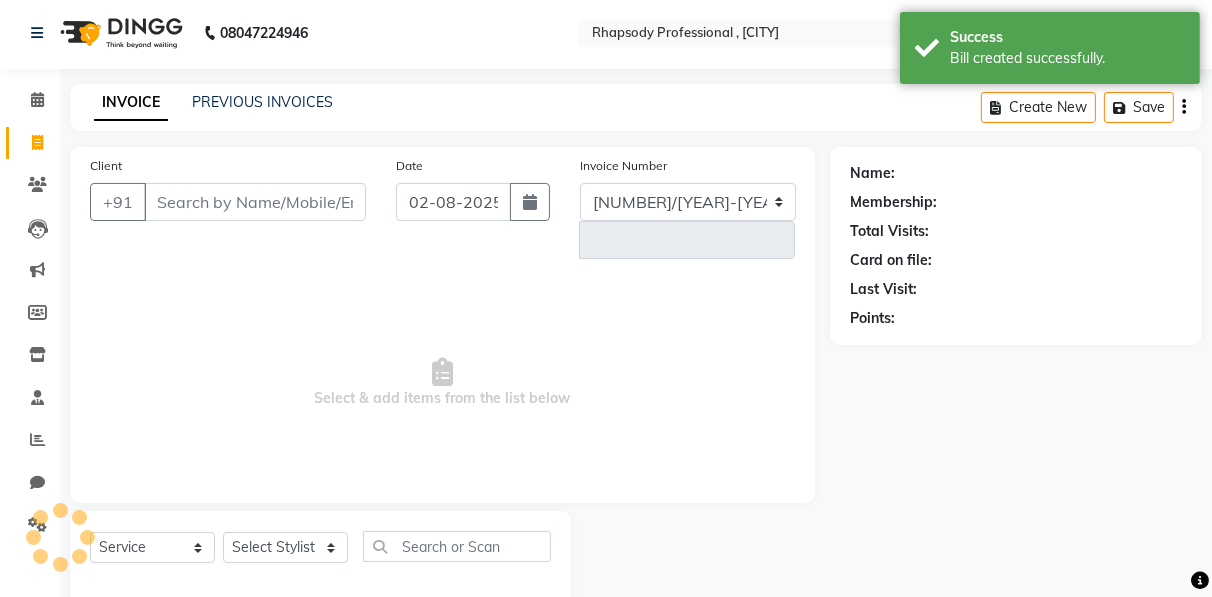 select on "8581" 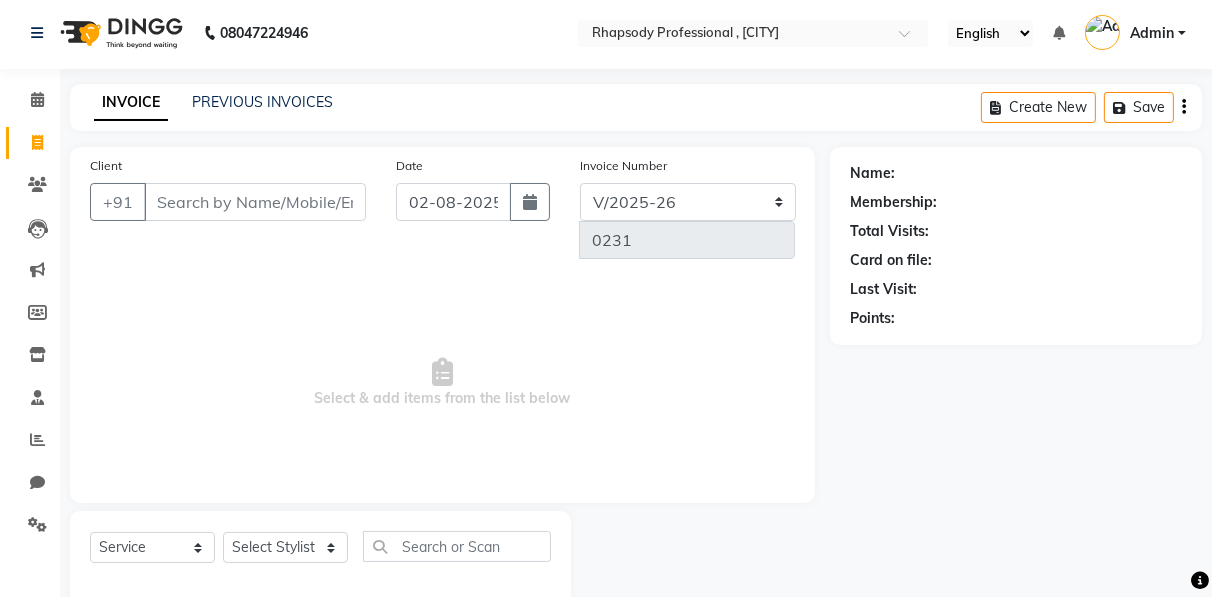 click on "Client" at bounding box center [255, 202] 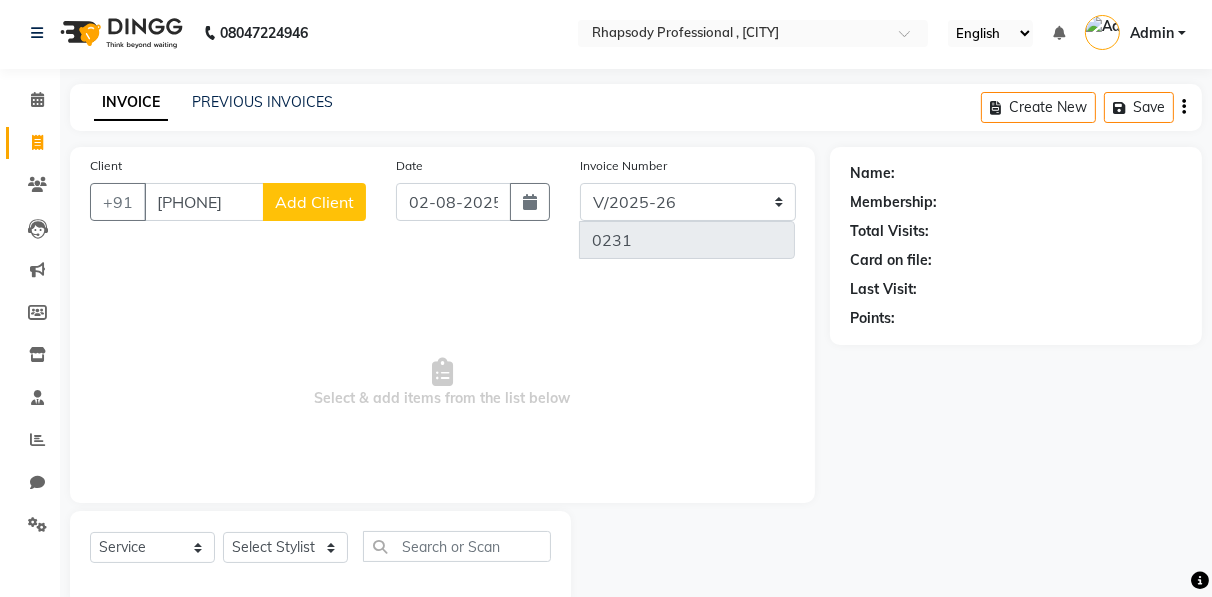 type on "[PHONE]" 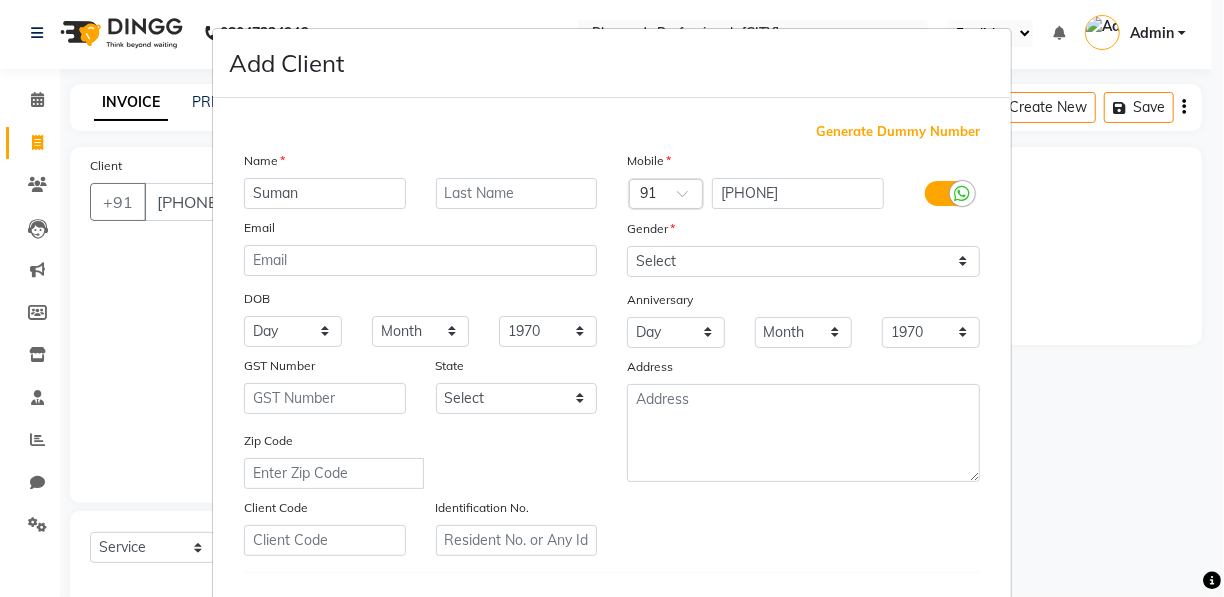 type on "Suman" 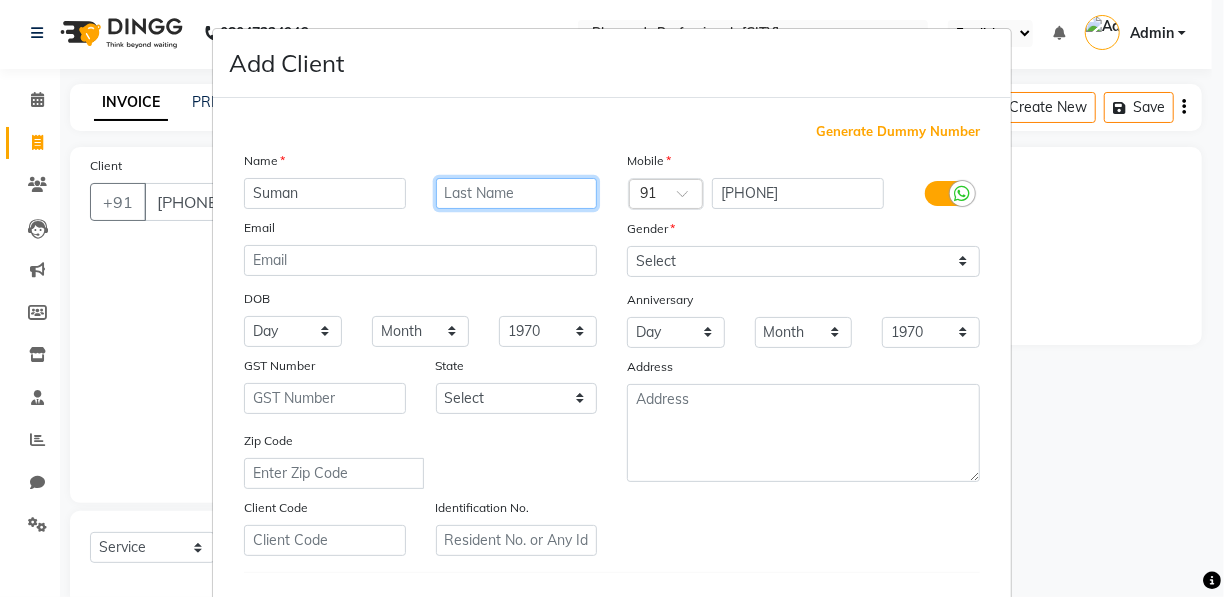 click at bounding box center [517, 193] 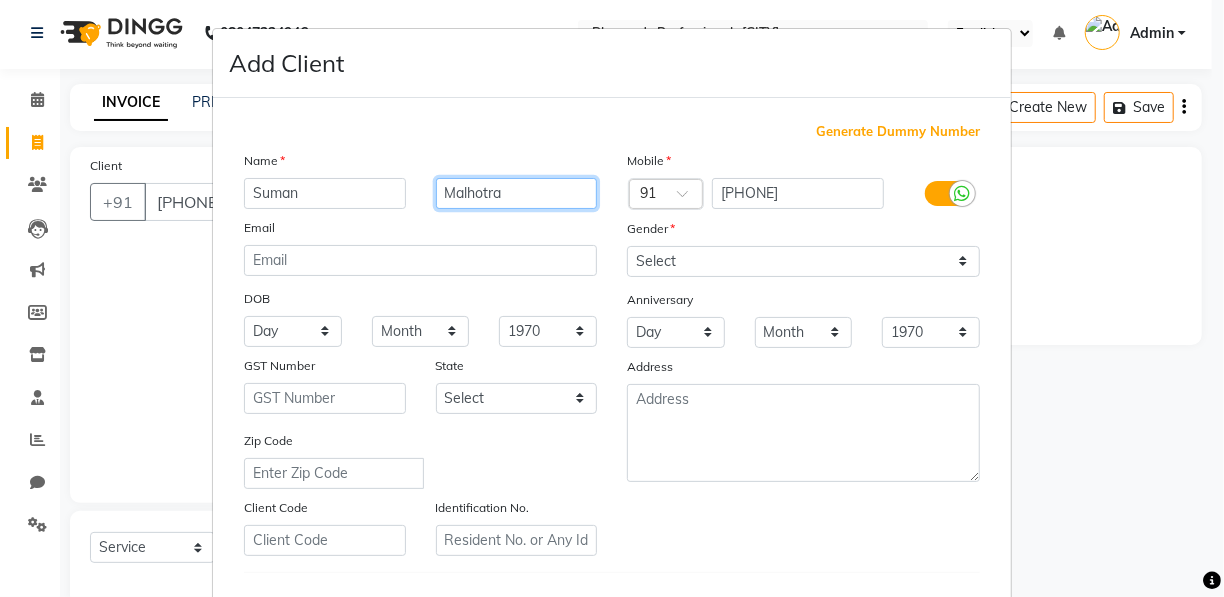 type on "Malhotra" 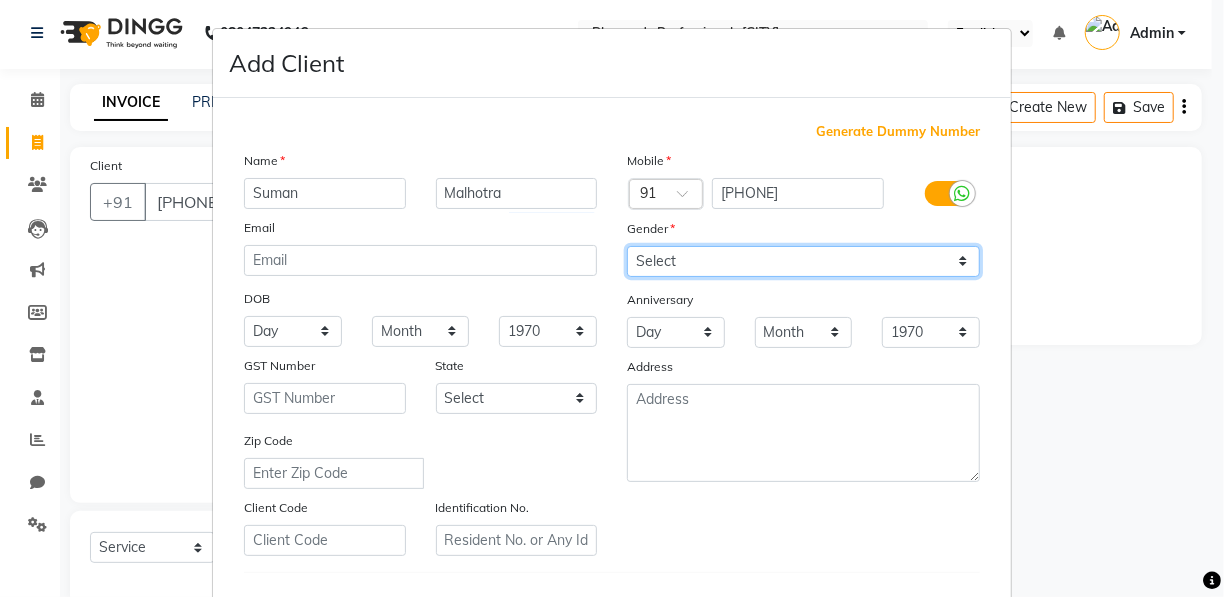 click on "Select Male Female Other Prefer Not To Say" at bounding box center [803, 261] 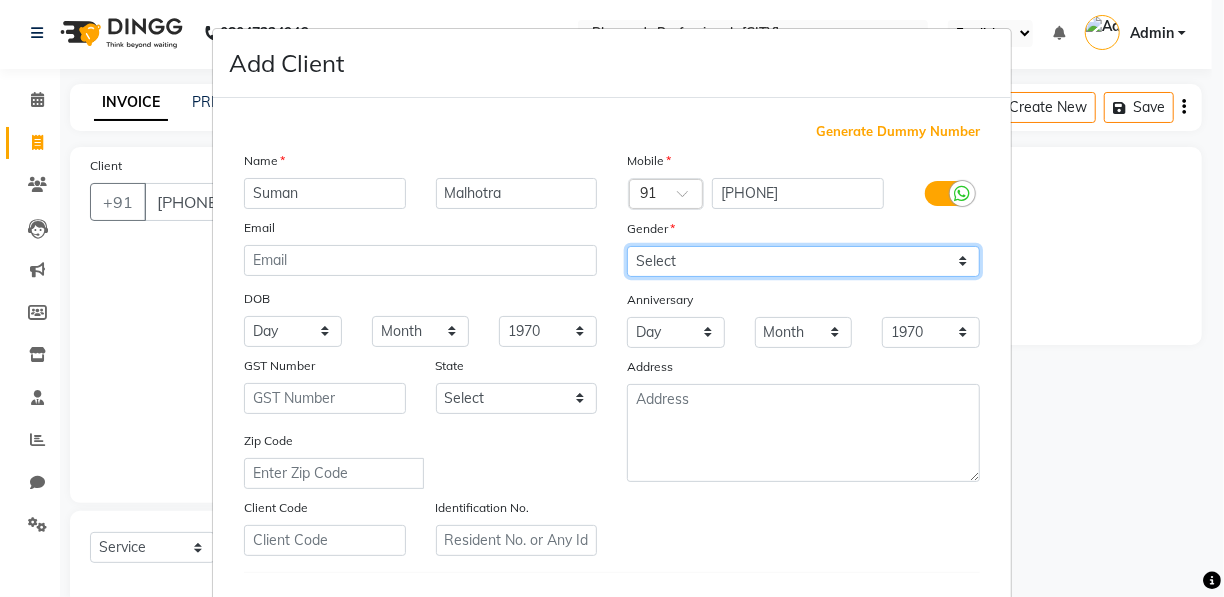 select on "female" 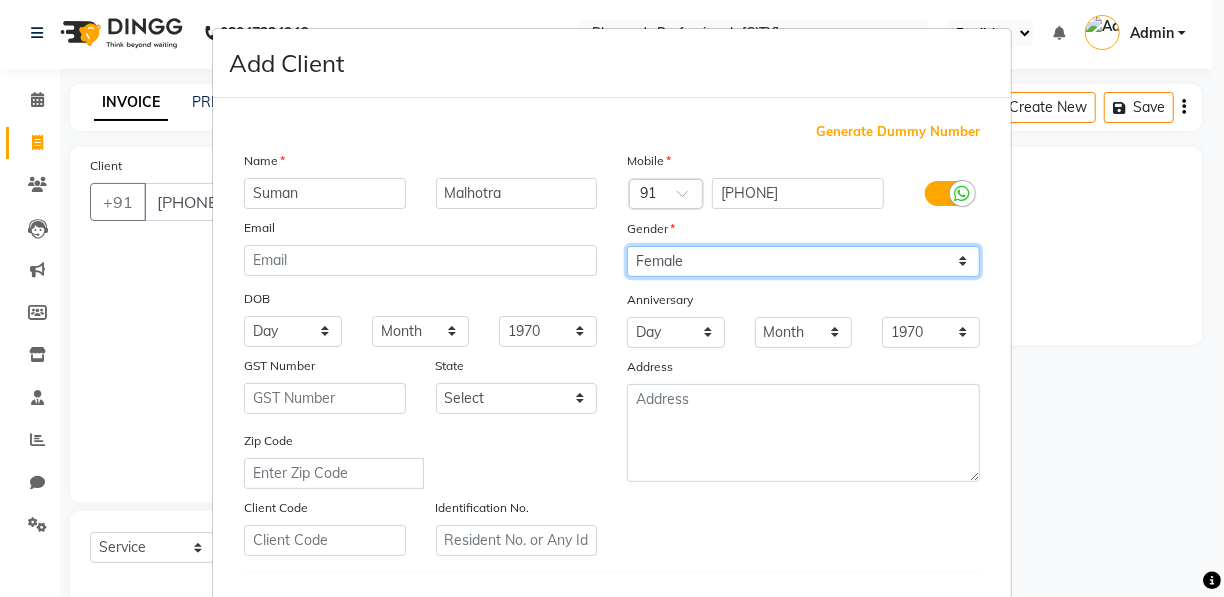 click on "Select Male Female Other Prefer Not To Say" at bounding box center (803, 261) 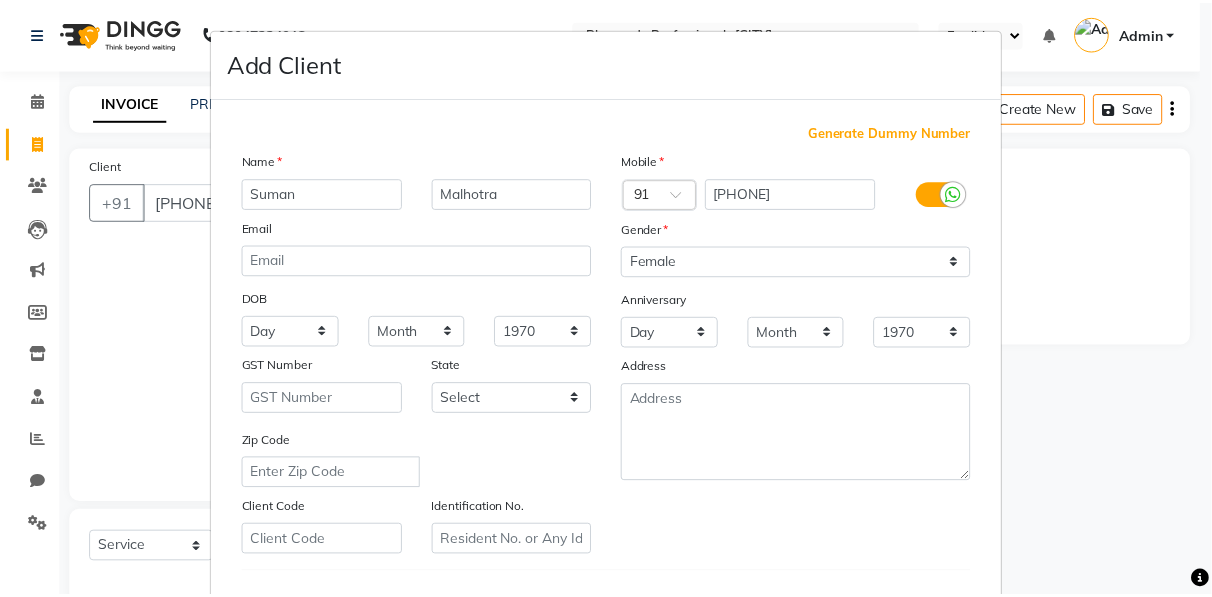 scroll, scrollTop: 321, scrollLeft: 0, axis: vertical 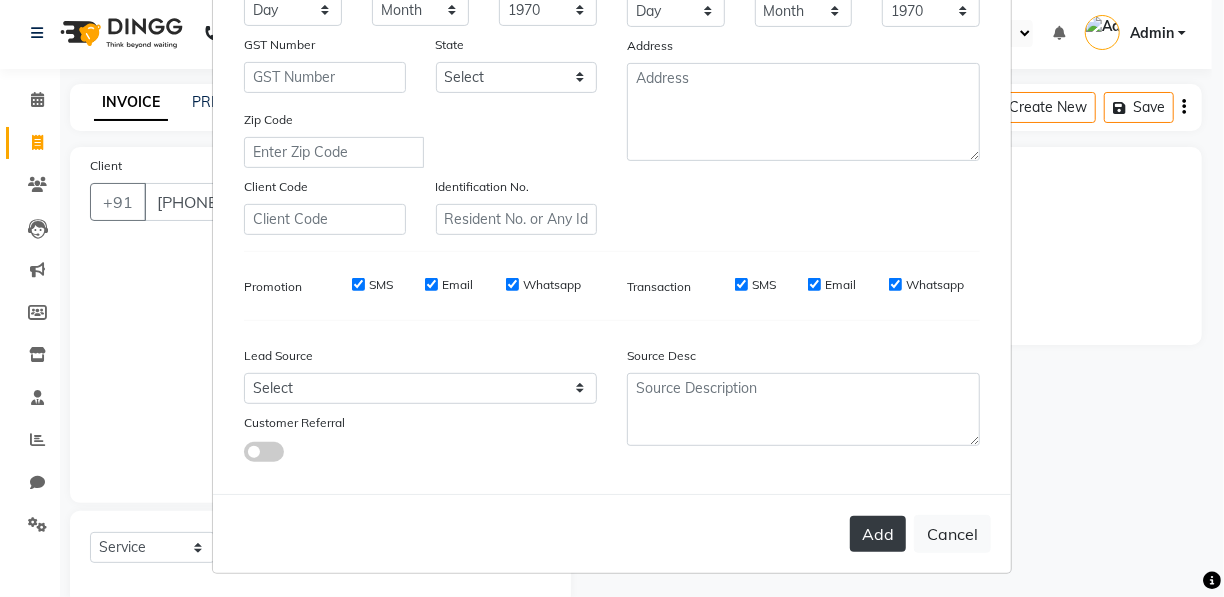 click on "Add" at bounding box center (878, 534) 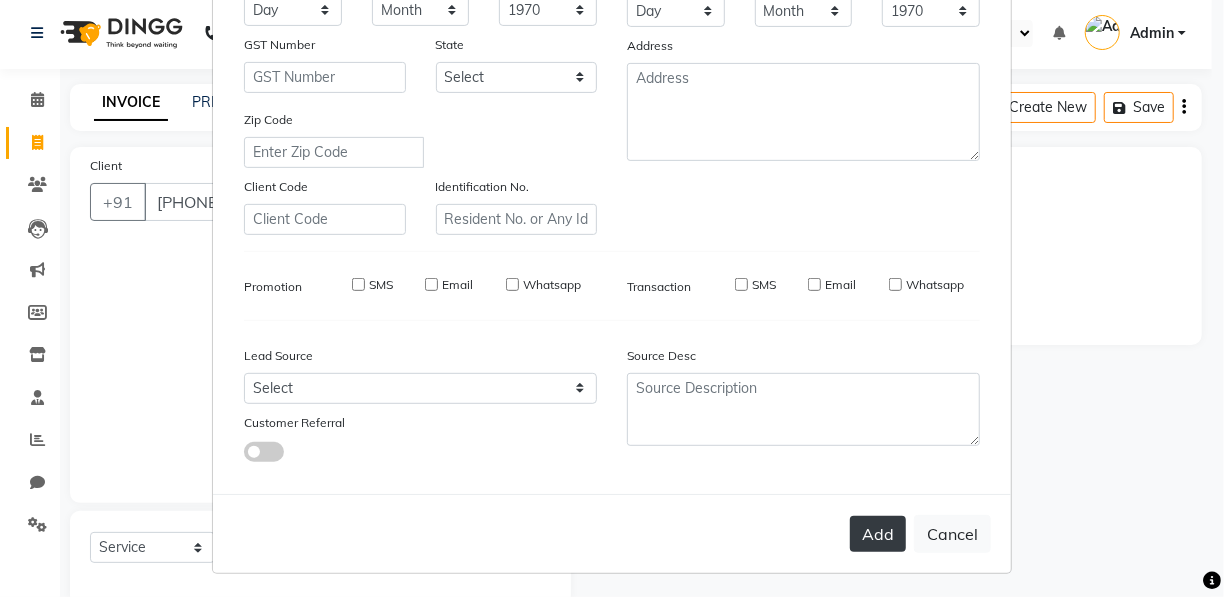 type 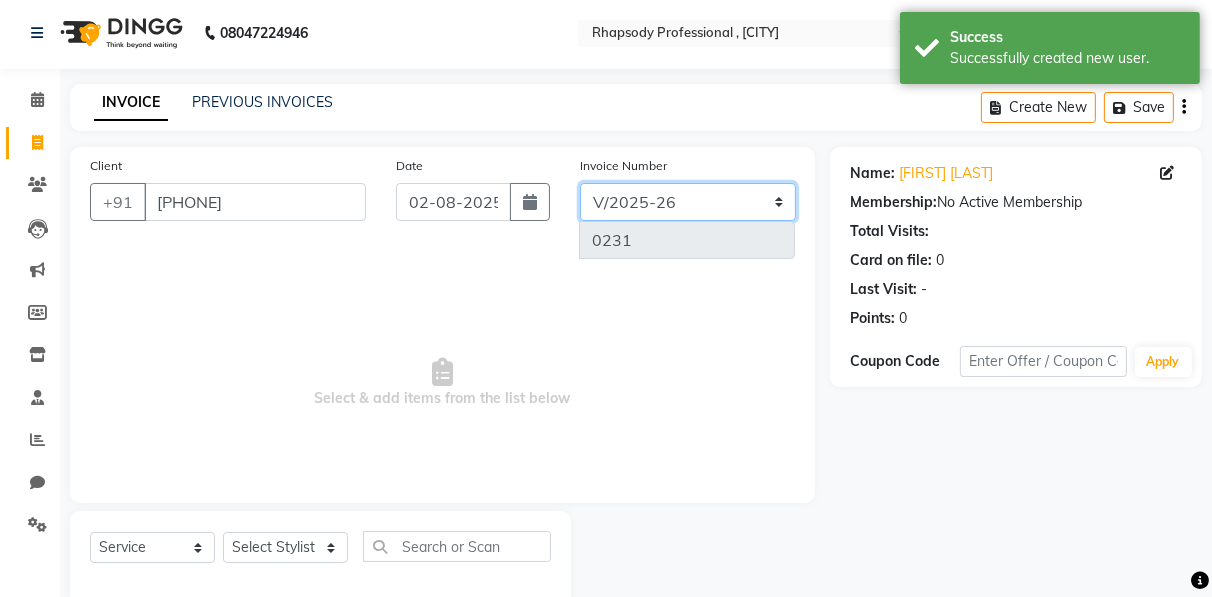 click on "[NUMBER]/[YEAR]-[YEAR] [NUMBER]/[YEAR] [NUMBER]/[YEAR]-[YEAR]" 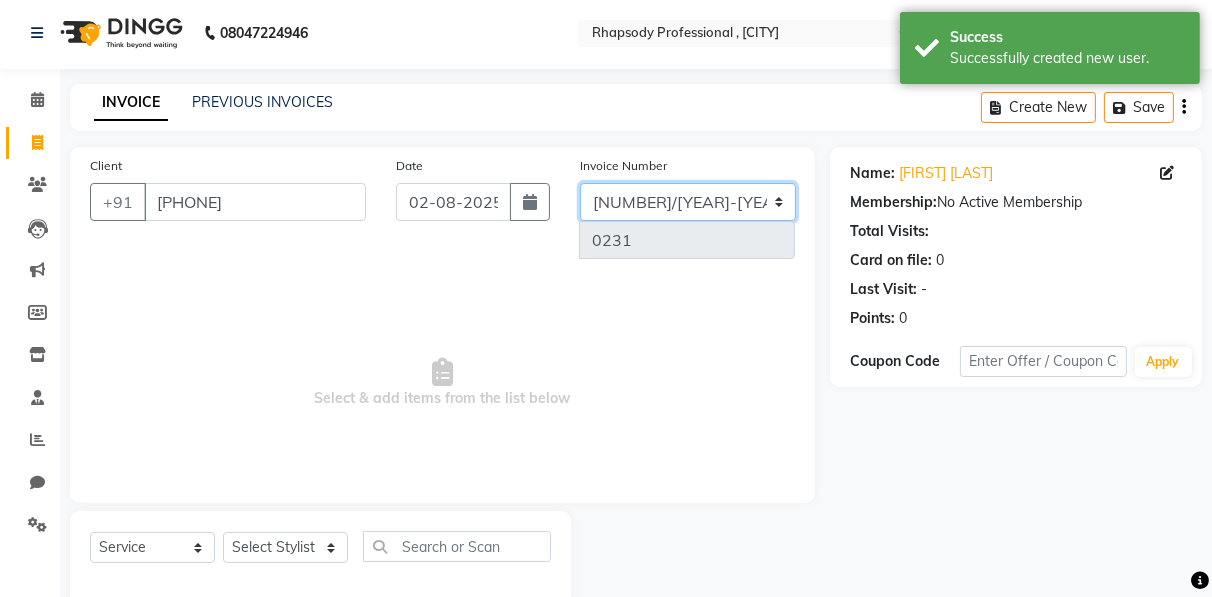 click on "[NUMBER]/[YEAR]-[YEAR] [NUMBER]/[YEAR] [NUMBER]/[YEAR]-[YEAR]" 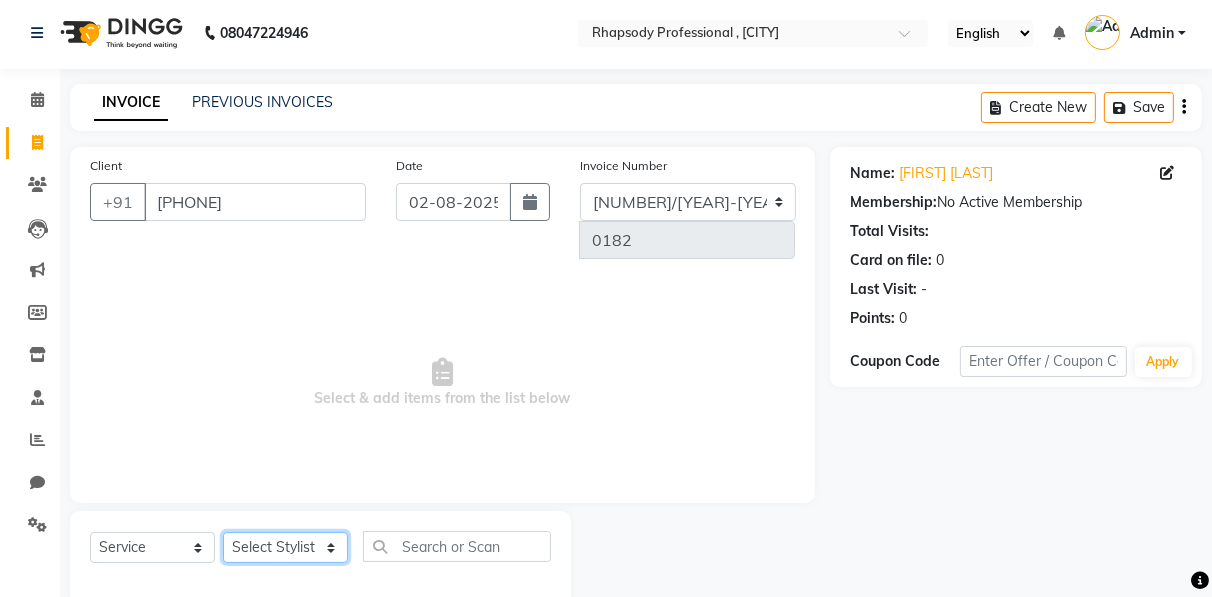 click on "Select Stylist [FIRST] [FIRST] [FIRST] Manager [FIRST] [FIRST] [FIRST] [FIRST] [FIRST] [FIRST] [FIRST] [FIRST] [FIRST]" 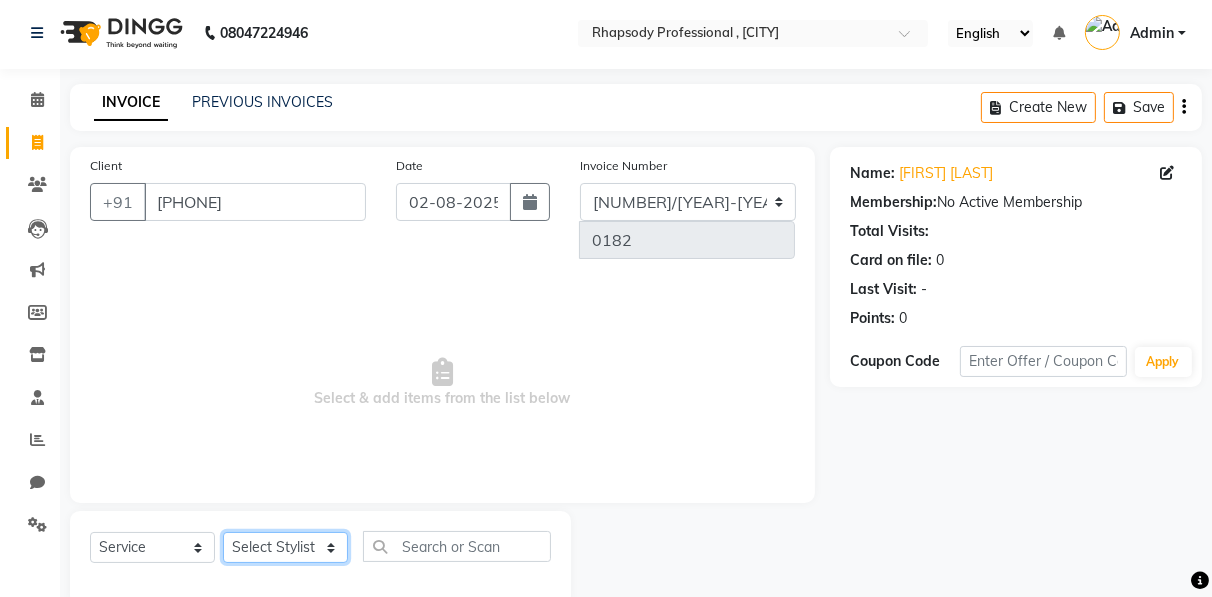 select on "85665" 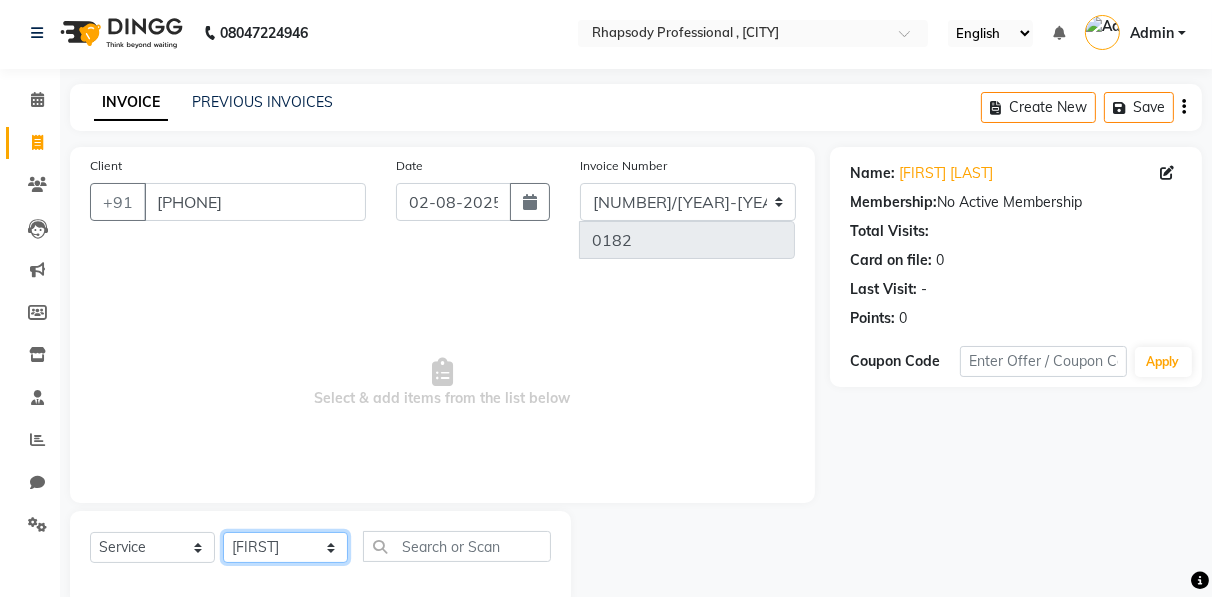 click on "Select Stylist [FIRST] [FIRST] [FIRST] Manager [FIRST] [FIRST] [FIRST] [FIRST] [FIRST] [FIRST] [FIRST] [FIRST] [FIRST]" 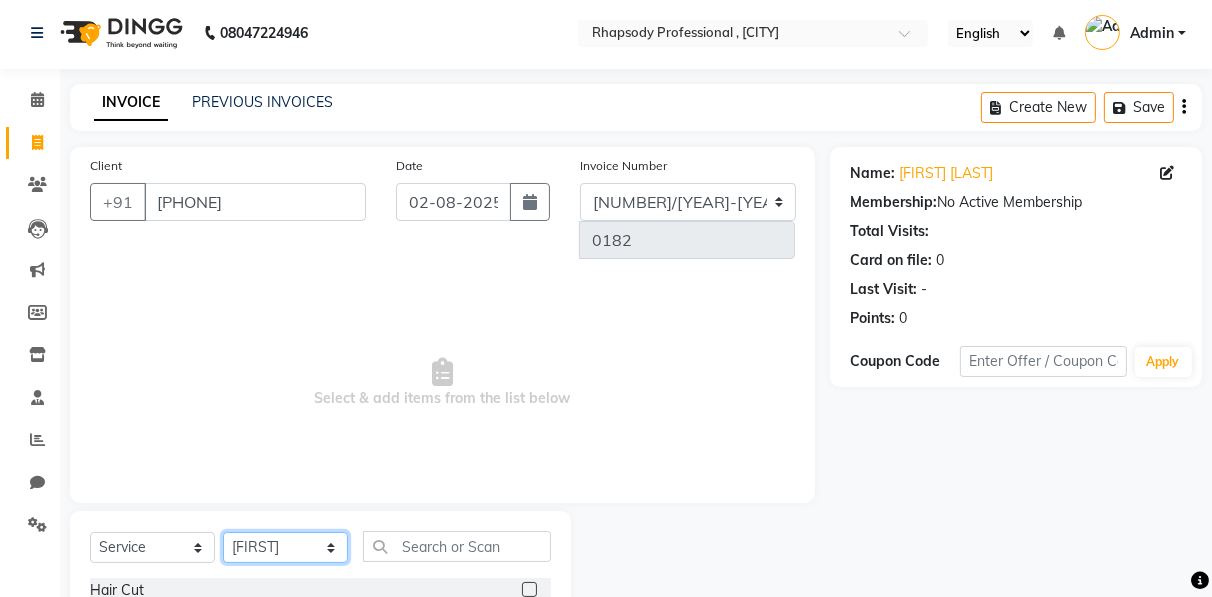 click on "Select Stylist [FIRST] [FIRST] [FIRST] Manager [FIRST] [FIRST] [FIRST] [FIRST] [FIRST] [FIRST] [FIRST] [FIRST] [FIRST]" 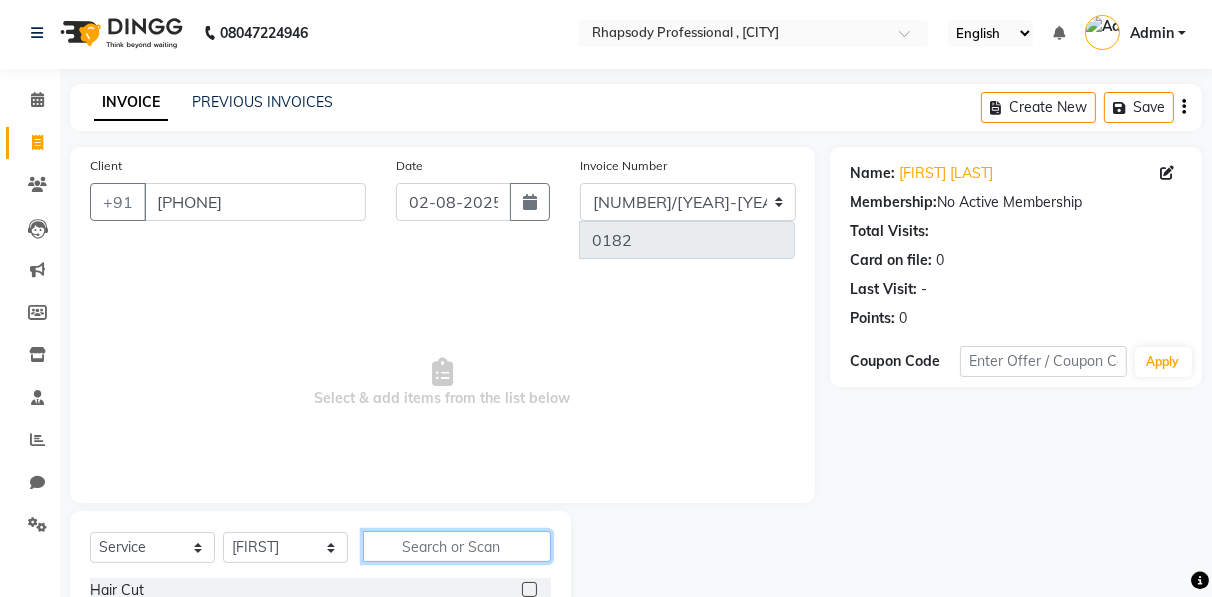 click 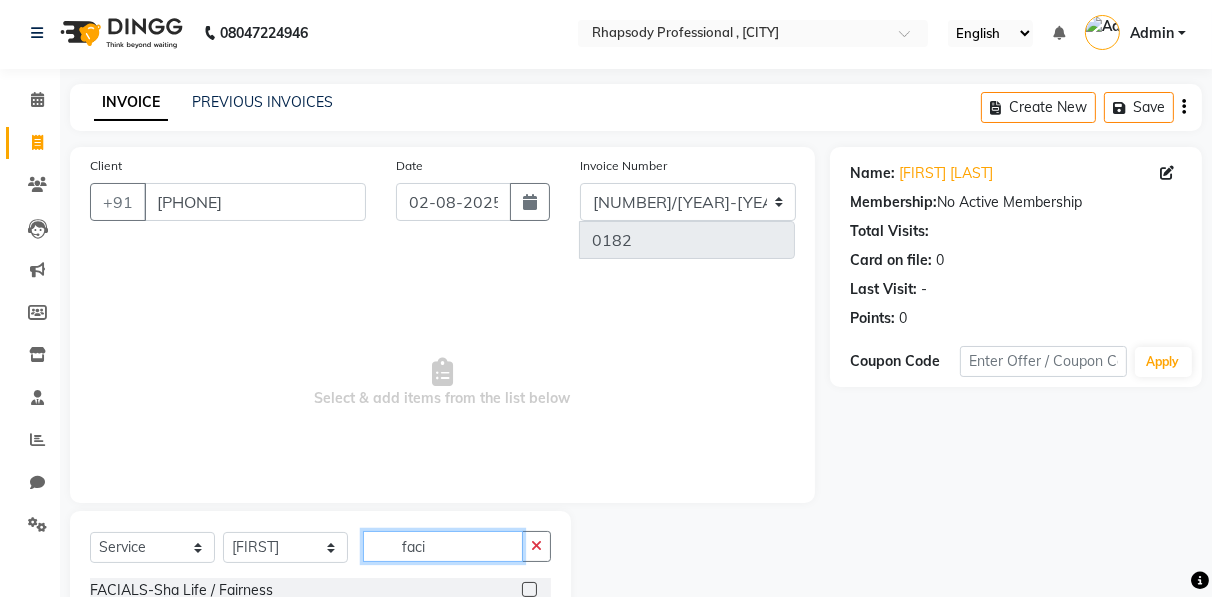 type on "faci" 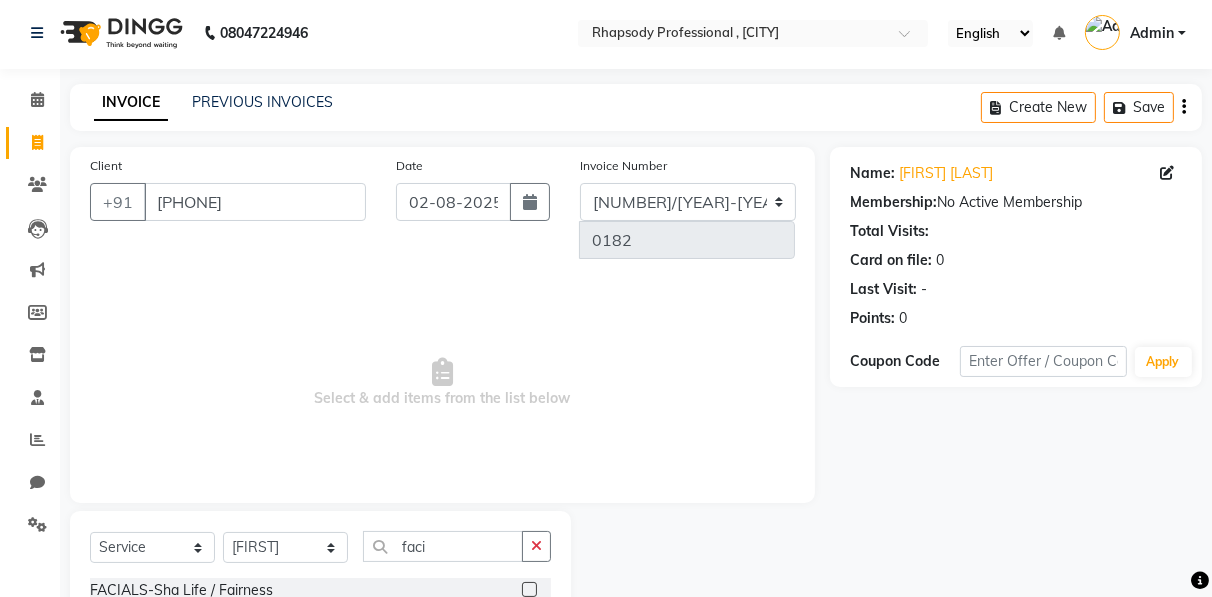 click on "Name: [FIRST] [LAST] Membership: No Active Membership Total Visits: Card on file: 0 Last Visit: - Points: 0 Coupon Code Apply" 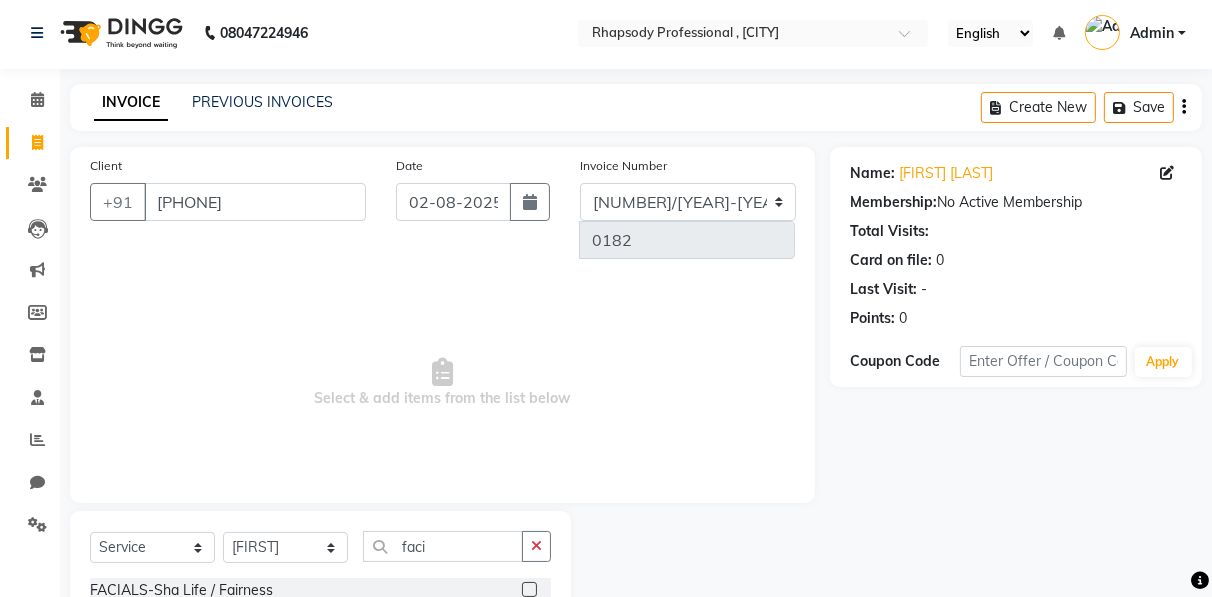 scroll, scrollTop: 202, scrollLeft: 0, axis: vertical 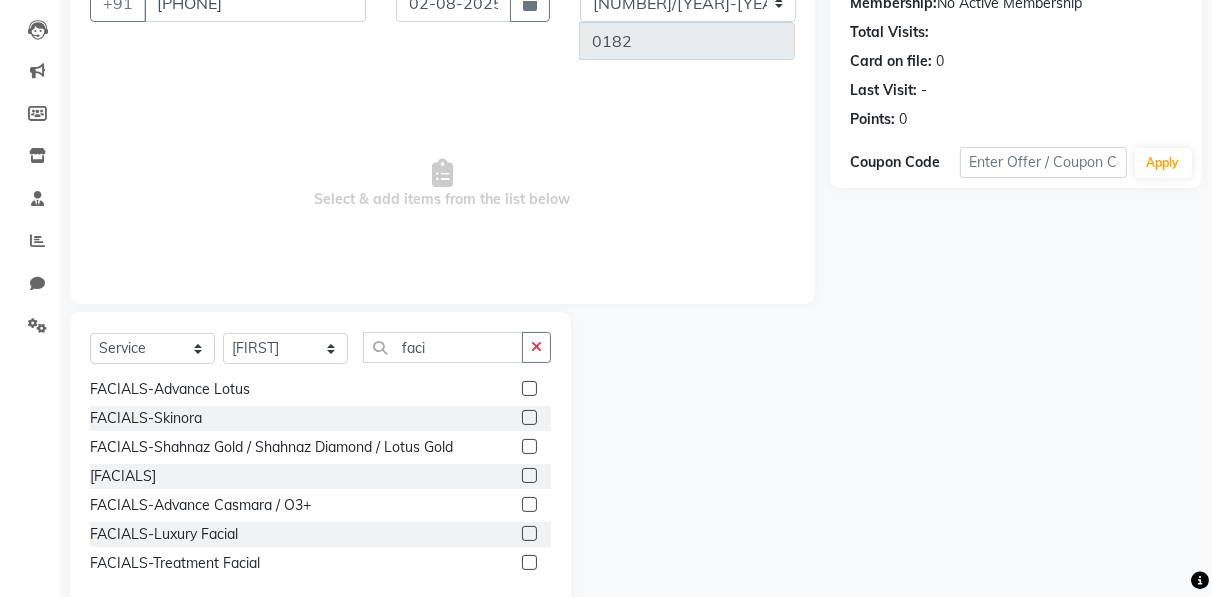 click 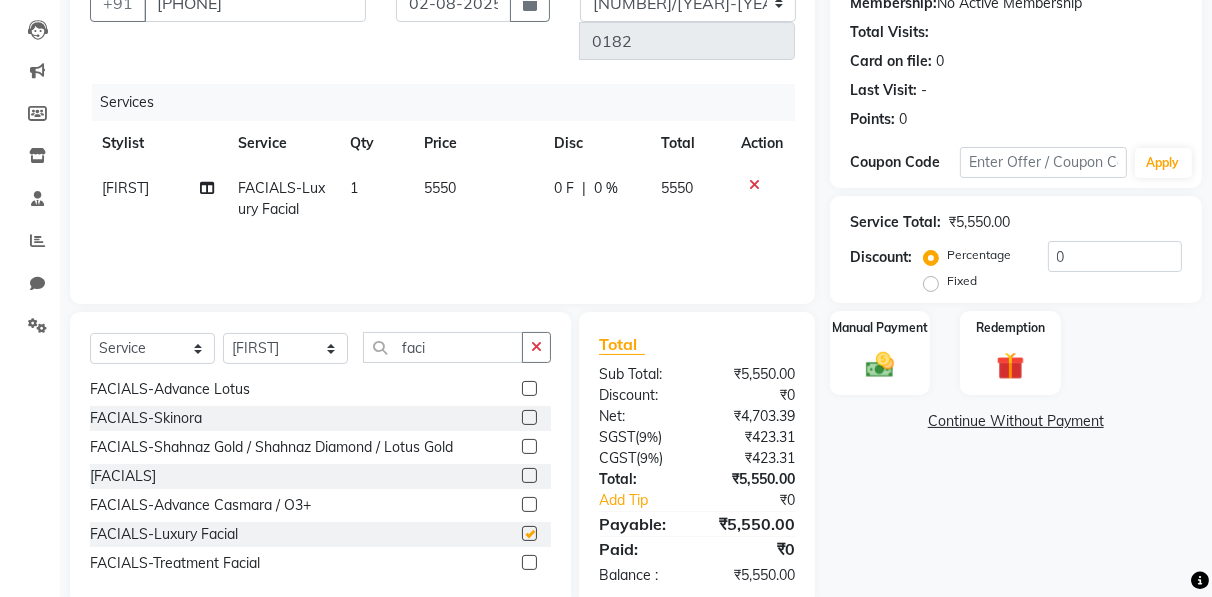 checkbox on "false" 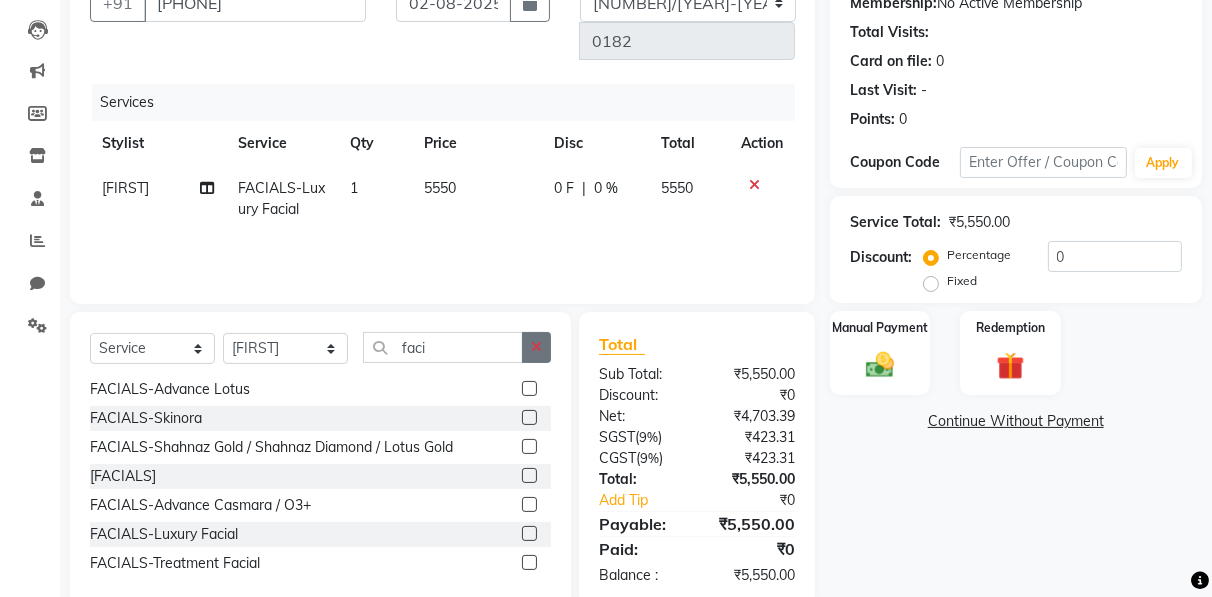 click 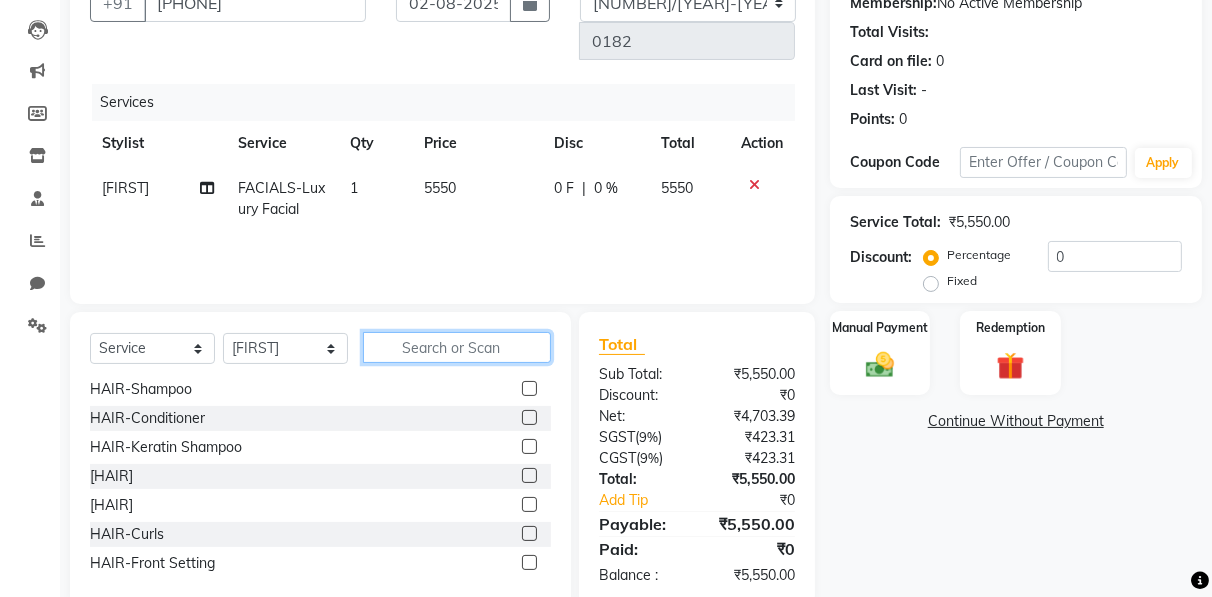 click 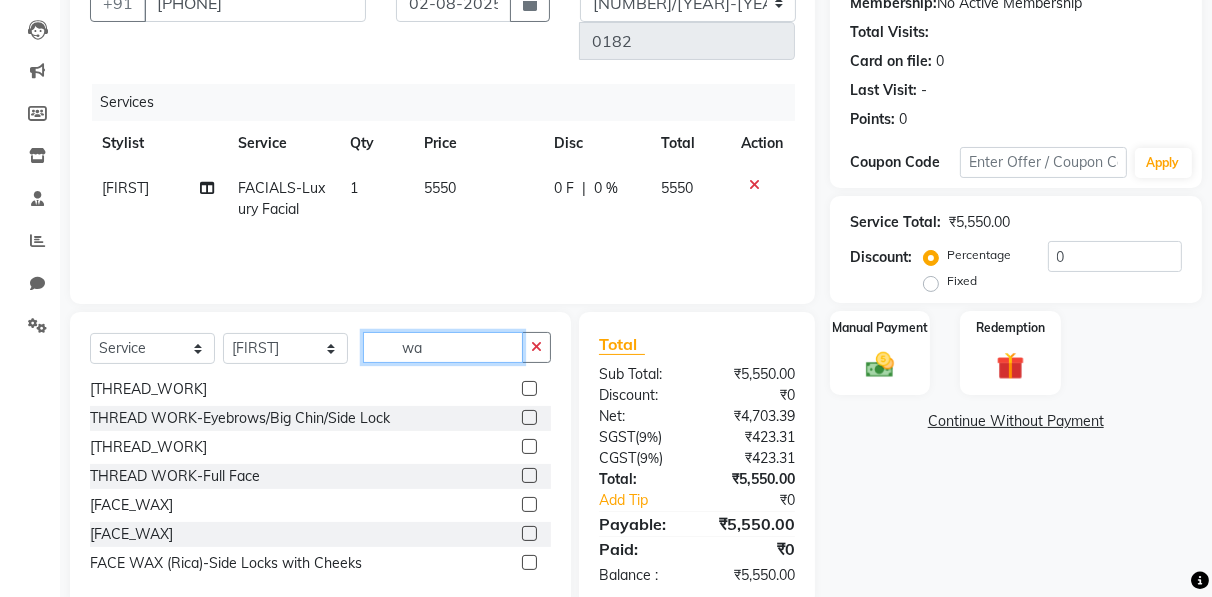 scroll, scrollTop: 0, scrollLeft: 0, axis: both 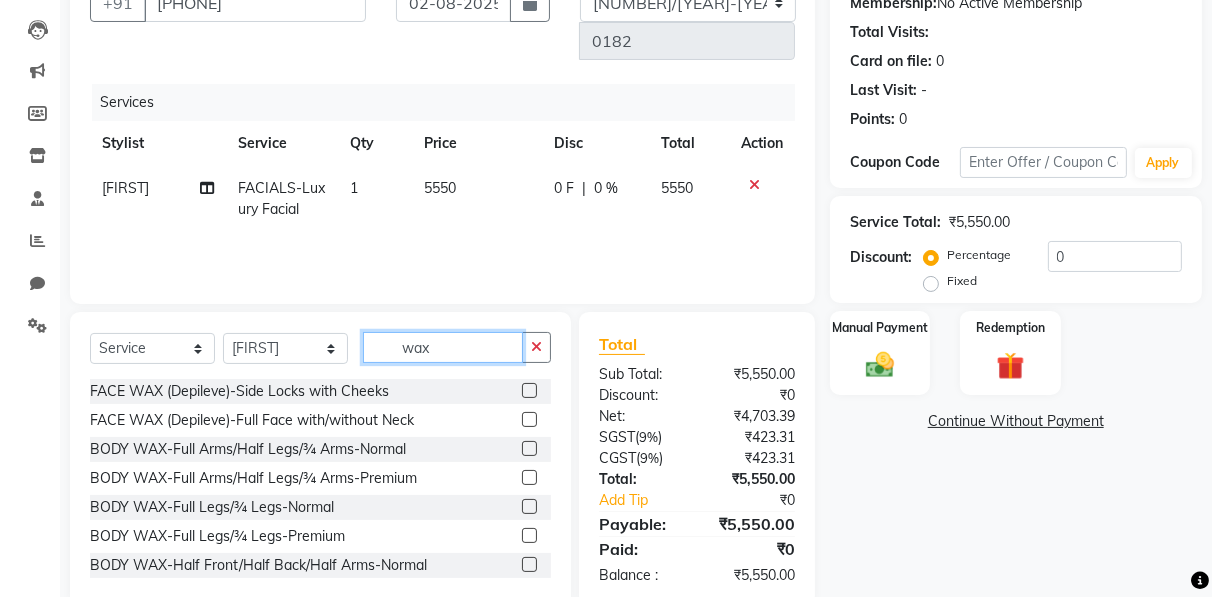 type on "wax" 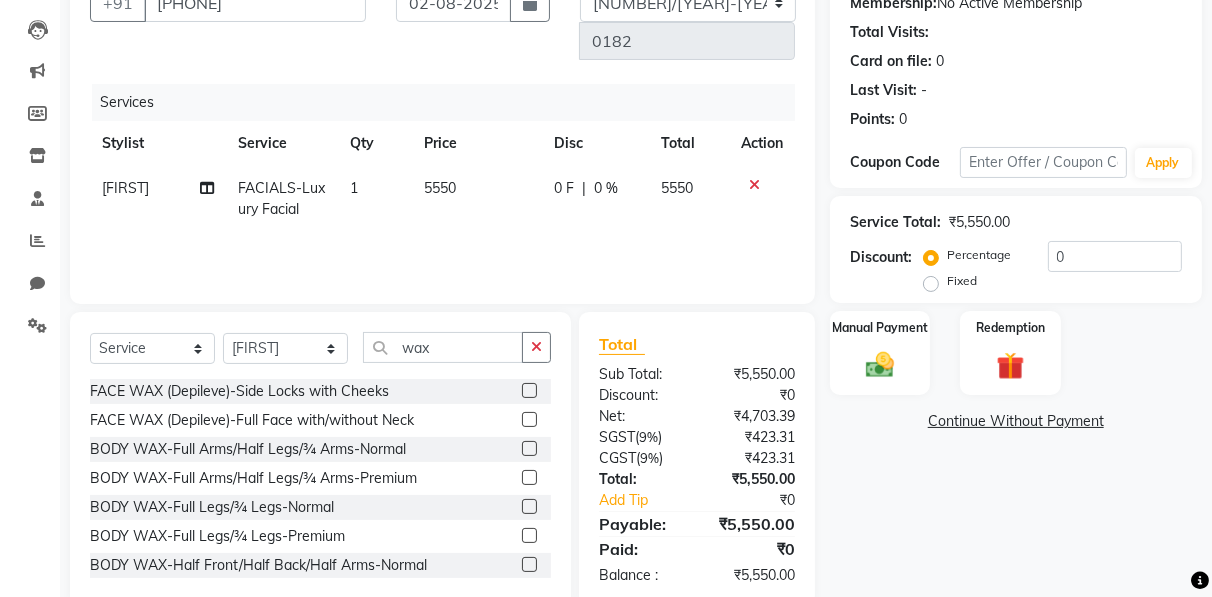 click 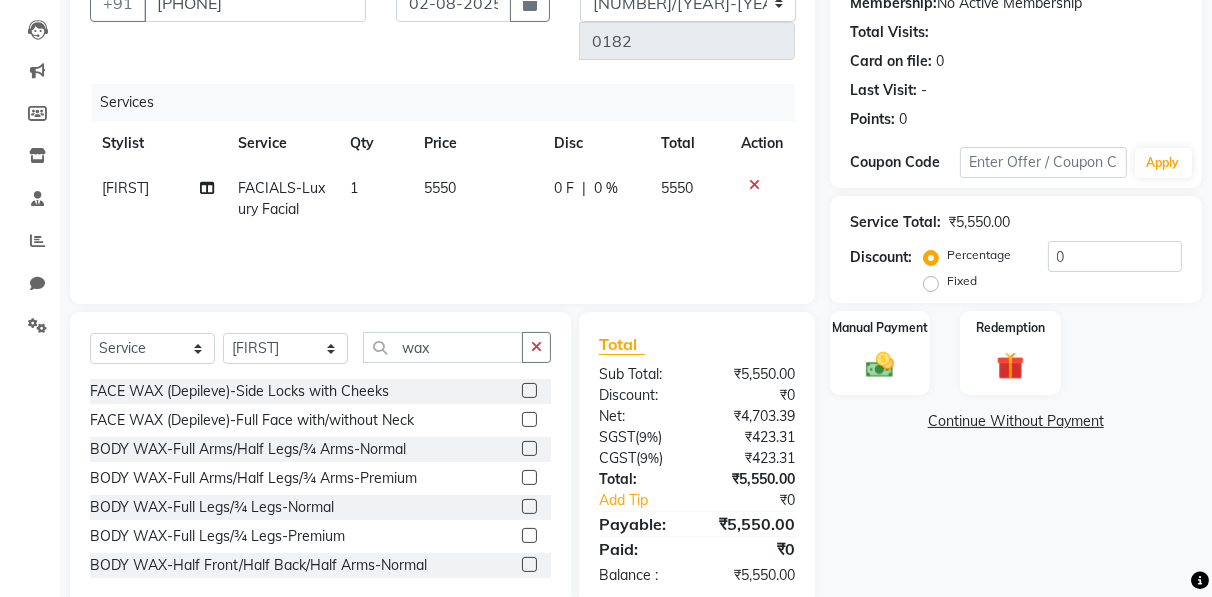 click at bounding box center (528, 449) 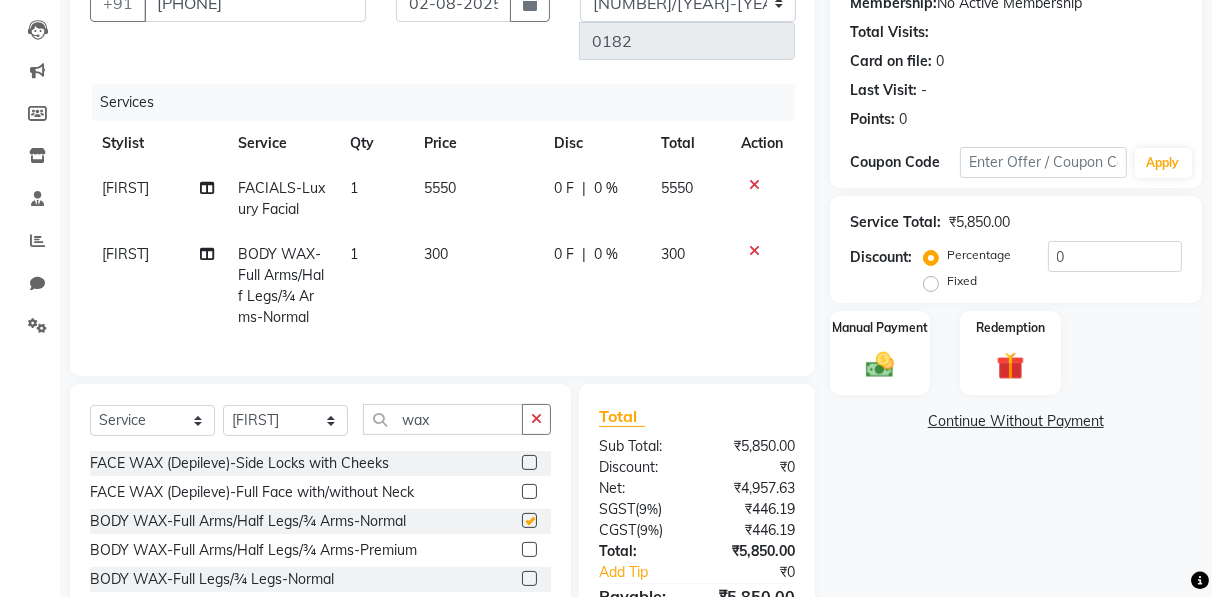checkbox on "false" 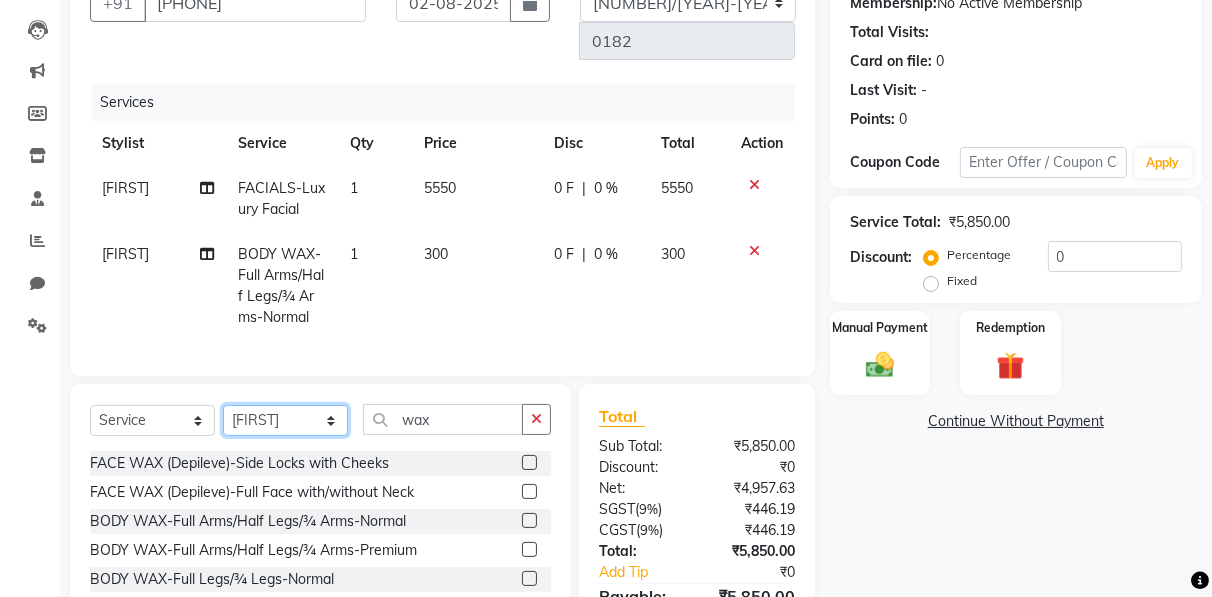 click on "Select Stylist [FIRST] [FIRST] [FIRST] Manager [FIRST] [FIRST] [FIRST] [FIRST] [FIRST] [FIRST] [FIRST] [FIRST] [FIRST]" 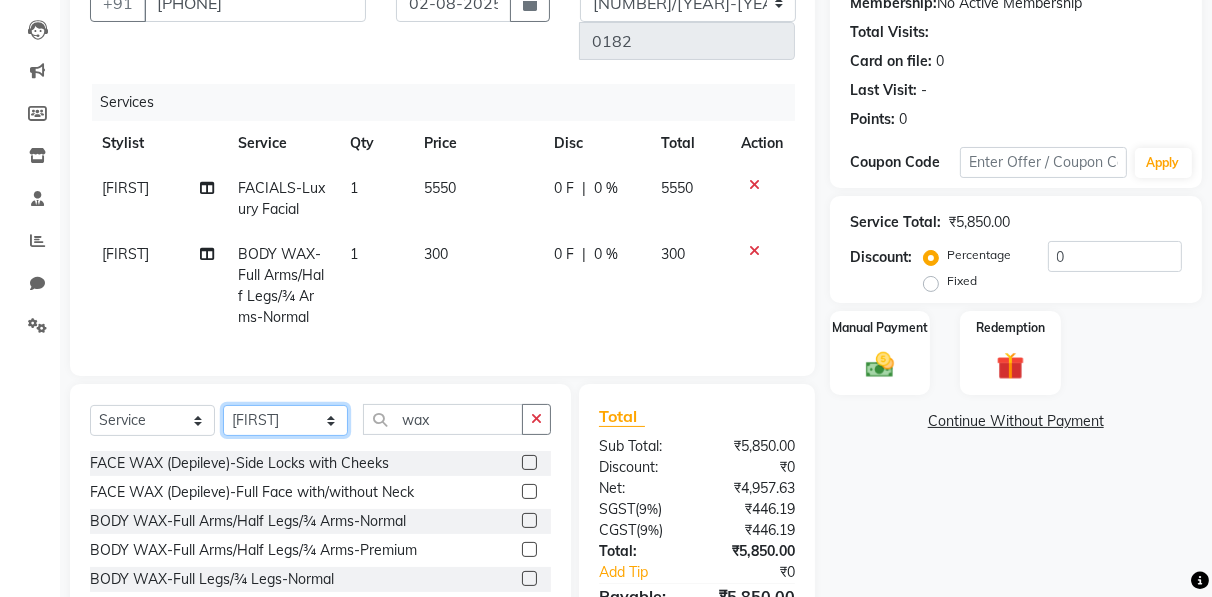select on "85670" 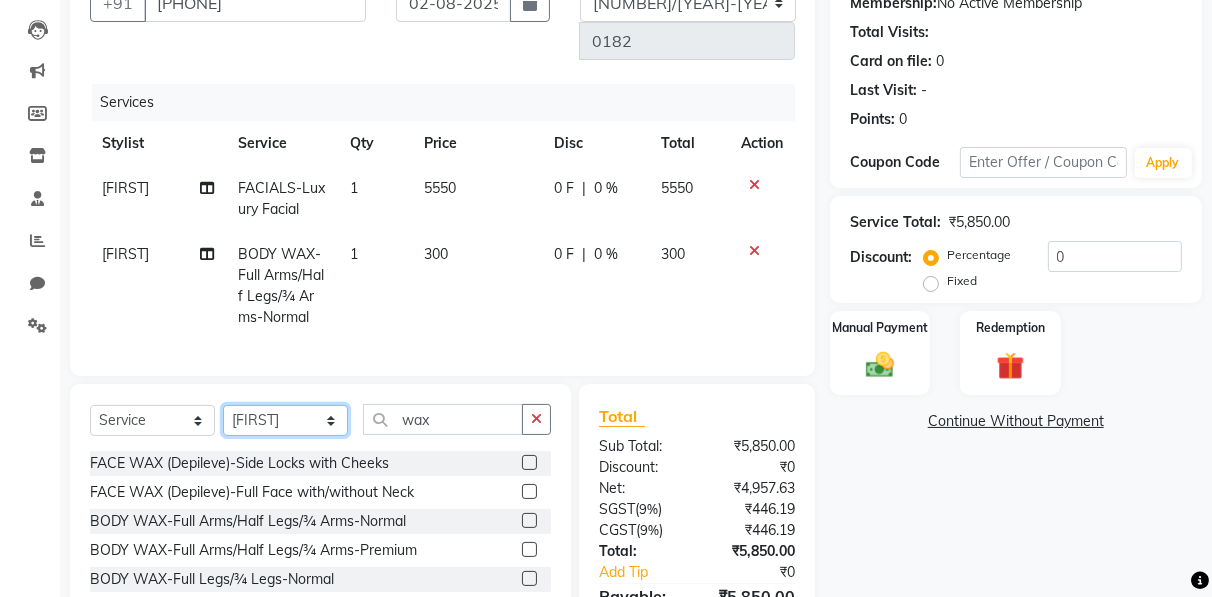 click on "Select Stylist [FIRST] [FIRST] [FIRST] Manager [FIRST] [FIRST] [FIRST] [FIRST] [FIRST] [FIRST] [FIRST] [FIRST] [FIRST]" 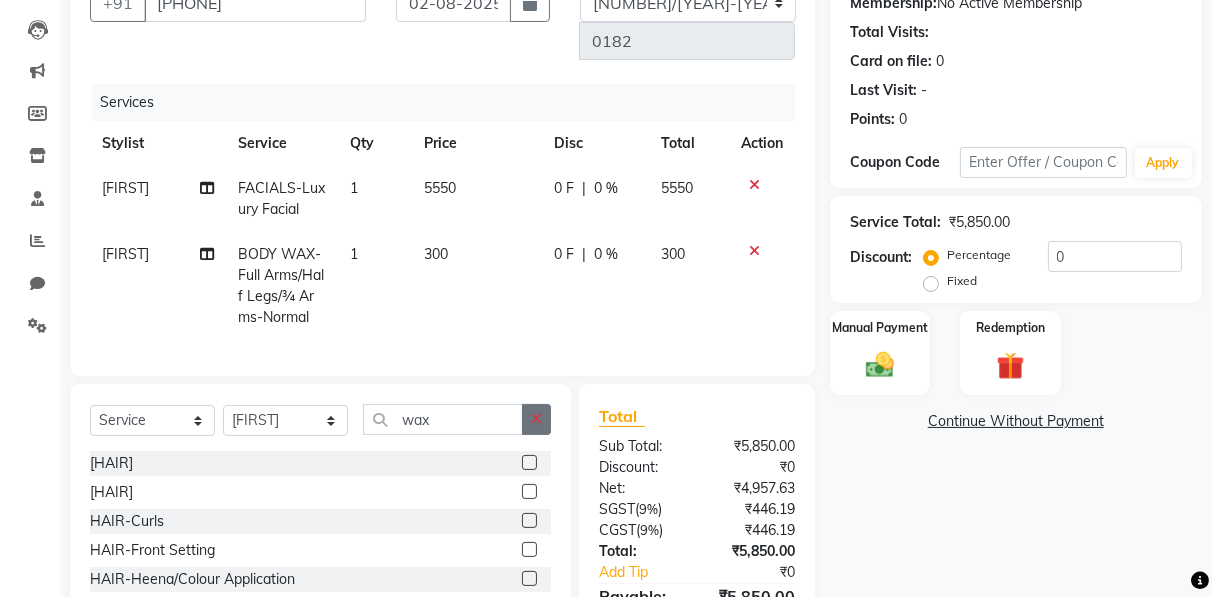 click 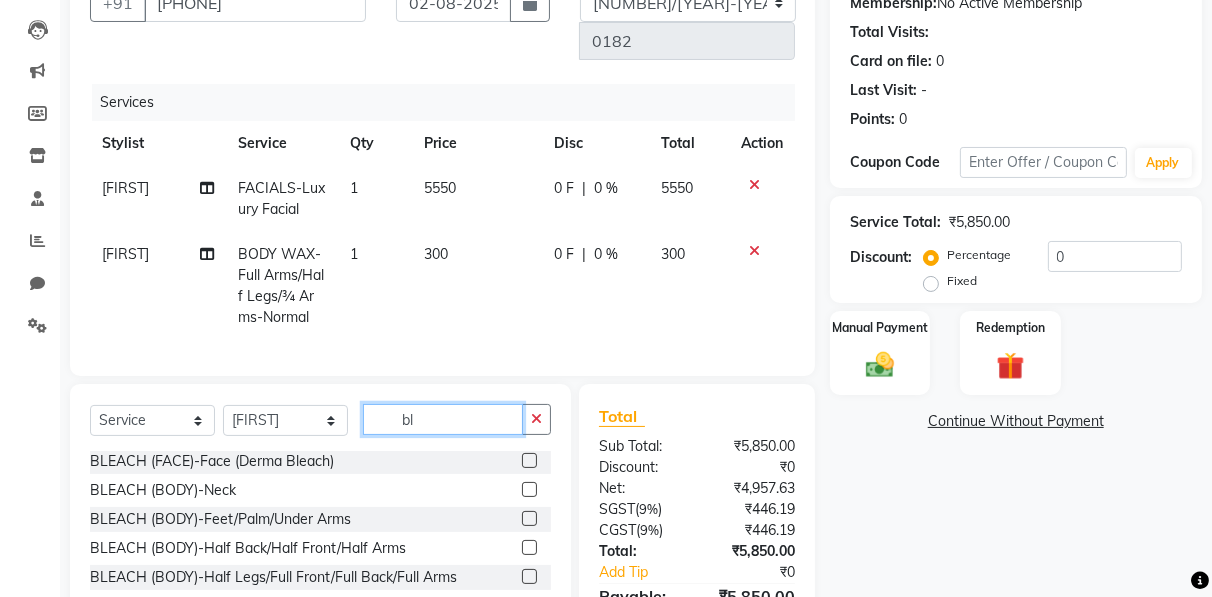 scroll, scrollTop: 86, scrollLeft: 0, axis: vertical 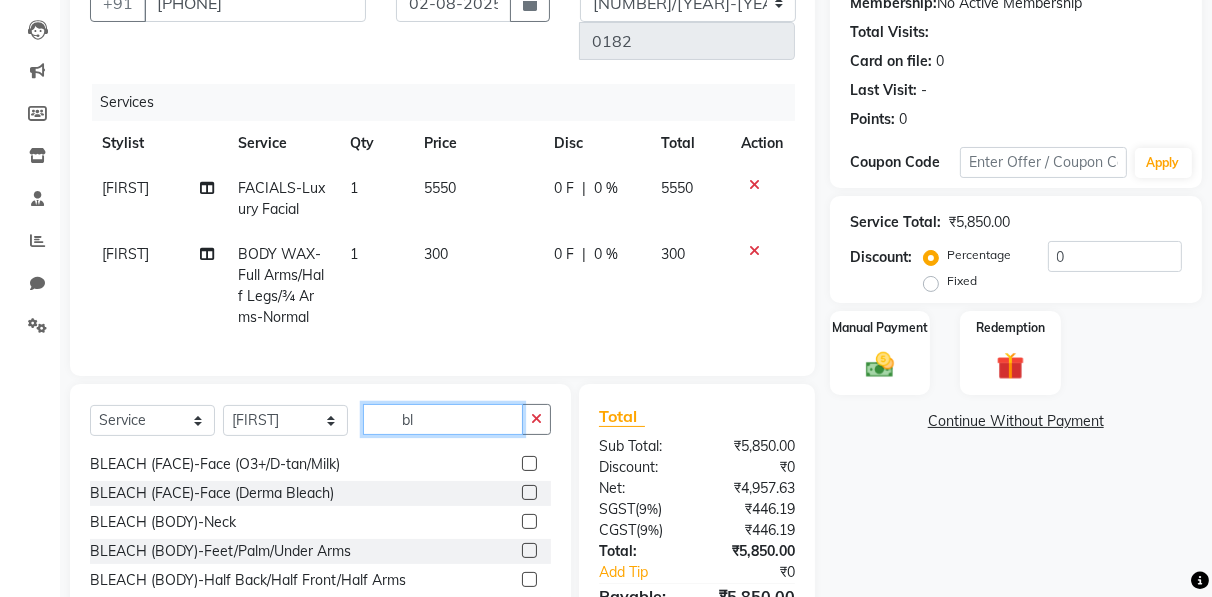 type on "bl" 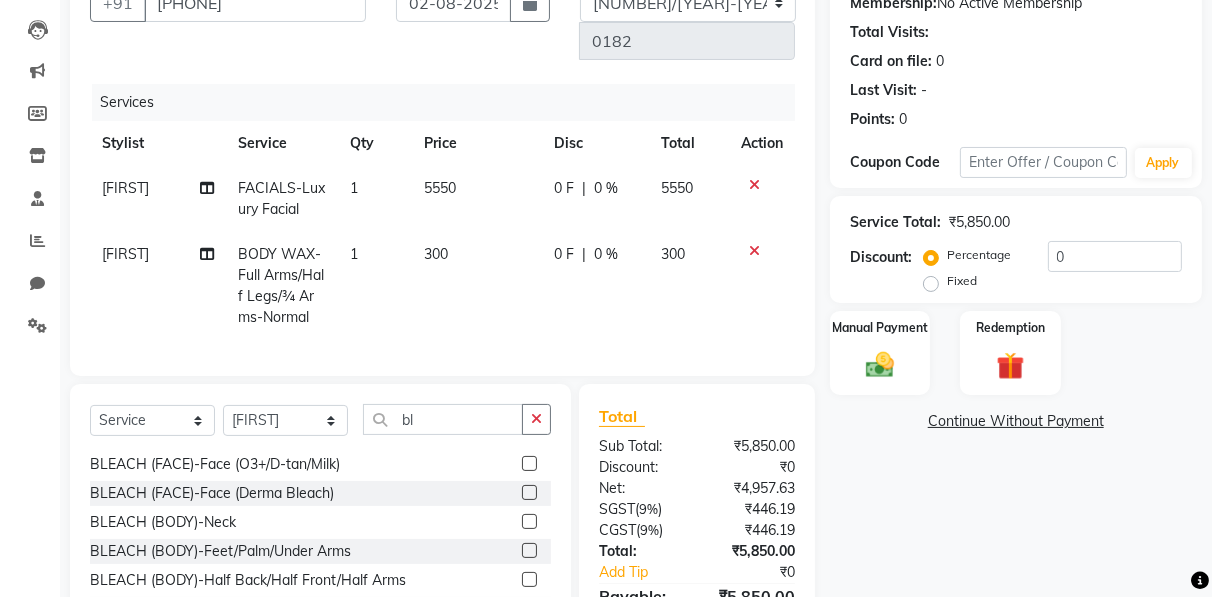 click 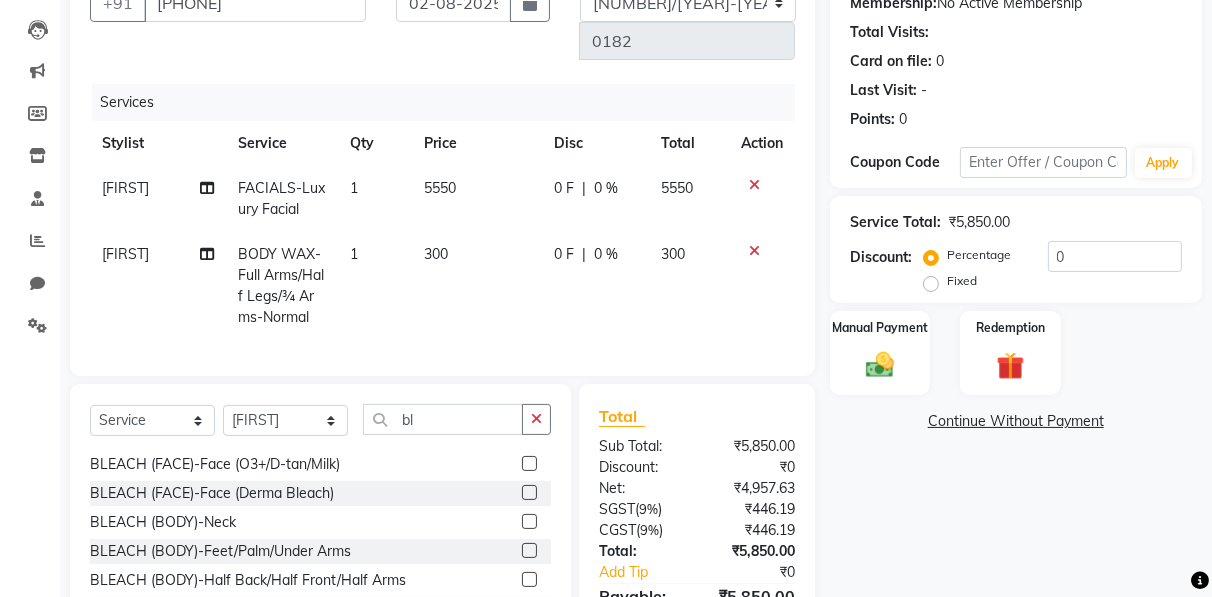 click at bounding box center [528, 464] 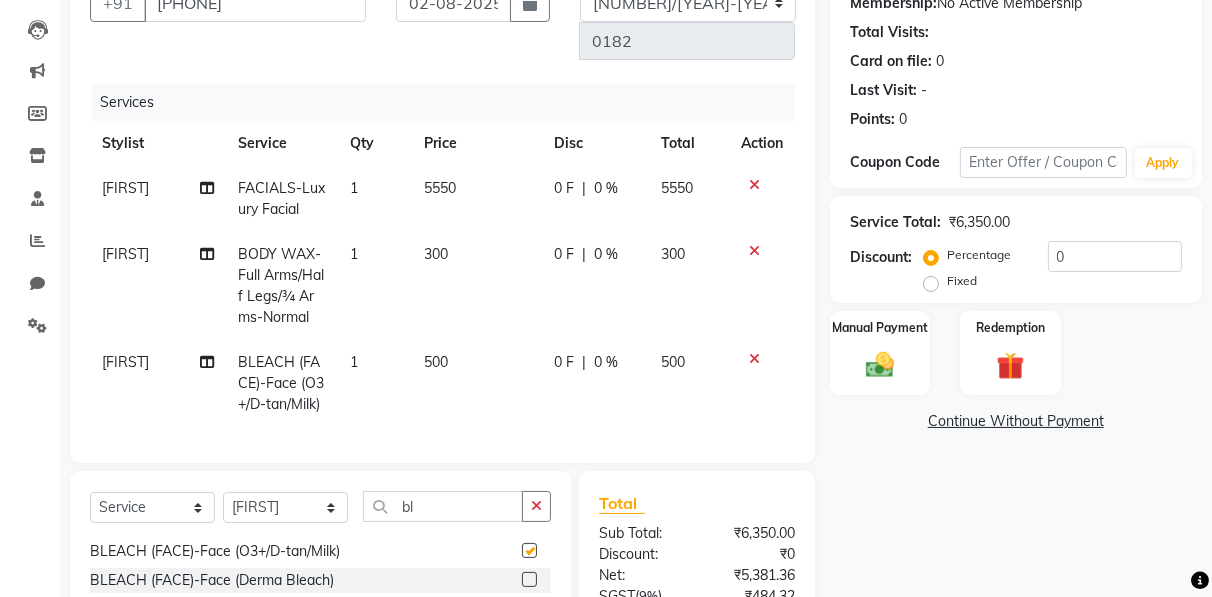 checkbox on "false" 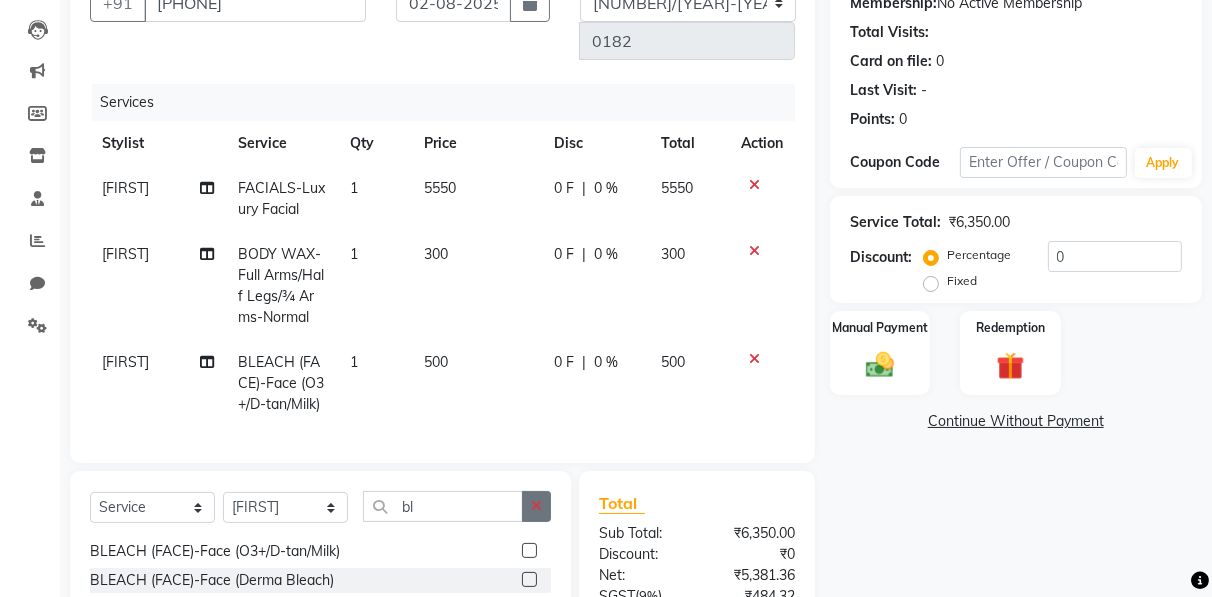 click 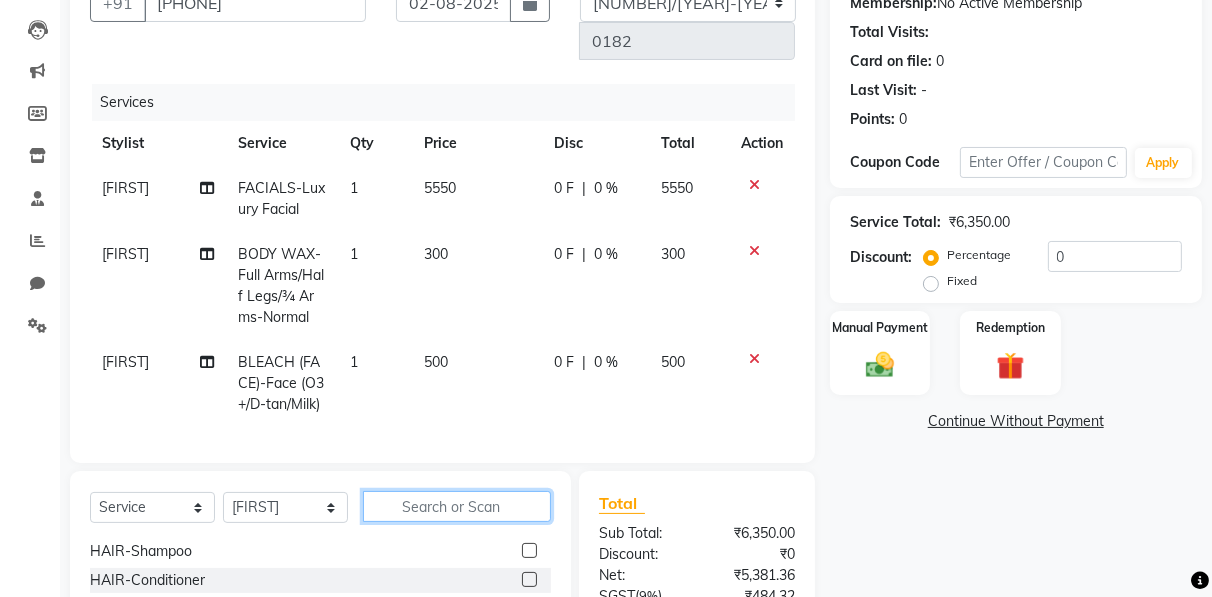 click 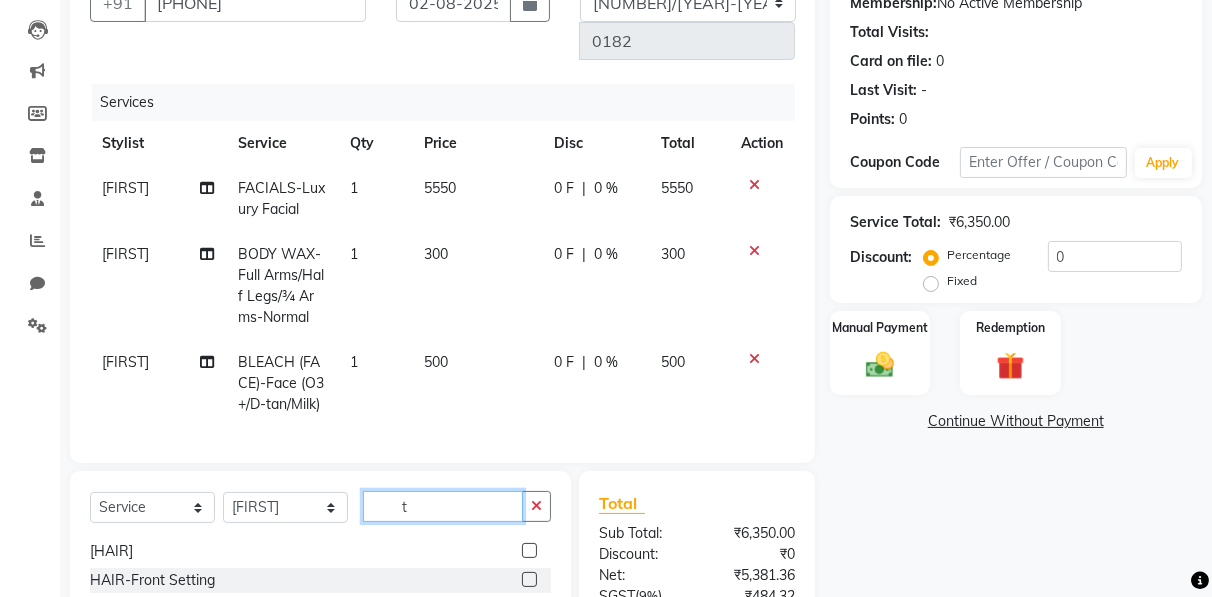 scroll, scrollTop: 0, scrollLeft: 0, axis: both 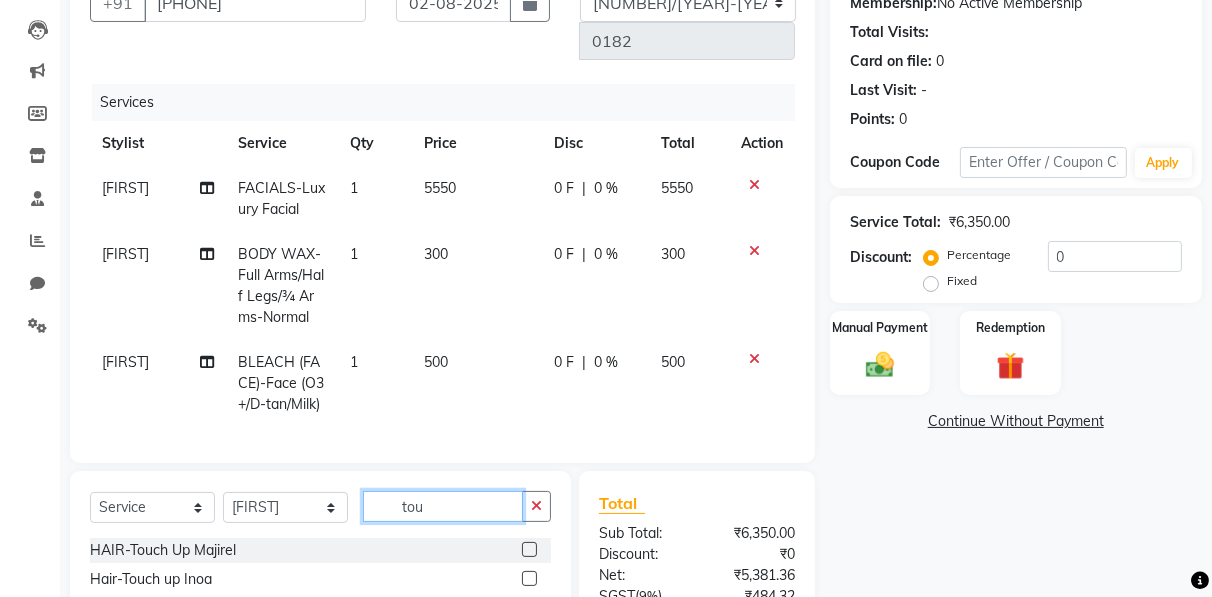 type on "tou" 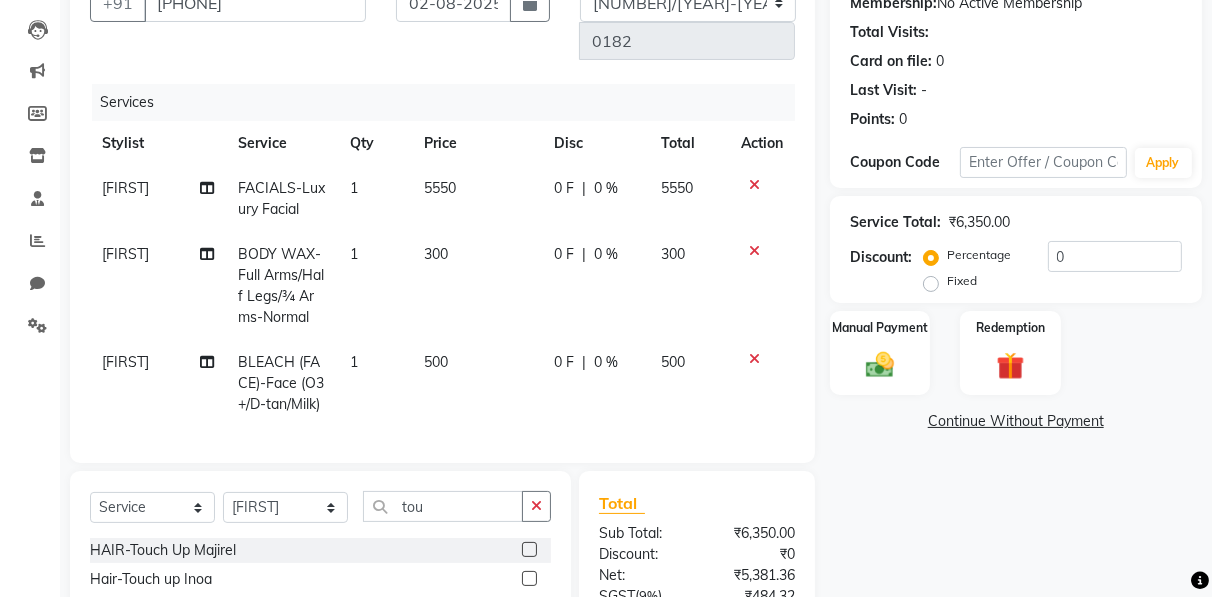 click 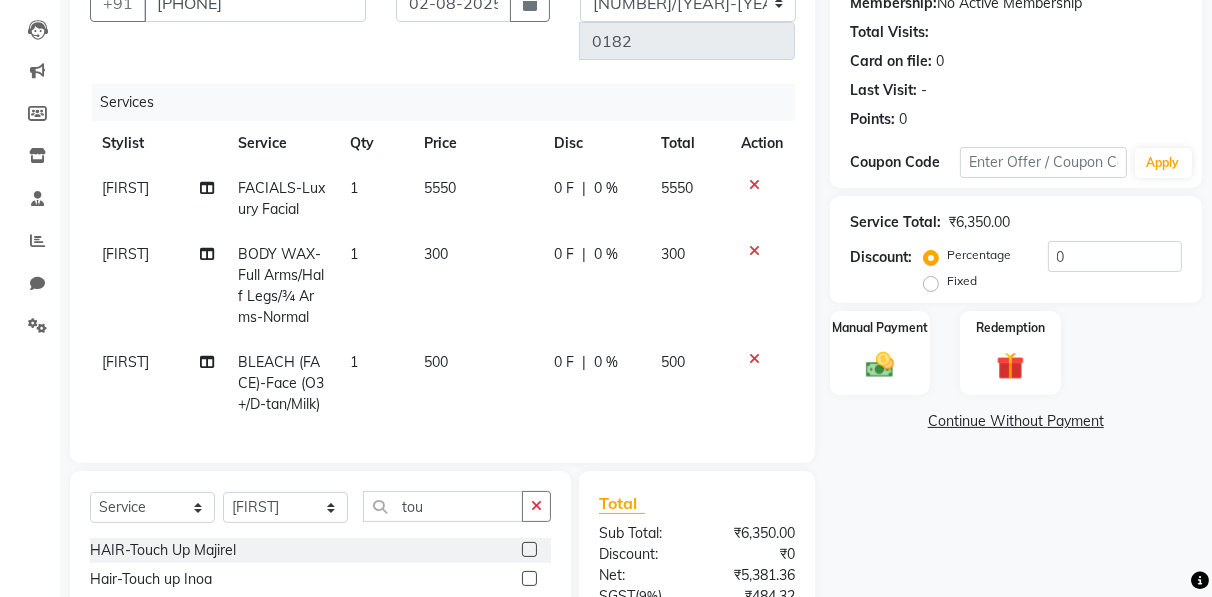 click at bounding box center (528, 579) 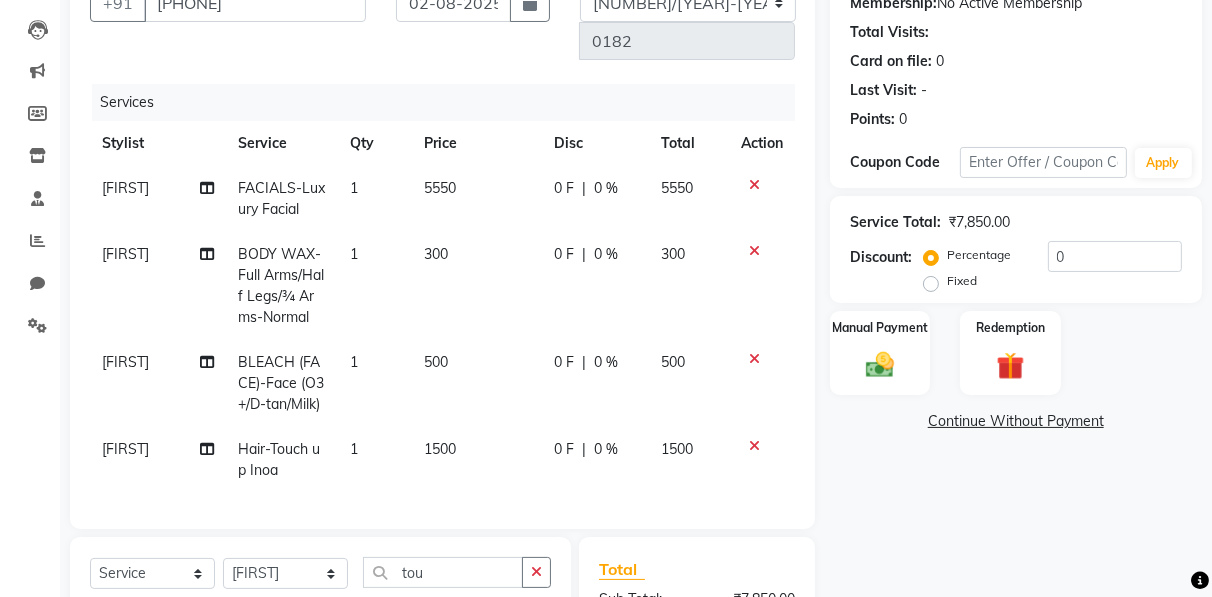 checkbox on "false" 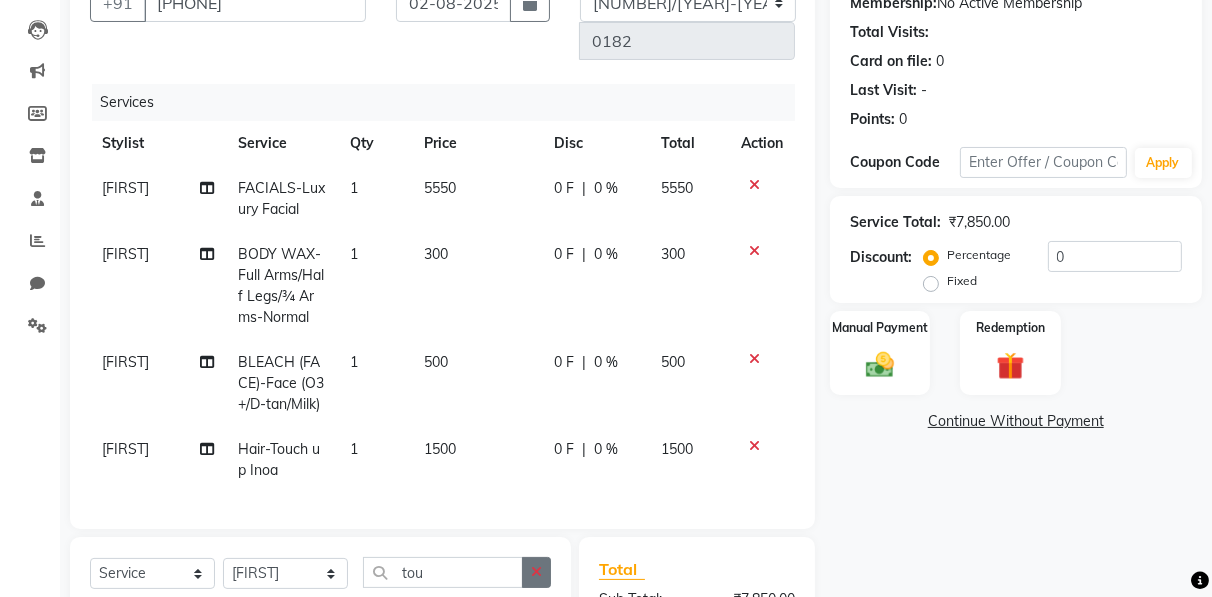 click 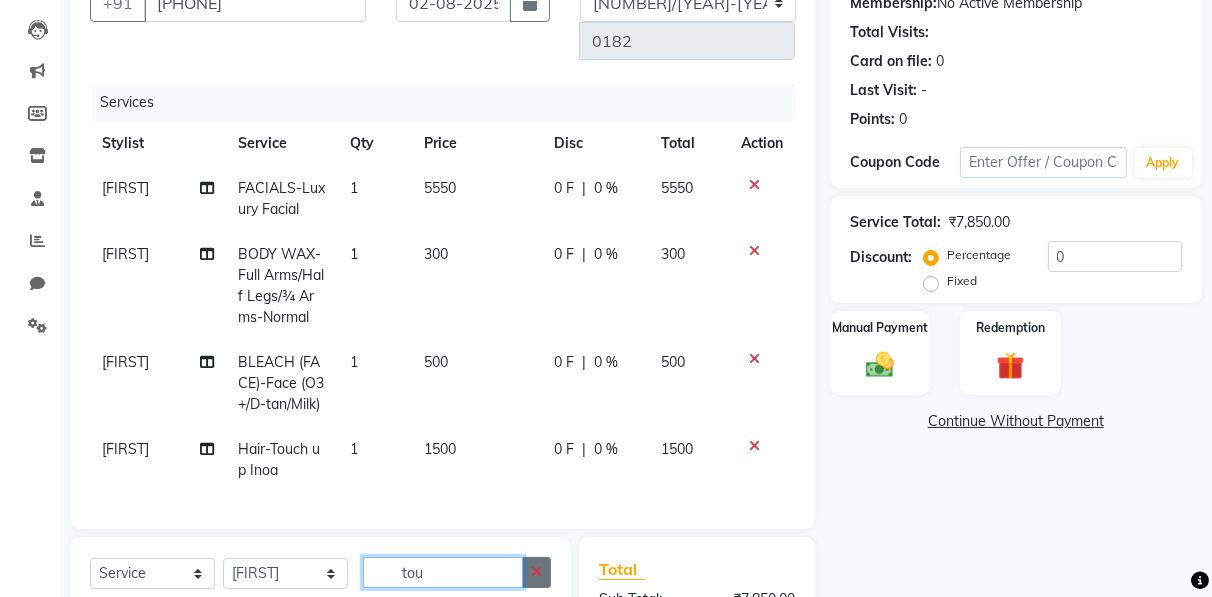 type 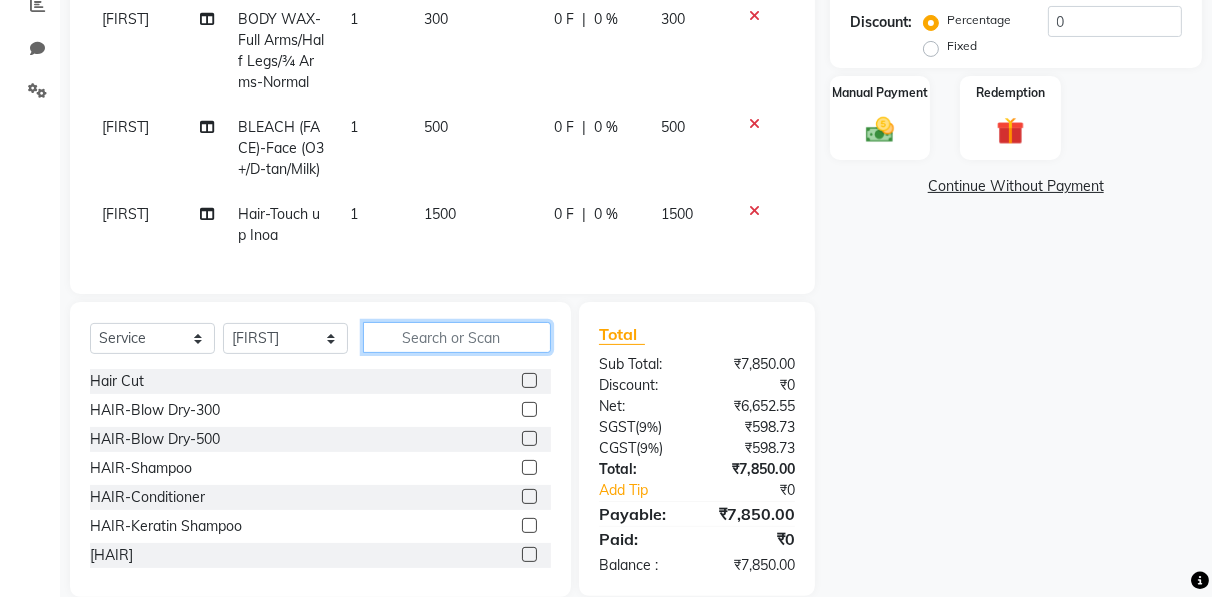 scroll, scrollTop: 440, scrollLeft: 0, axis: vertical 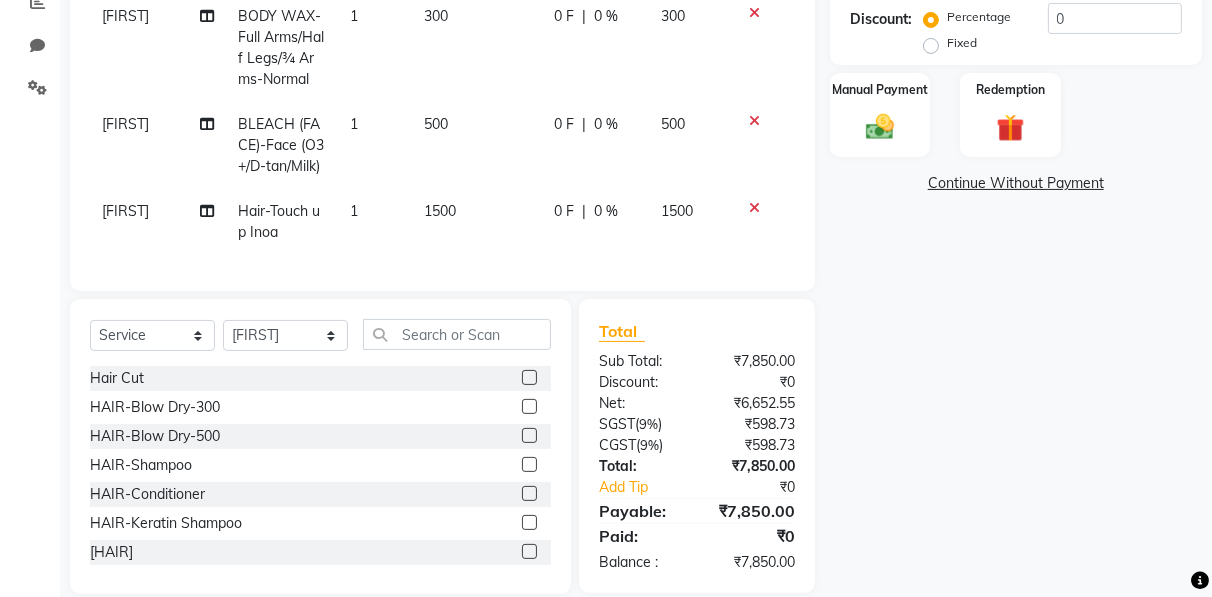 click 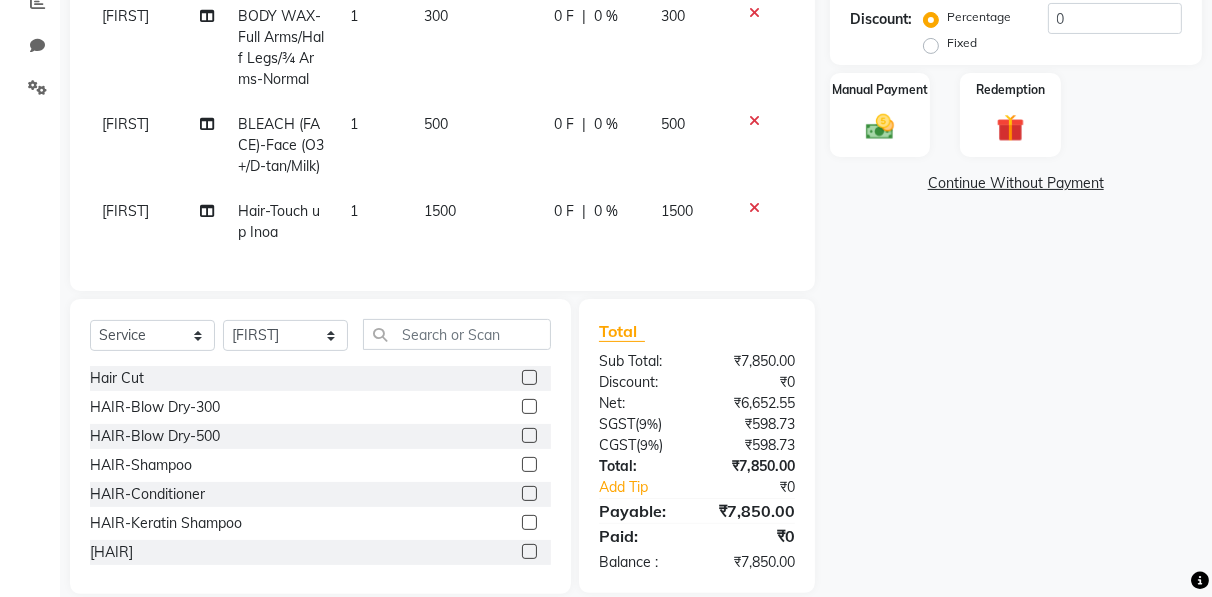 click at bounding box center (528, 378) 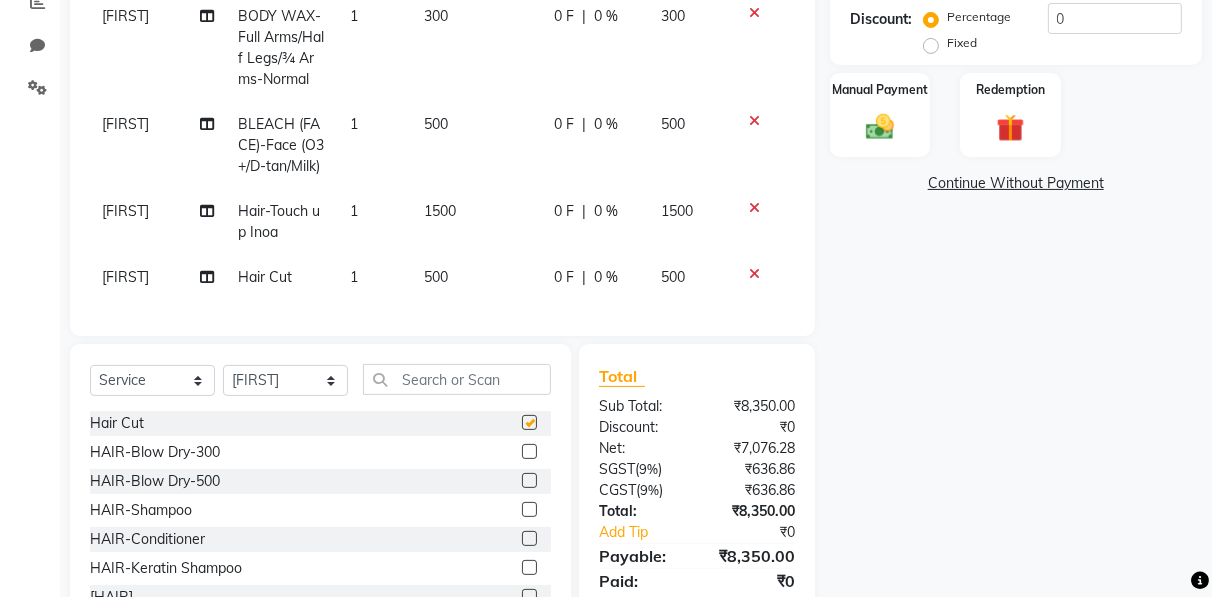 checkbox on "false" 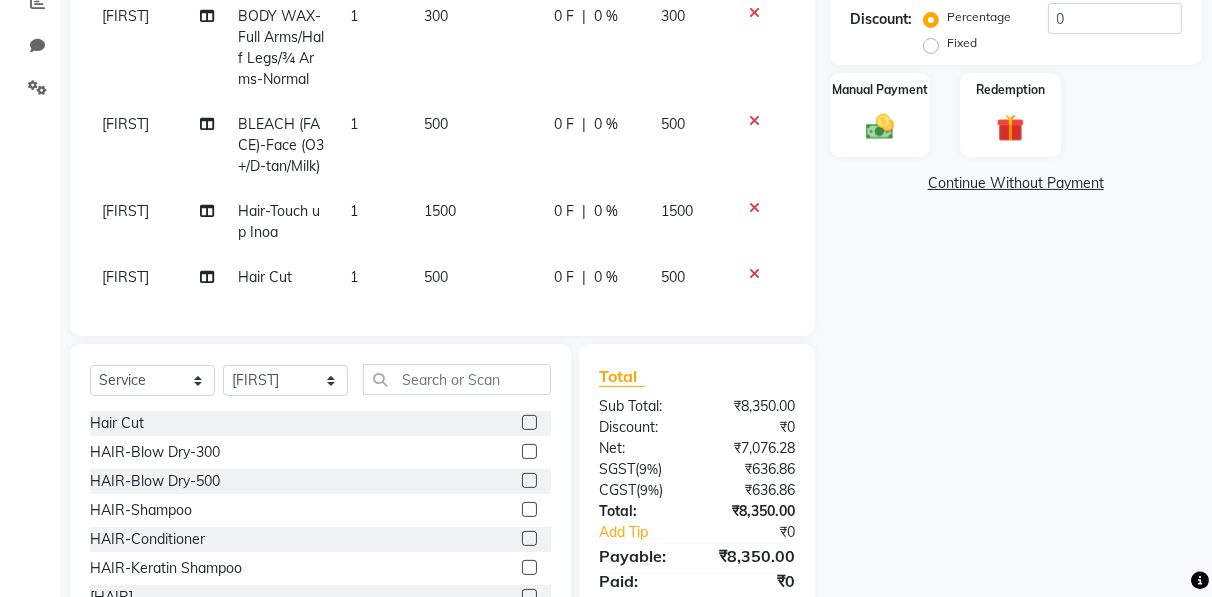 click on "[FIRST]" 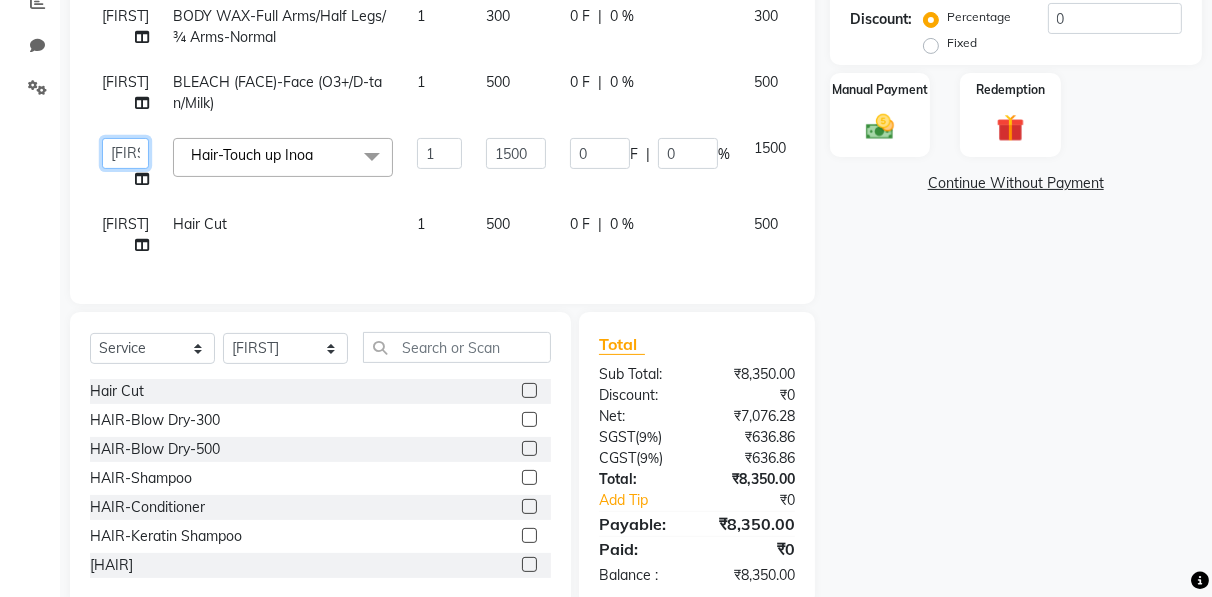 click on "[FIRST] [FIRST] [FIRST] Manager [FIRST] [FIRST] [FIRST] [FIRST] [FIRST] [FIRST] [FIRST] [FIRST] [FIRST]" 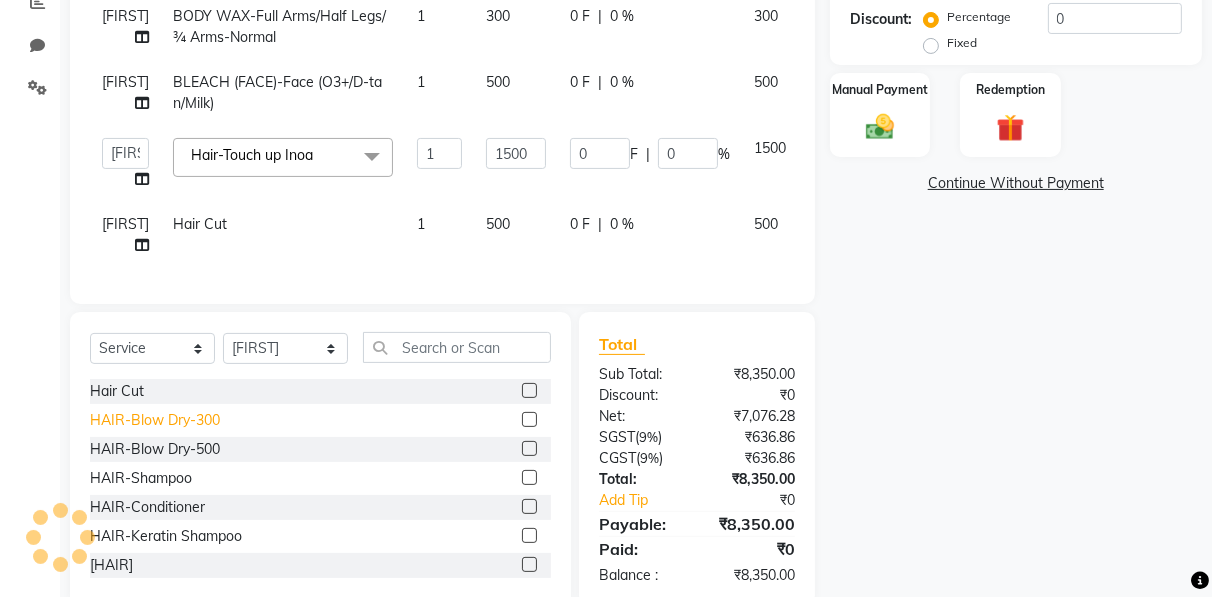 select on "[NUMBER]" 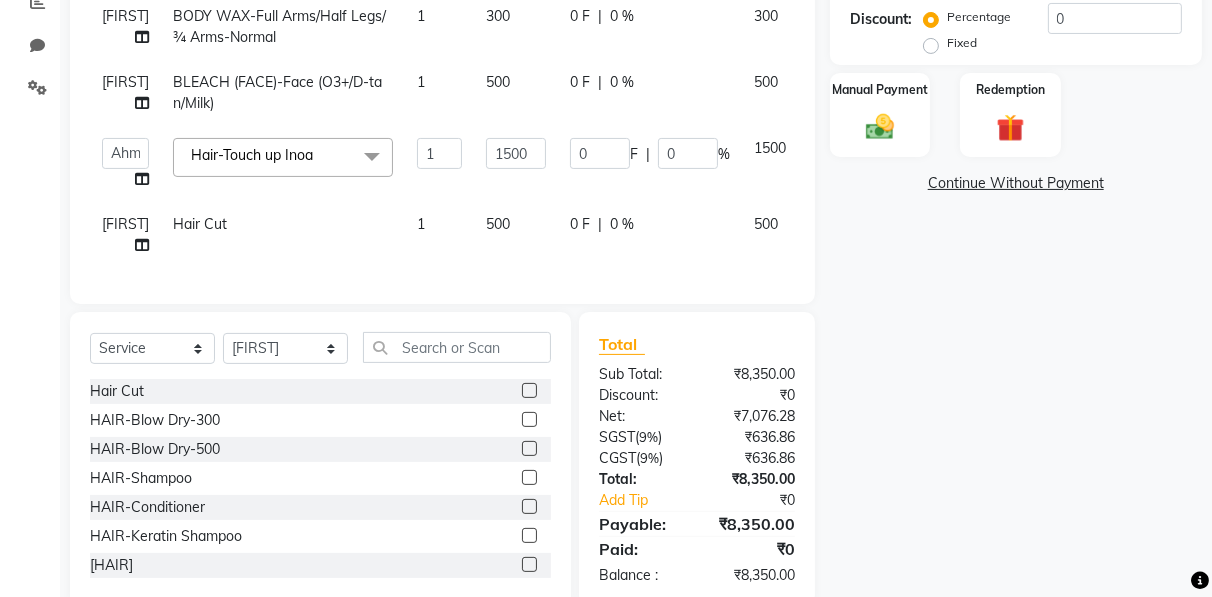 click 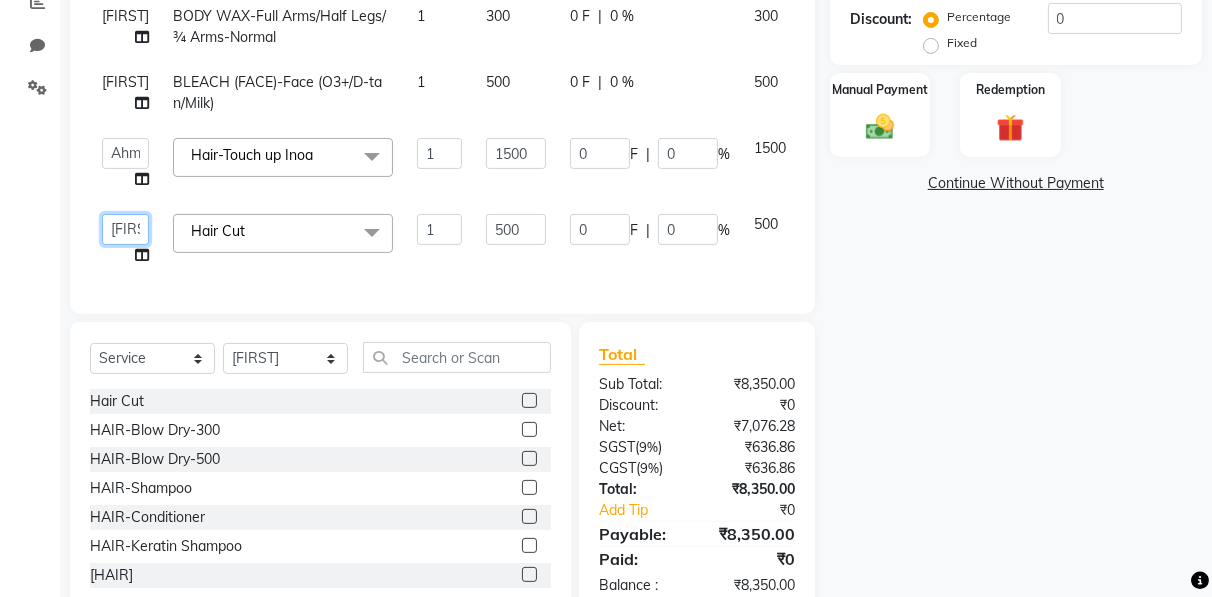 click on "[FIRST] [FIRST] [FIRST] Manager [FIRST] [FIRST] [FIRST] [FIRST] [FIRST] [FIRST] [FIRST] [FIRST] [FIRST]" 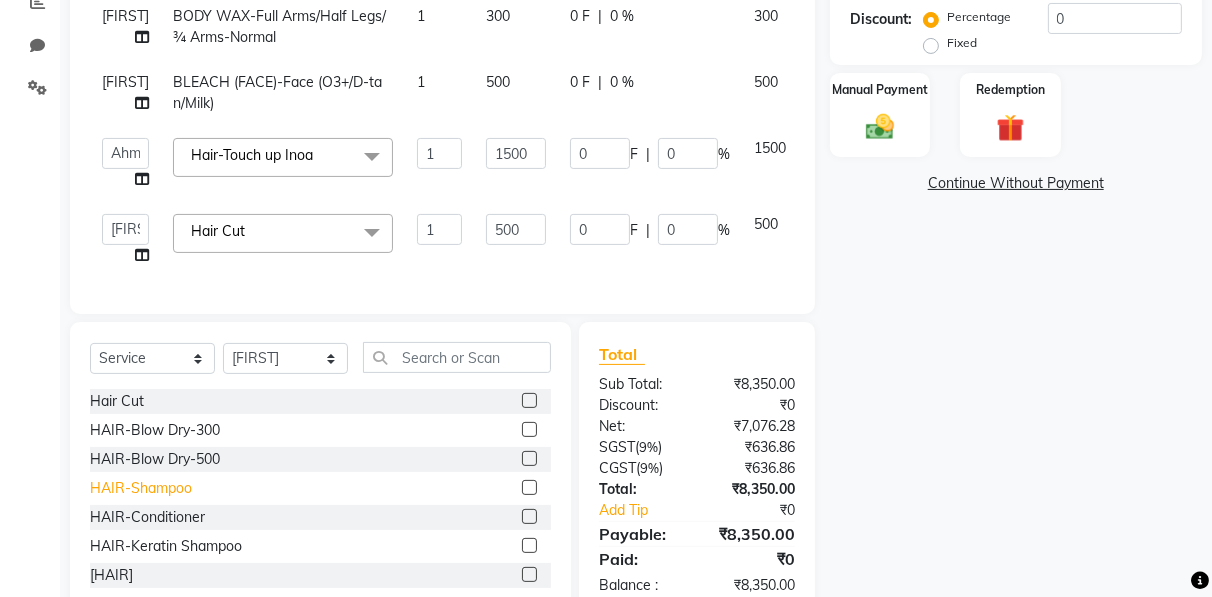 select on "[NUMBER]" 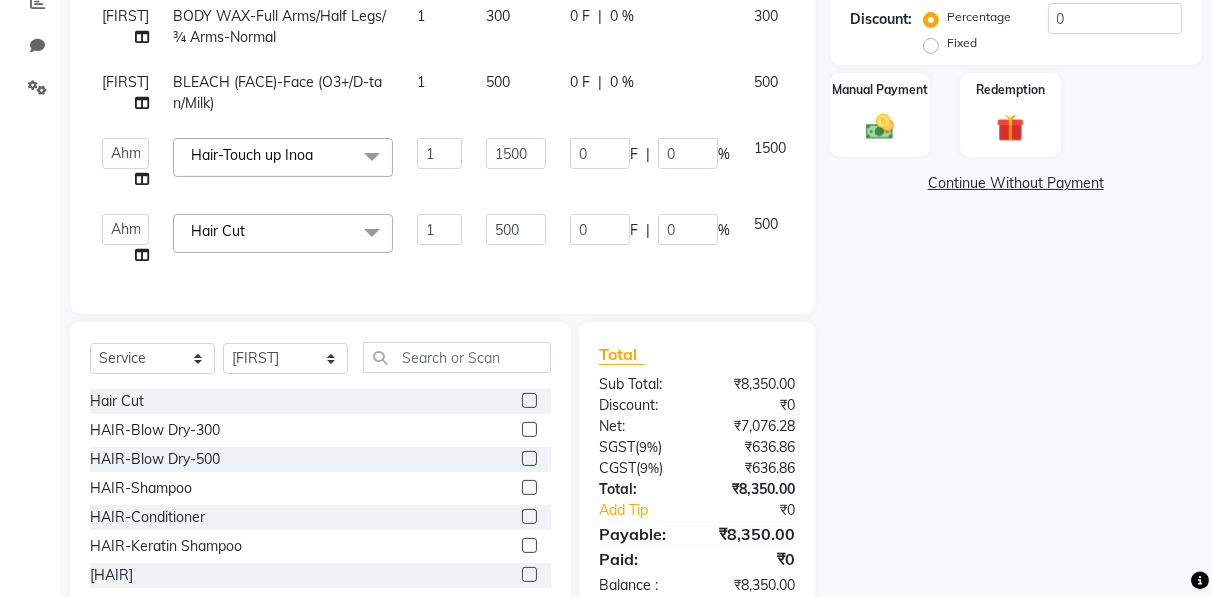 click on "[FIRST] [FIRST] [FIRST] Manager [FIRST] [FIRST] [FIRST] [FIRST] [FIRST] [FIRST] [FIRST] [FIRST] [FIRST]" 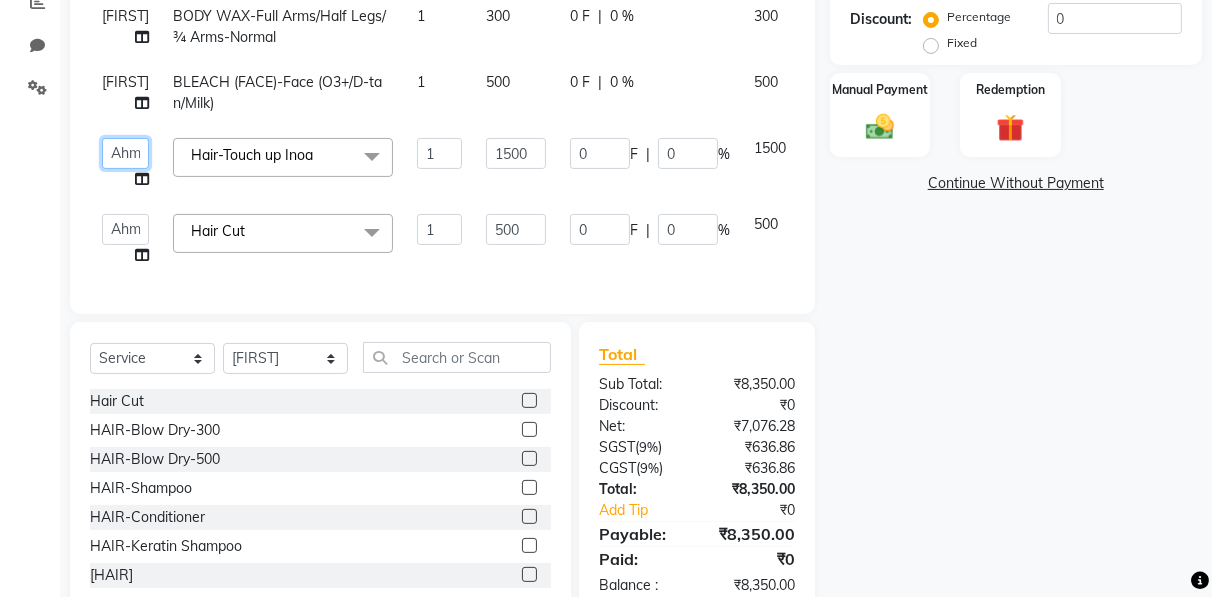 click on "[FIRST] [FIRST] [FIRST] Manager [FIRST] [FIRST] [FIRST] [FIRST] [FIRST] [FIRST] [FIRST] [FIRST] [FIRST]" 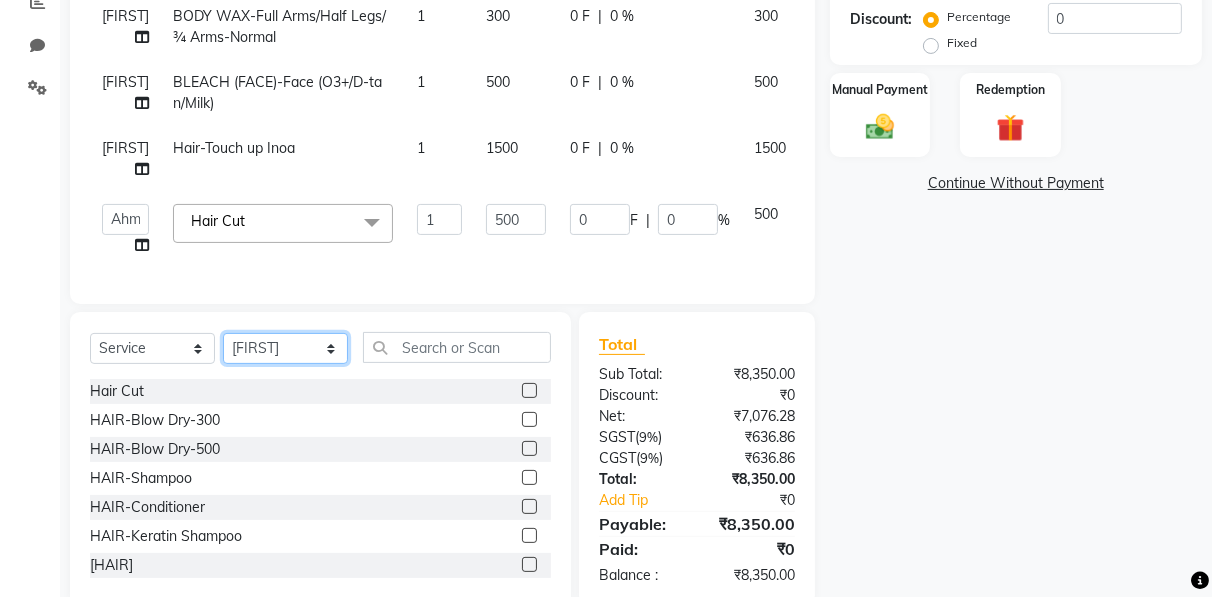 click on "Select Stylist [FIRST] [FIRST] [FIRST] Manager [FIRST] [FIRST] [FIRST] [FIRST] [FIRST] [FIRST] [FIRST] [FIRST] [FIRST]" 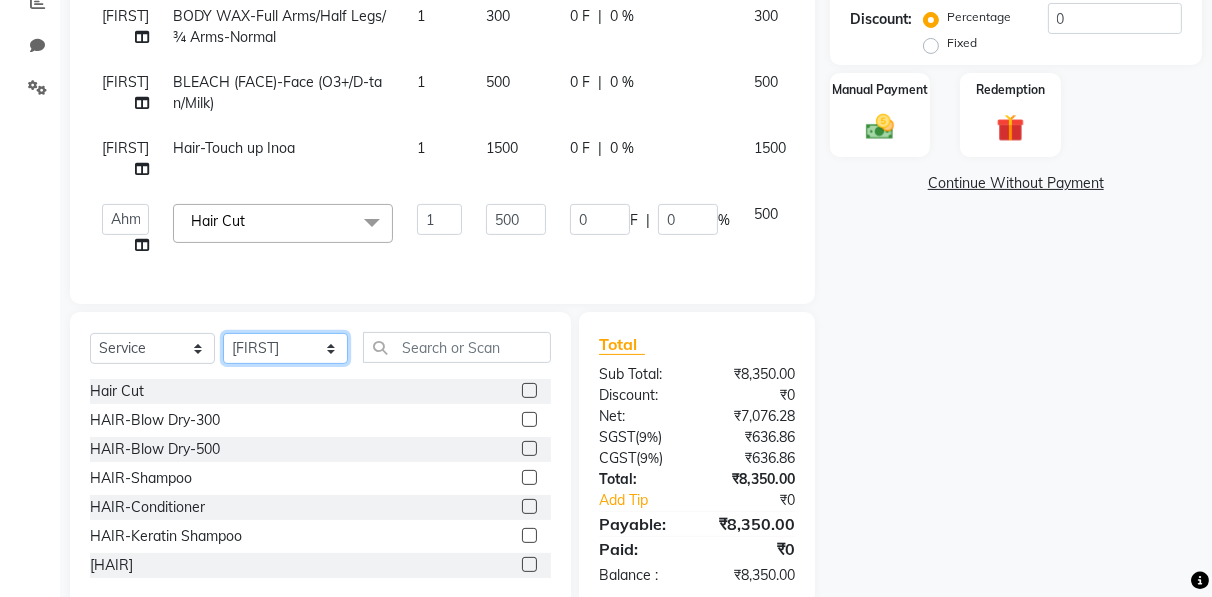 select on "[NUMBER]" 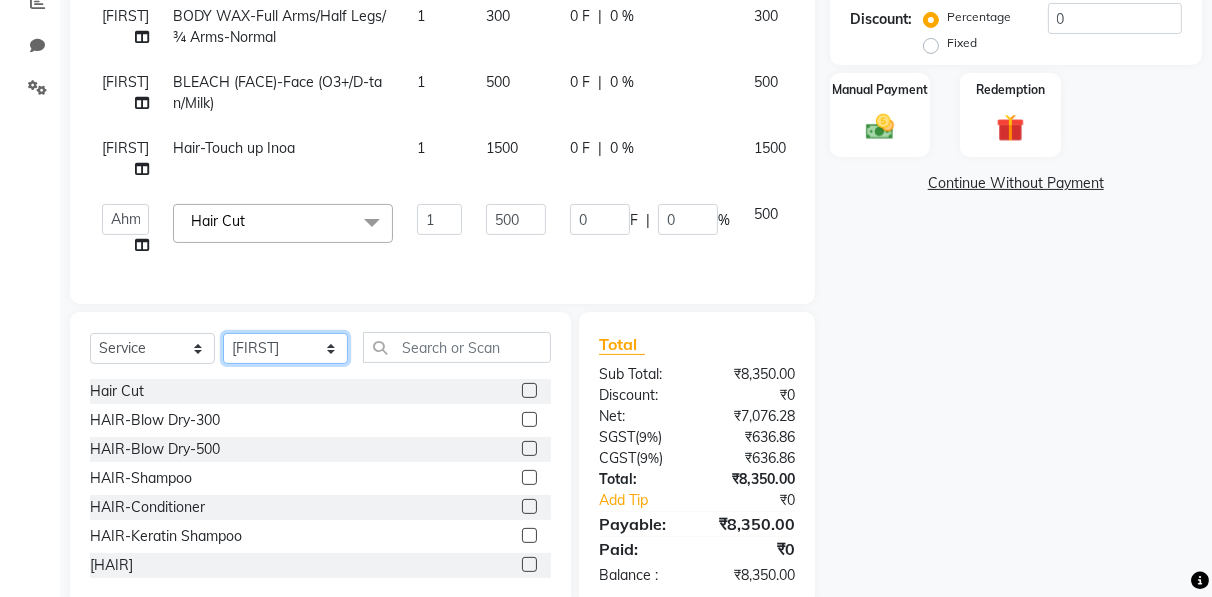 click on "Select Stylist [FIRST] [FIRST] [FIRST] Manager [FIRST] [FIRST] [FIRST] [FIRST] [FIRST] [FIRST] [FIRST] [FIRST] [FIRST]" 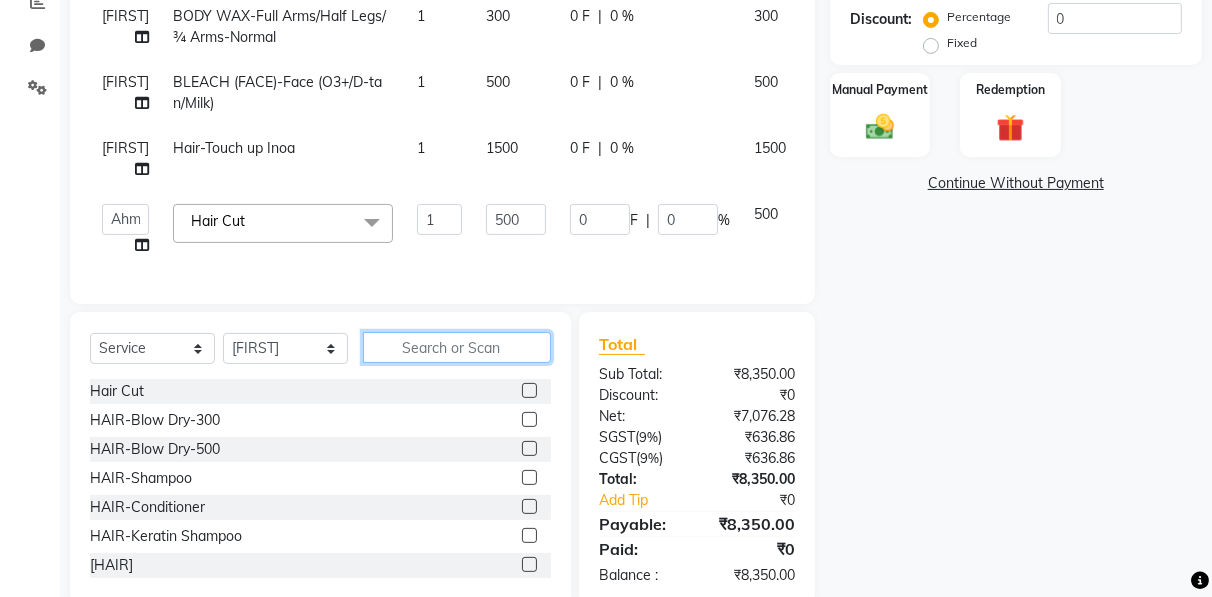 click 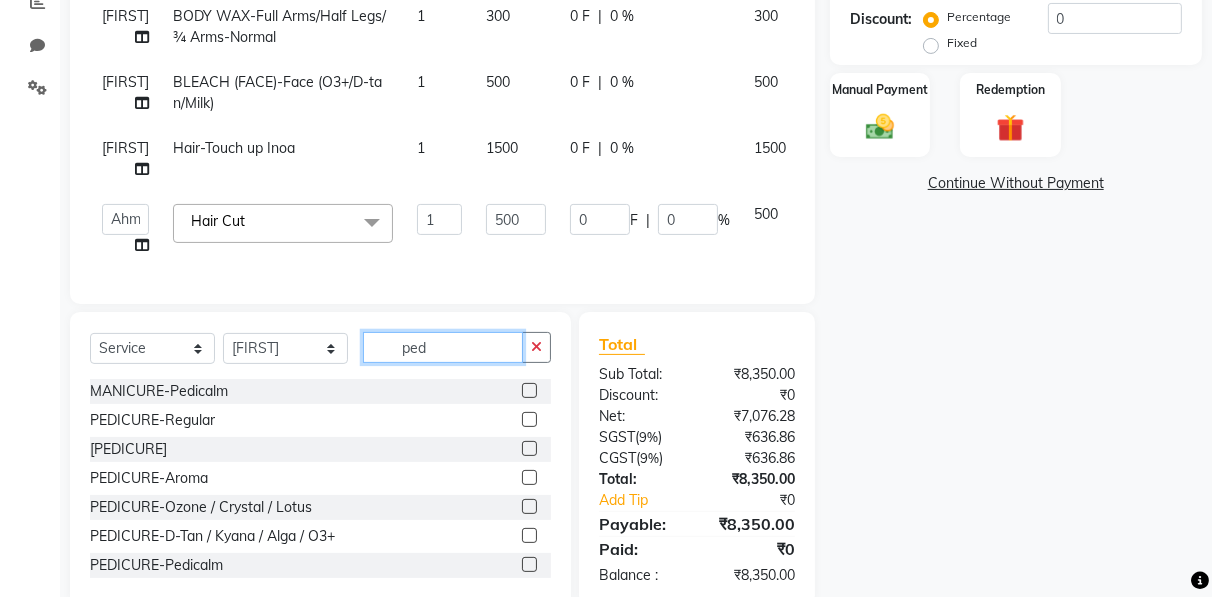 type on "ped" 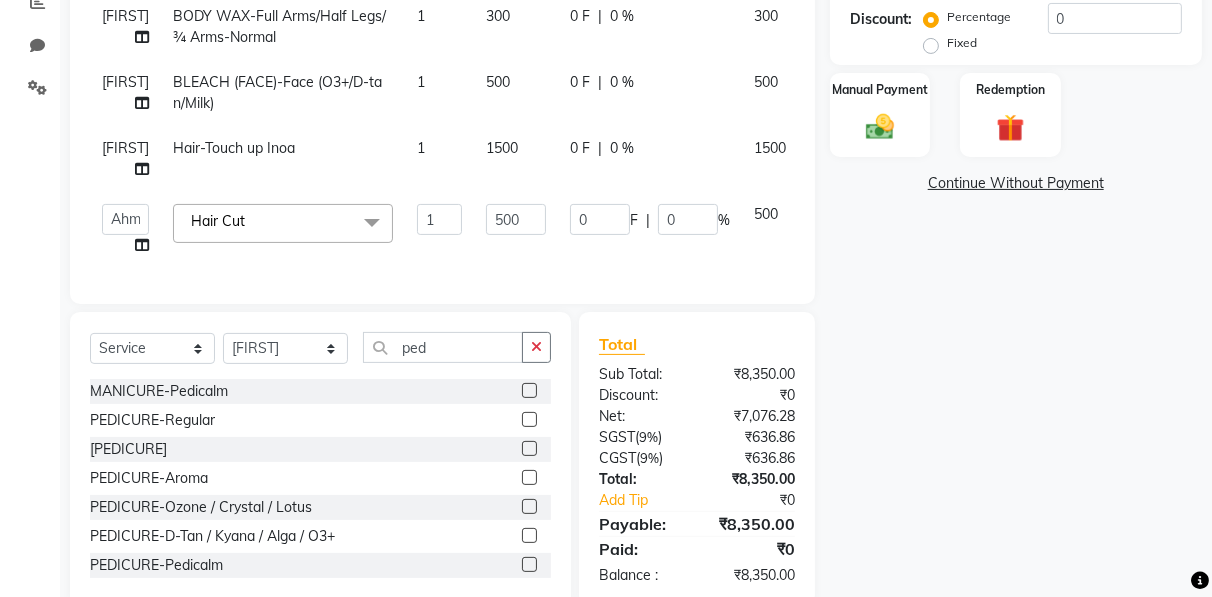 click 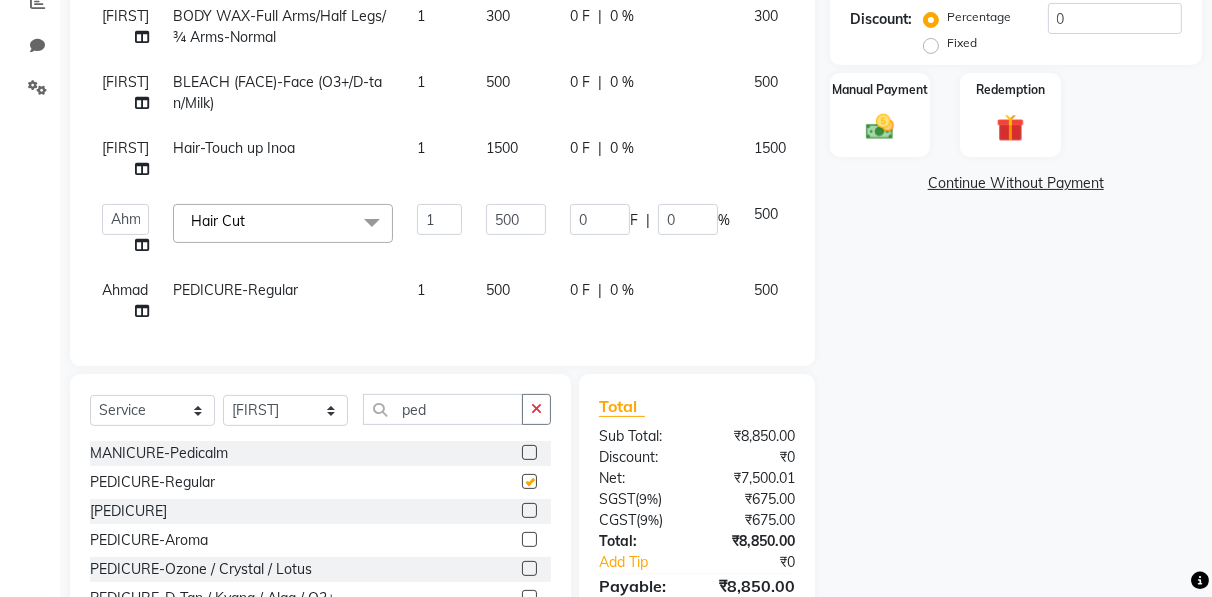 checkbox on "false" 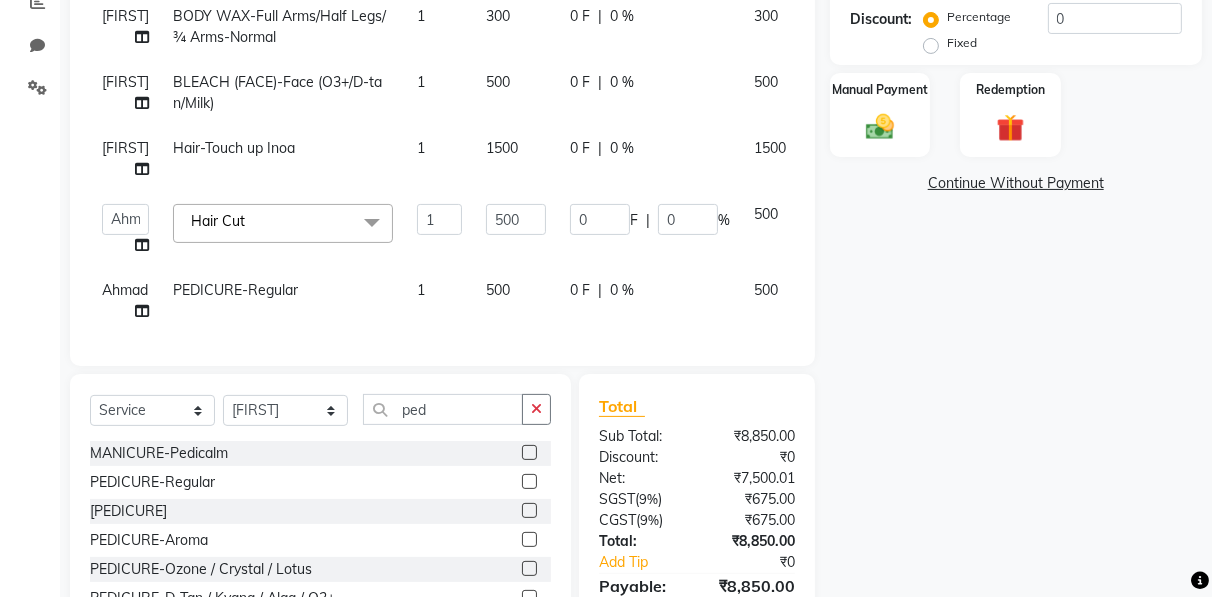 scroll, scrollTop: 0, scrollLeft: 0, axis: both 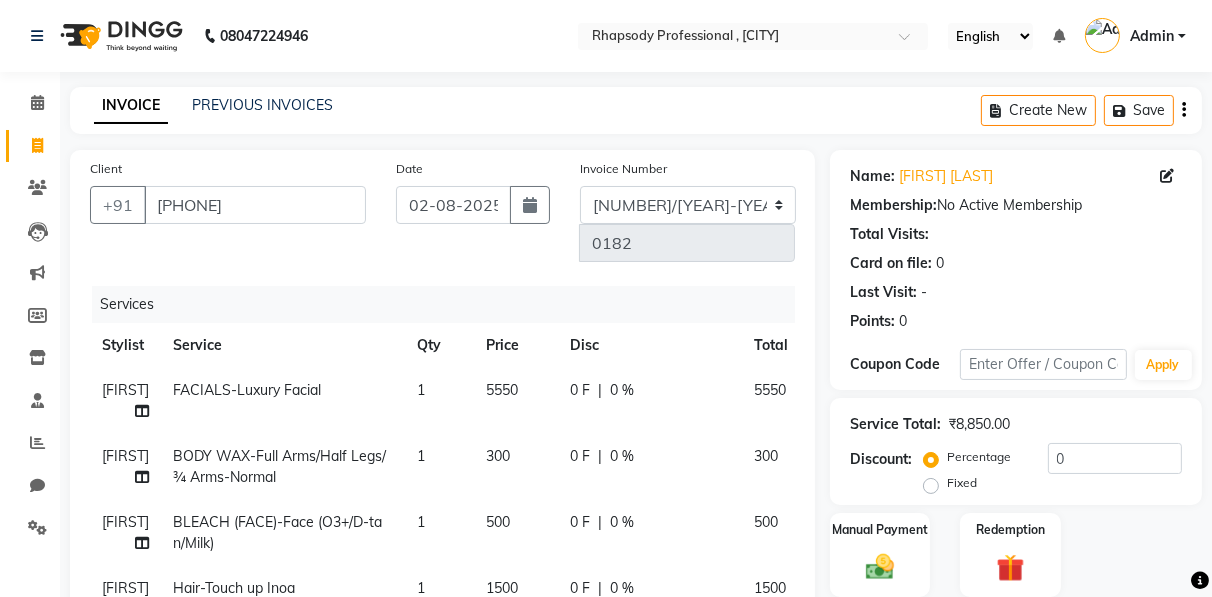 click 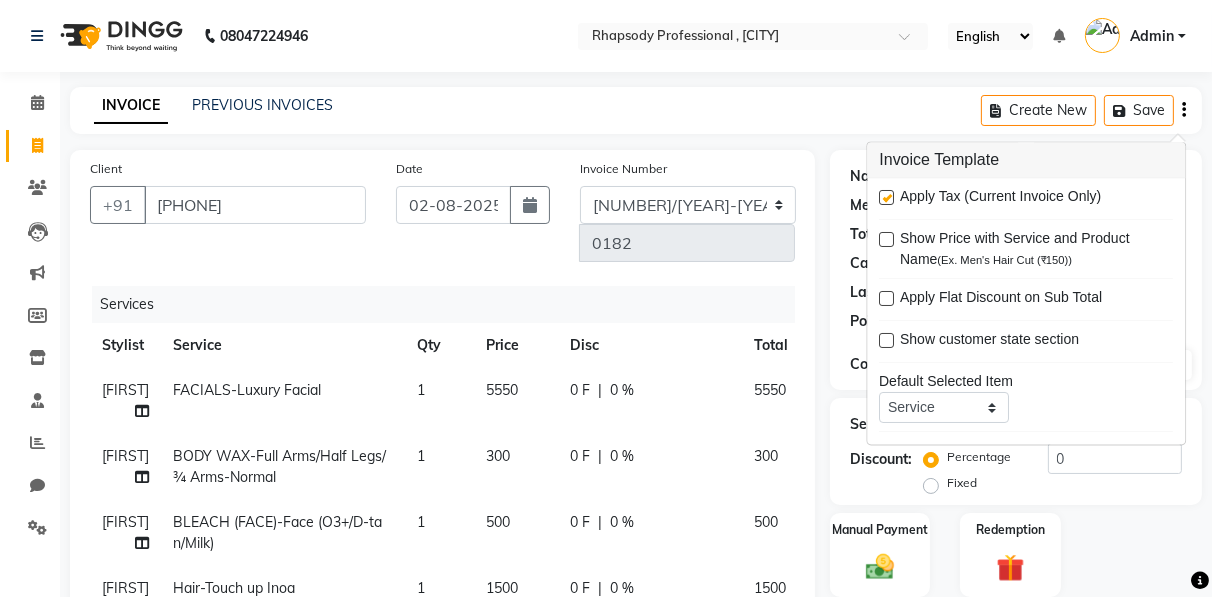 click at bounding box center (886, 198) 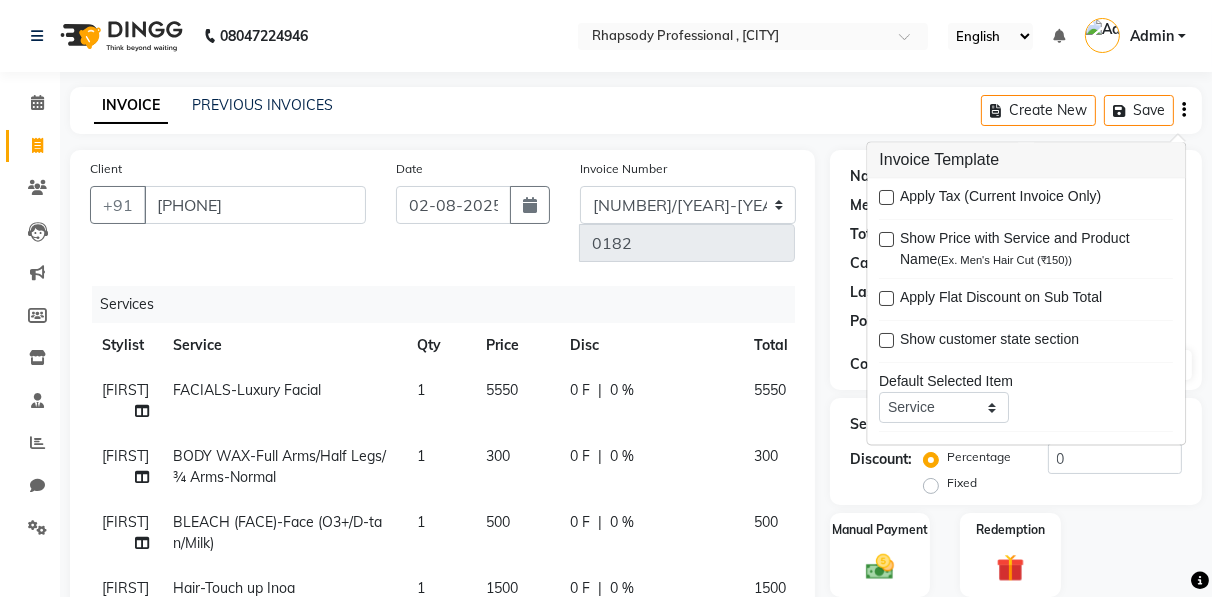 scroll, scrollTop: 498, scrollLeft: 0, axis: vertical 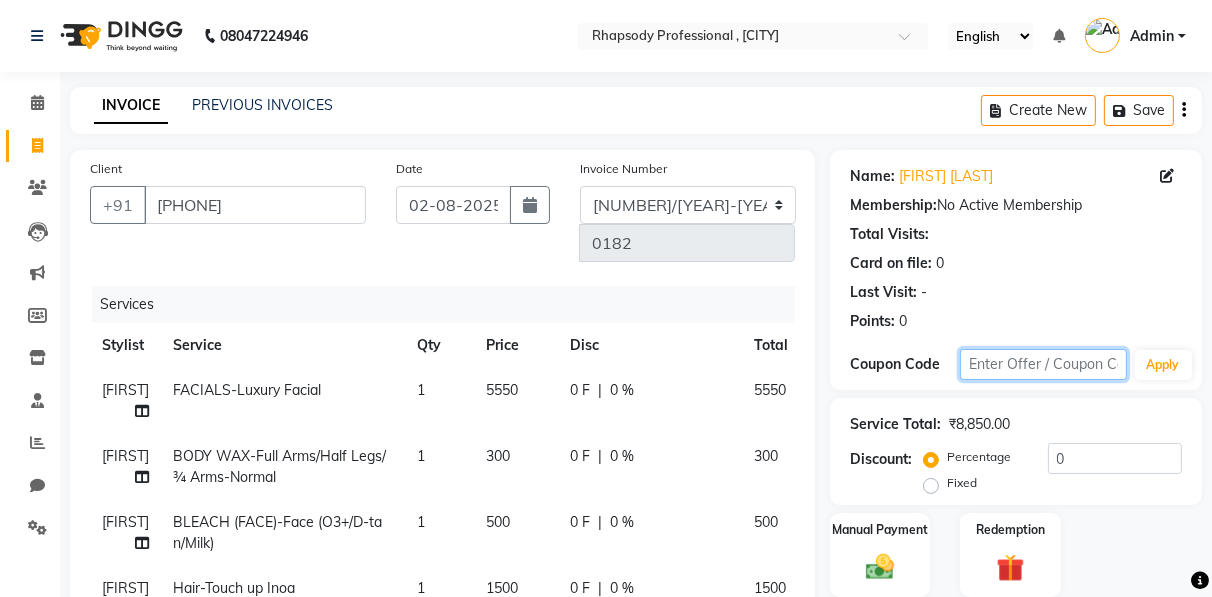 click 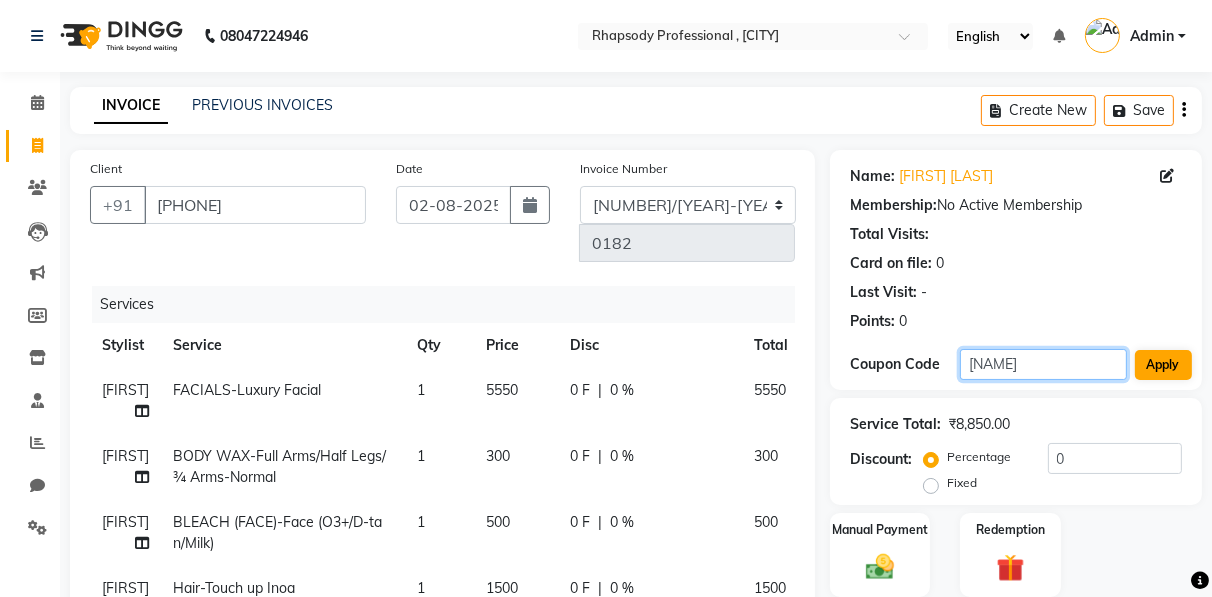 type on "[NAME]" 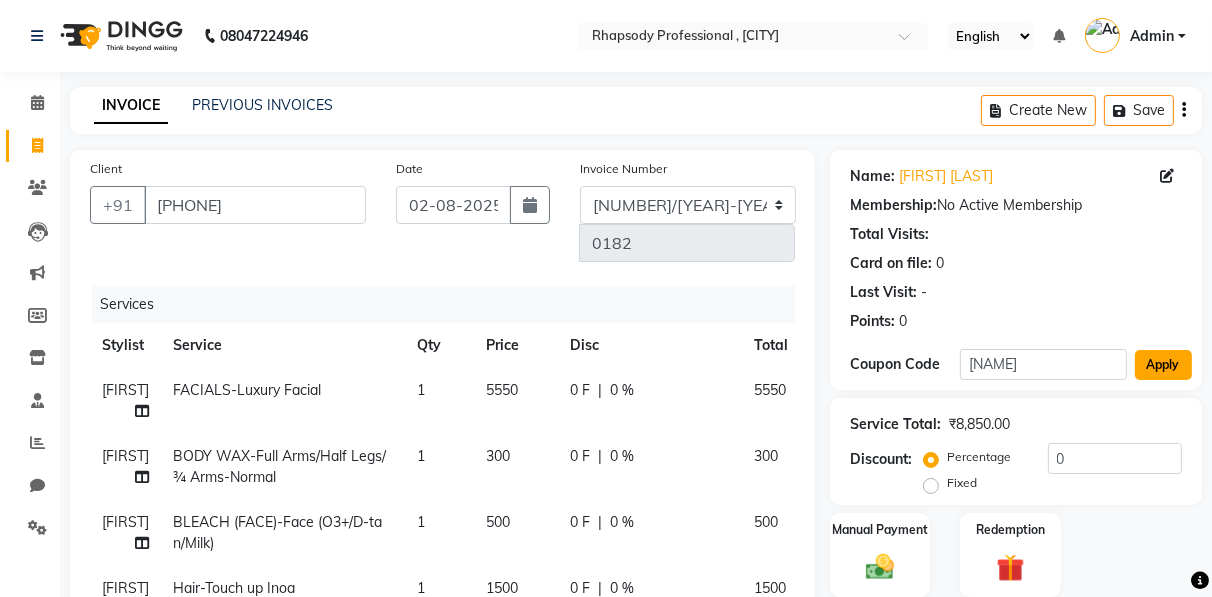 click on "Apply" 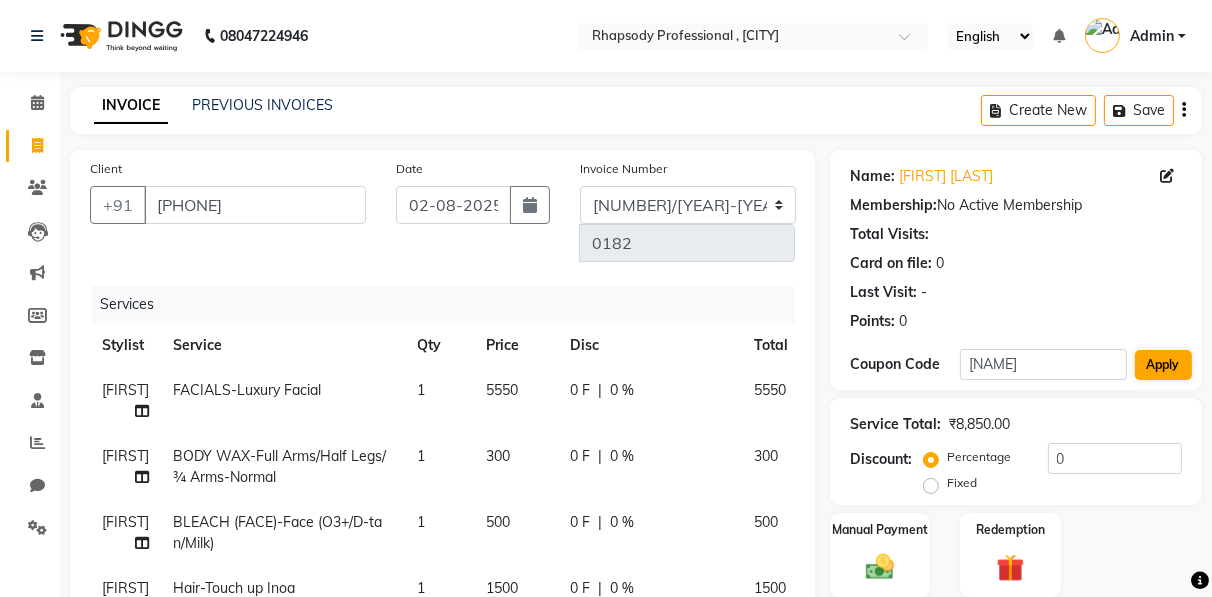 type on "25" 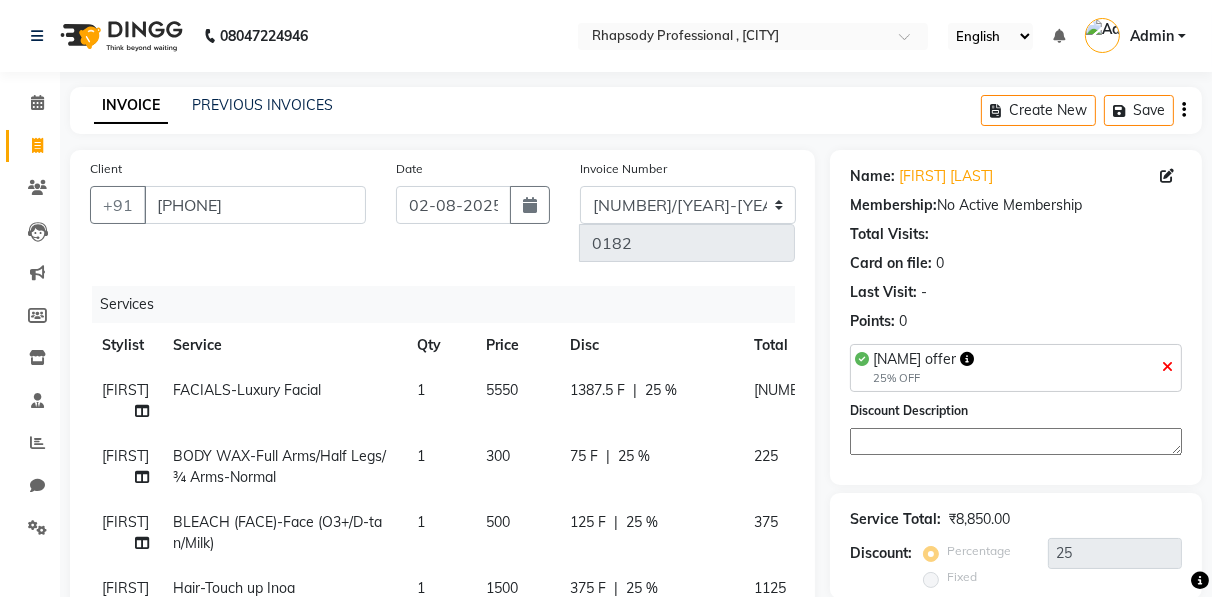 scroll, scrollTop: 498, scrollLeft: 0, axis: vertical 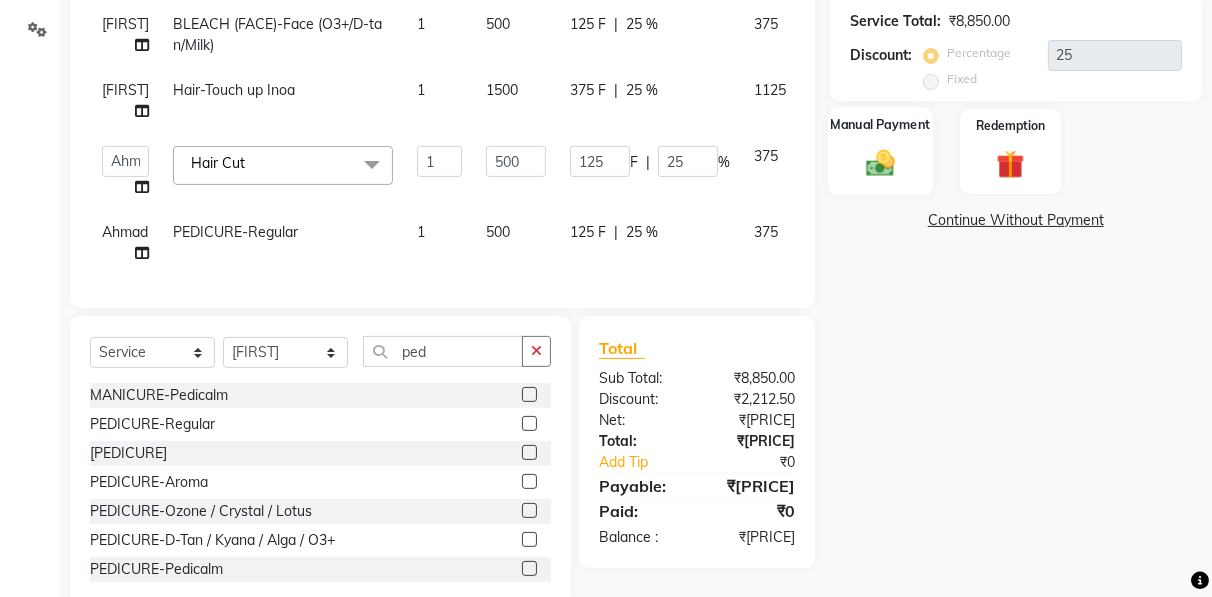click 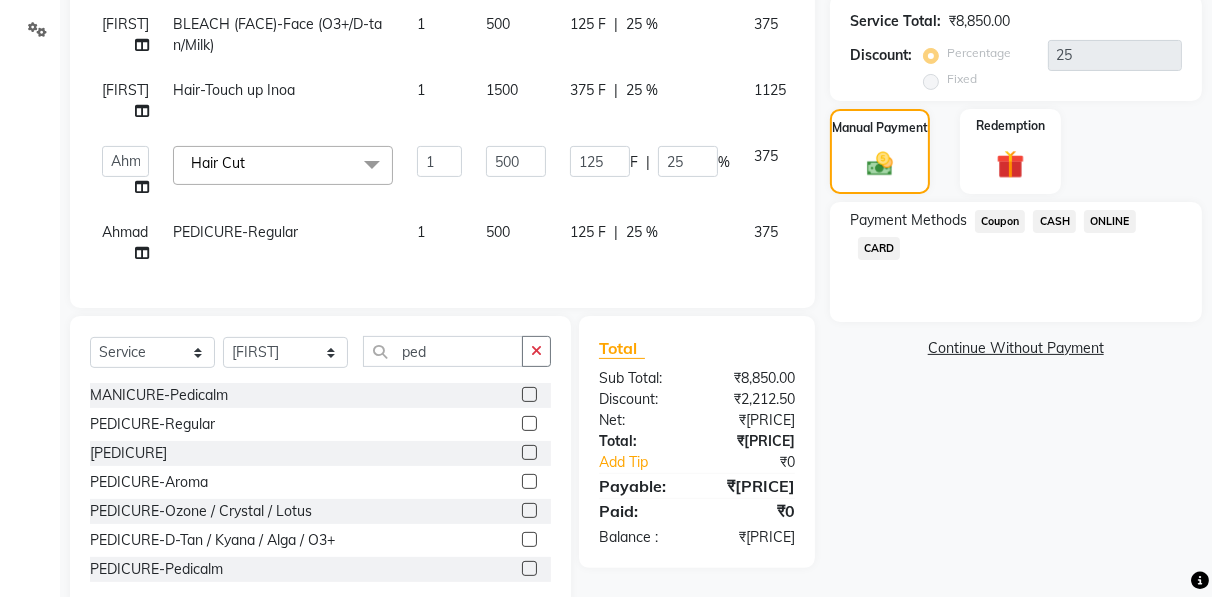 click on "CASH" 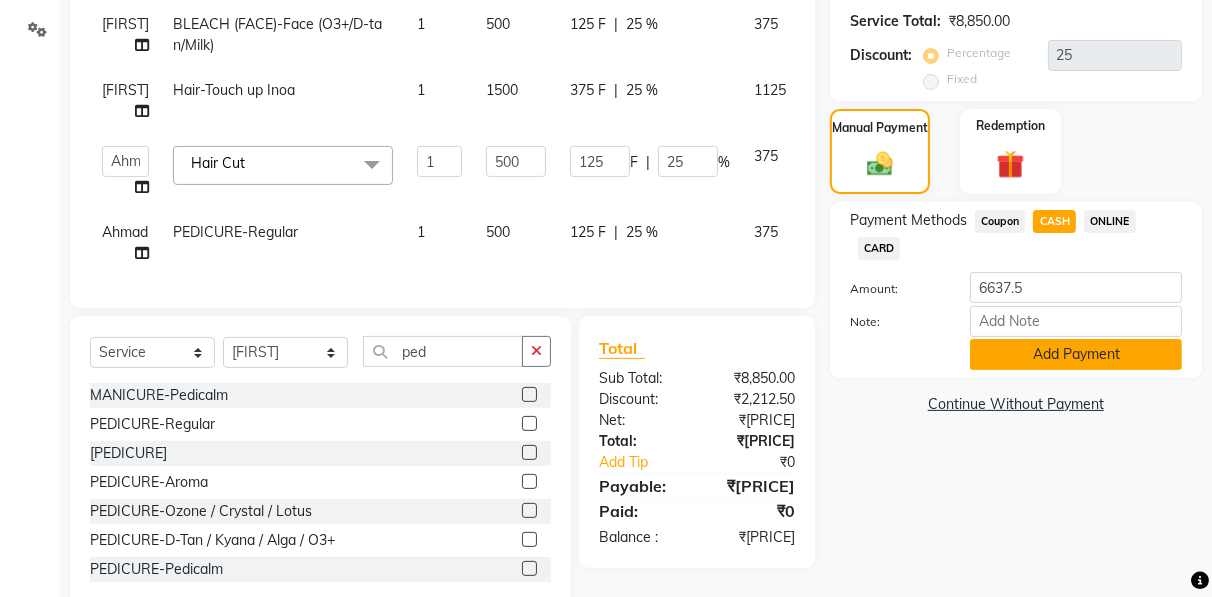 click on "Add Payment" 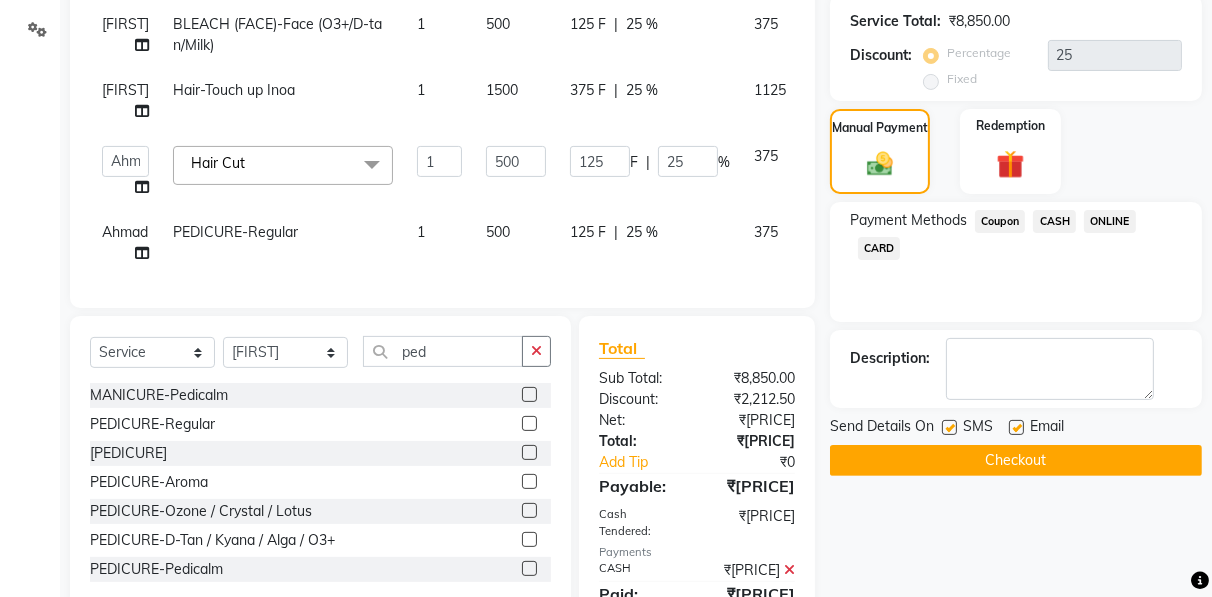 click on "Checkout" 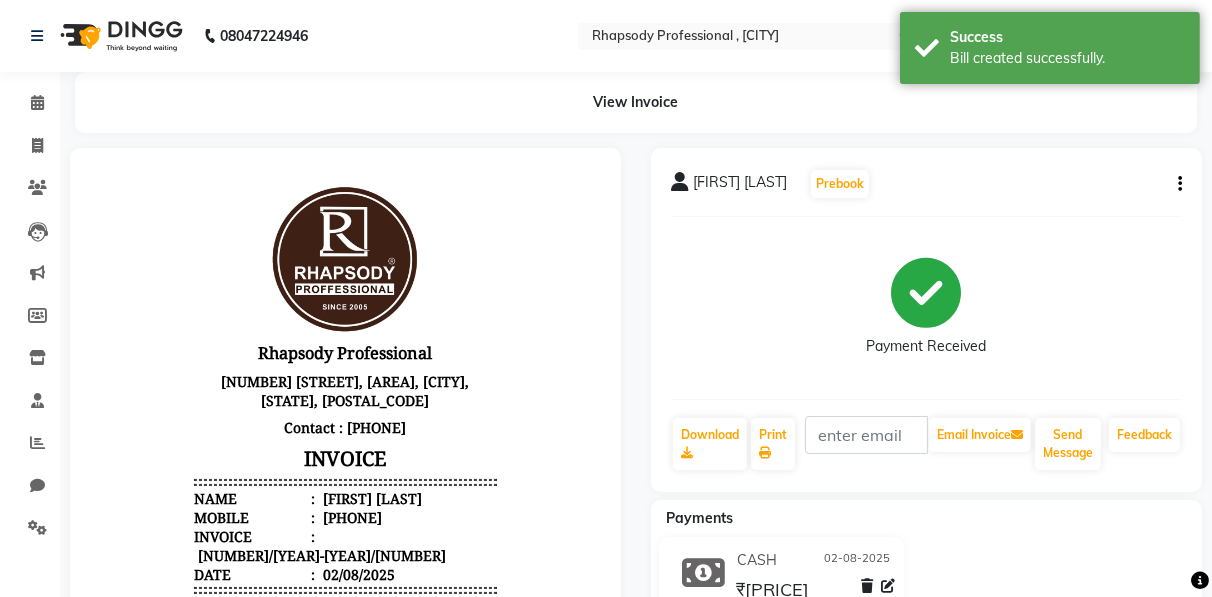 scroll, scrollTop: 0, scrollLeft: 0, axis: both 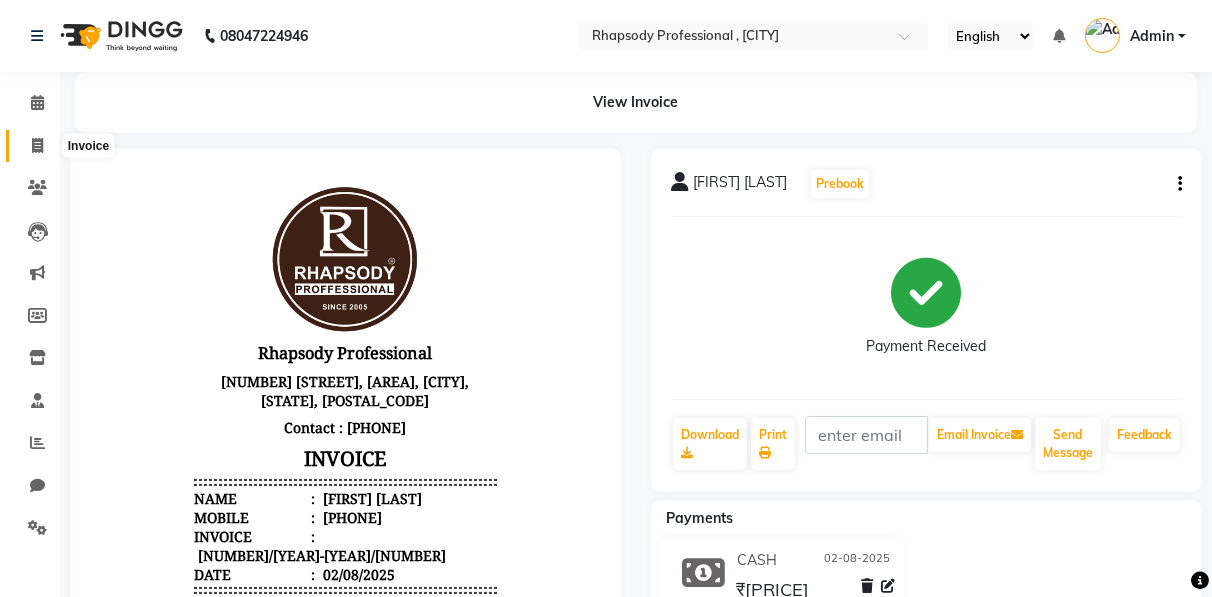 click 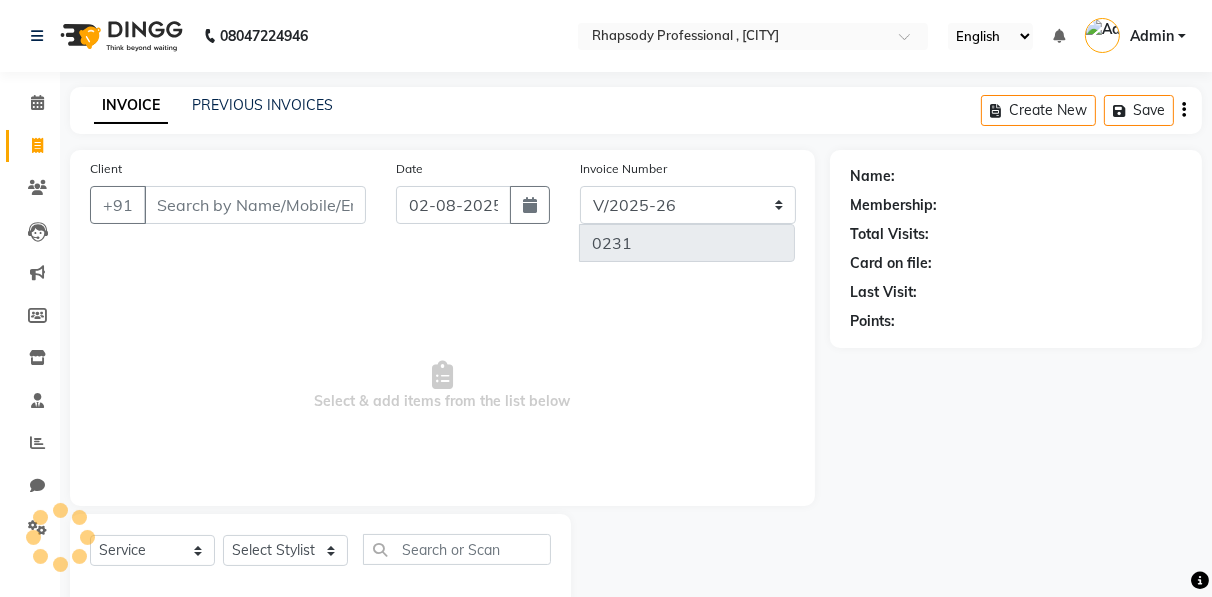 scroll, scrollTop: 3, scrollLeft: 0, axis: vertical 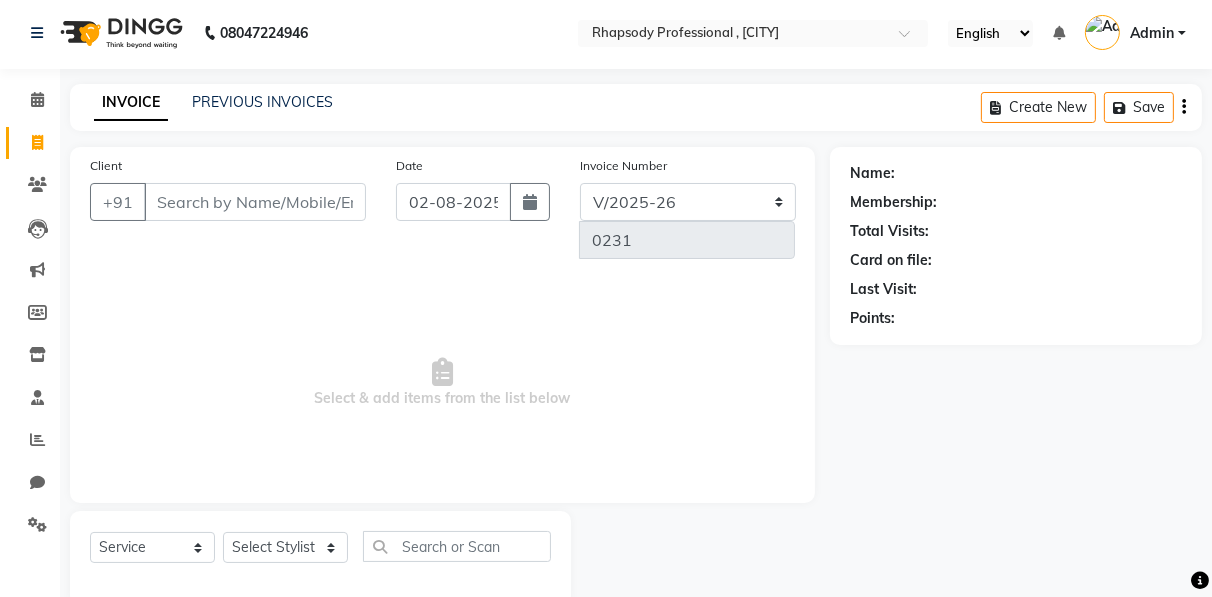click on "Client" at bounding box center [255, 202] 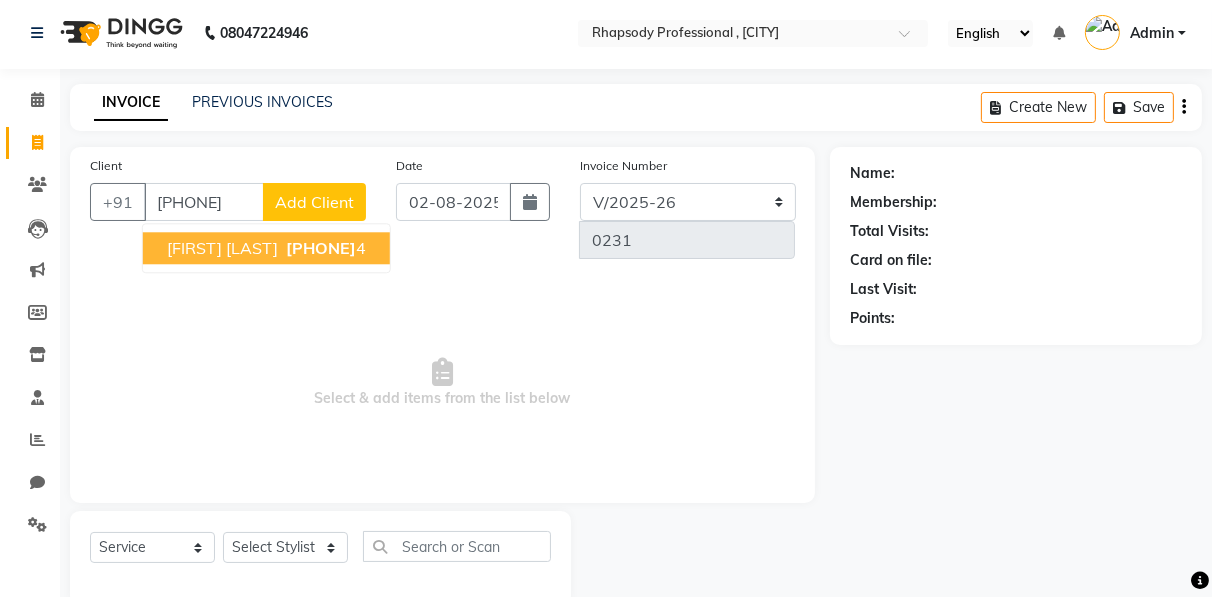 click on "[PHONE]" at bounding box center (321, 248) 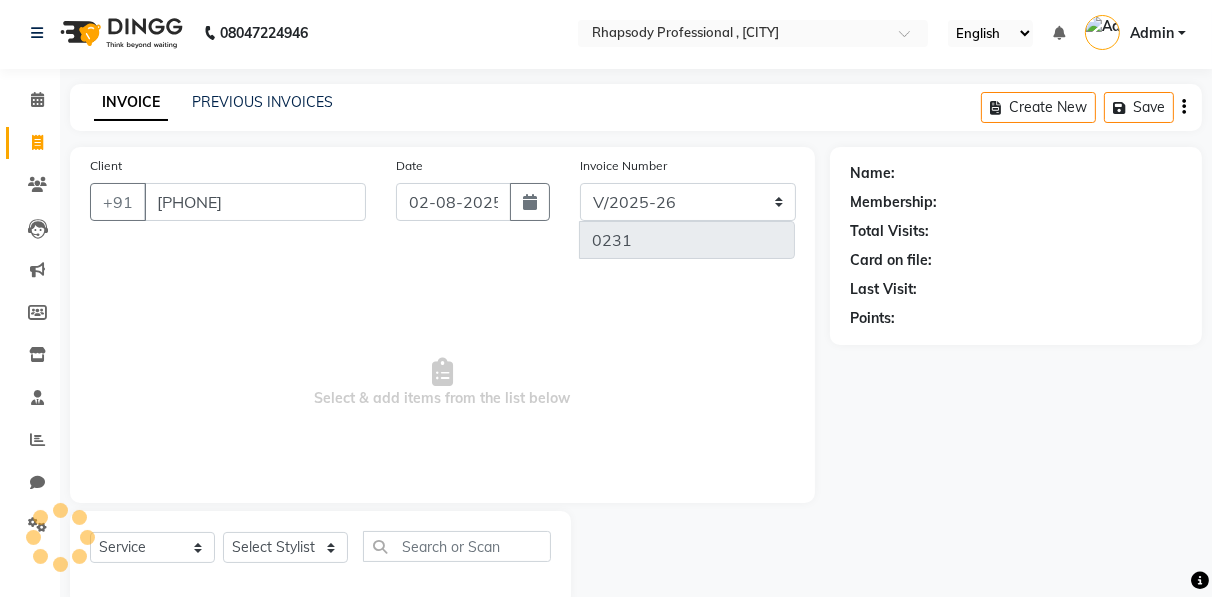 type on "[PHONE]" 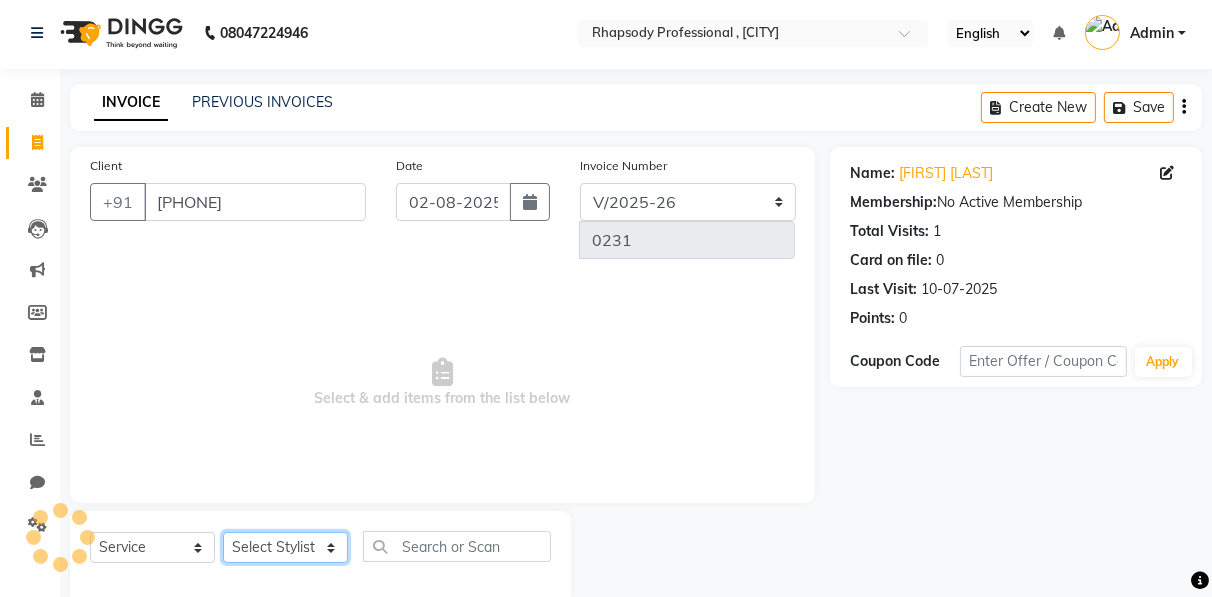 click on "Select Stylist [FIRST] [FIRST] [FIRST] Manager [FIRST] [FIRST] [FIRST] [FIRST] [FIRST] [FIRST] [FIRST] [FIRST] [FIRST]" 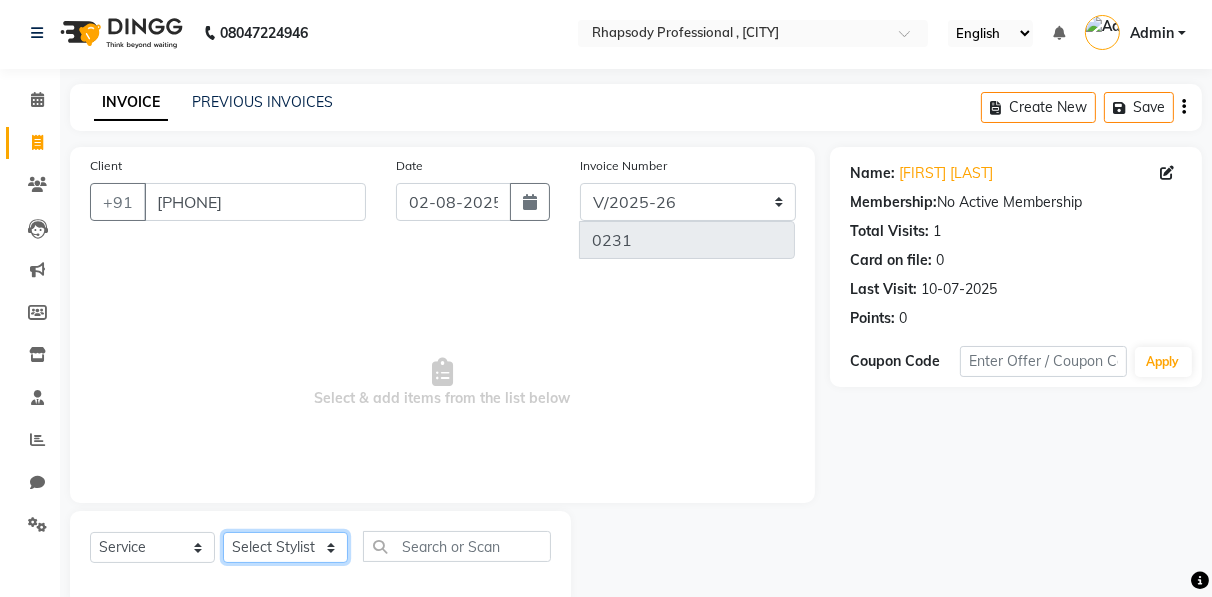 select on "[NUMBER]" 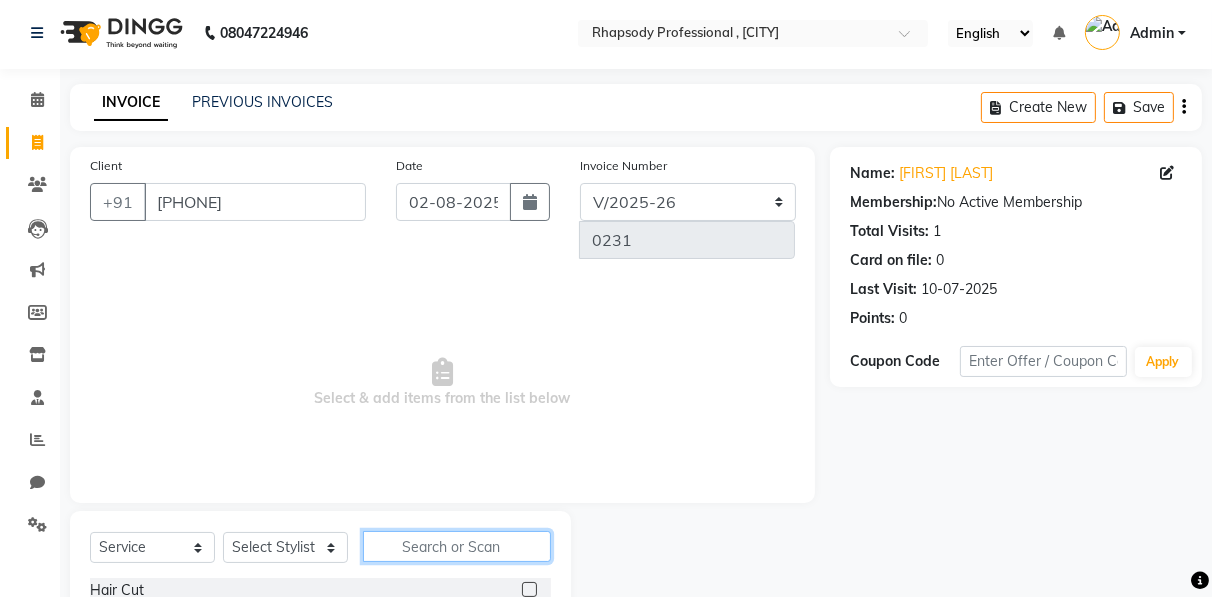 click 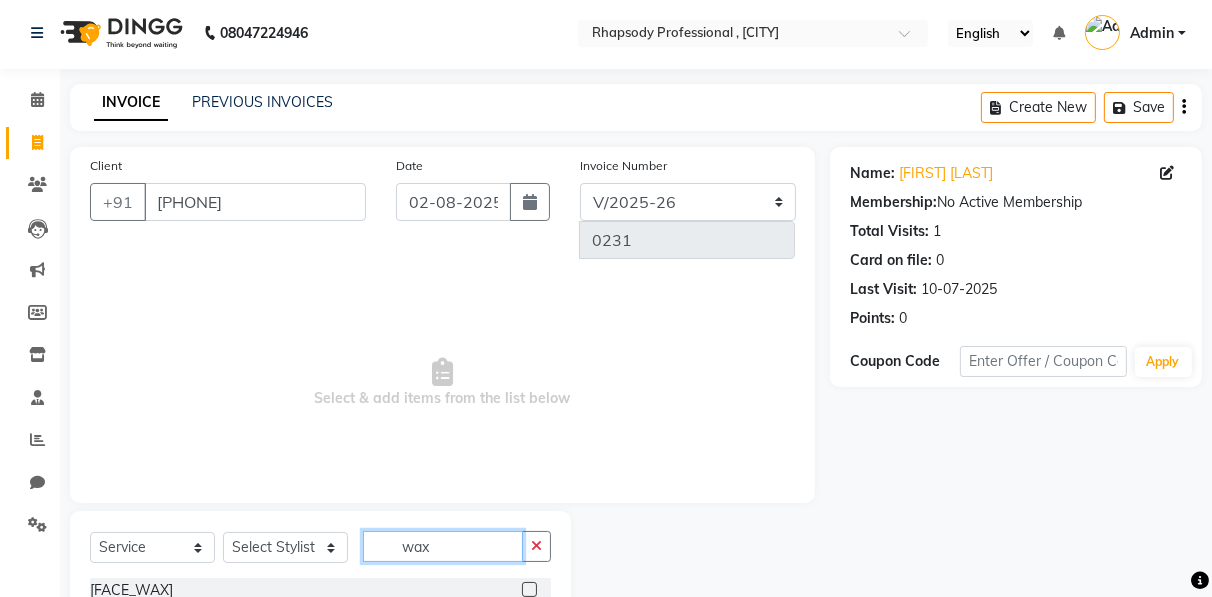 scroll, scrollTop: 202, scrollLeft: 0, axis: vertical 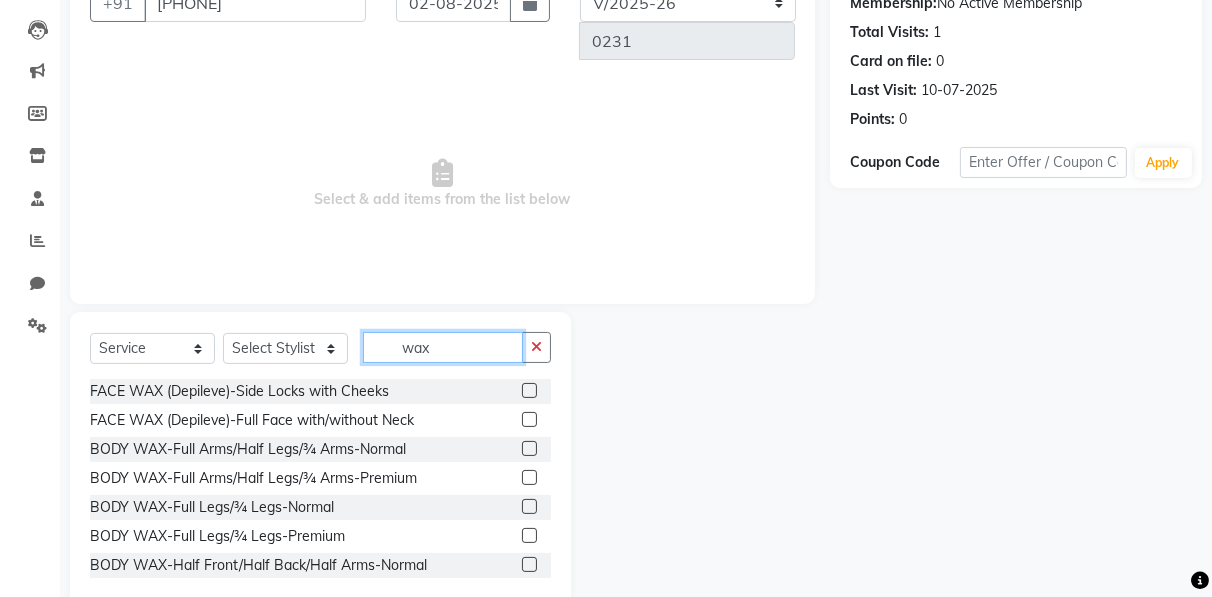 type on "wax" 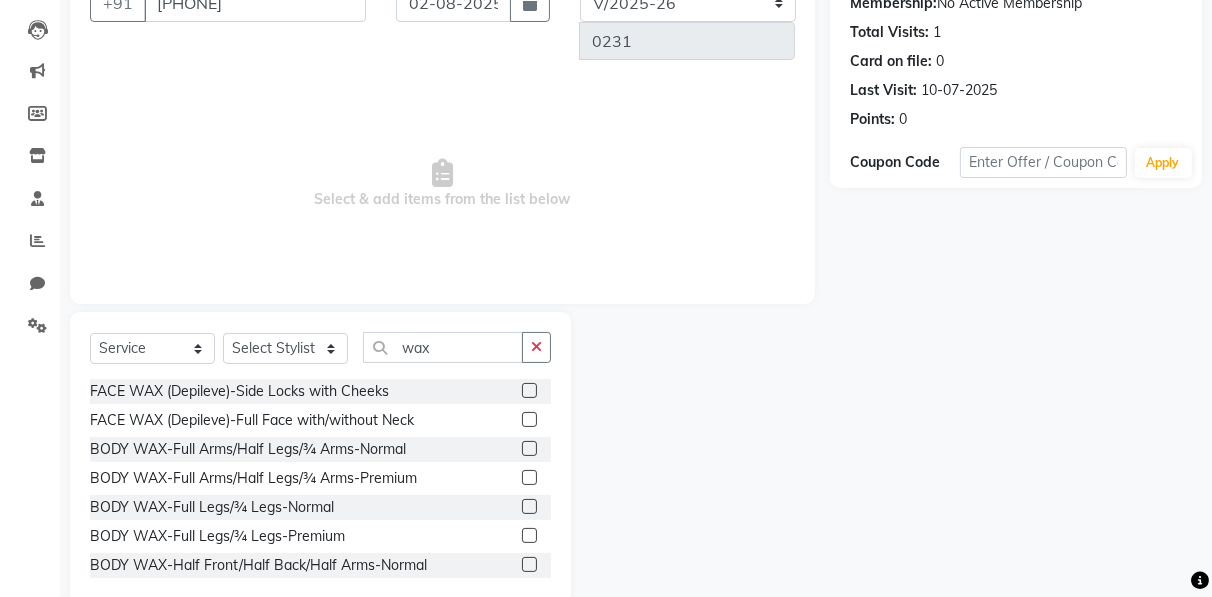 click 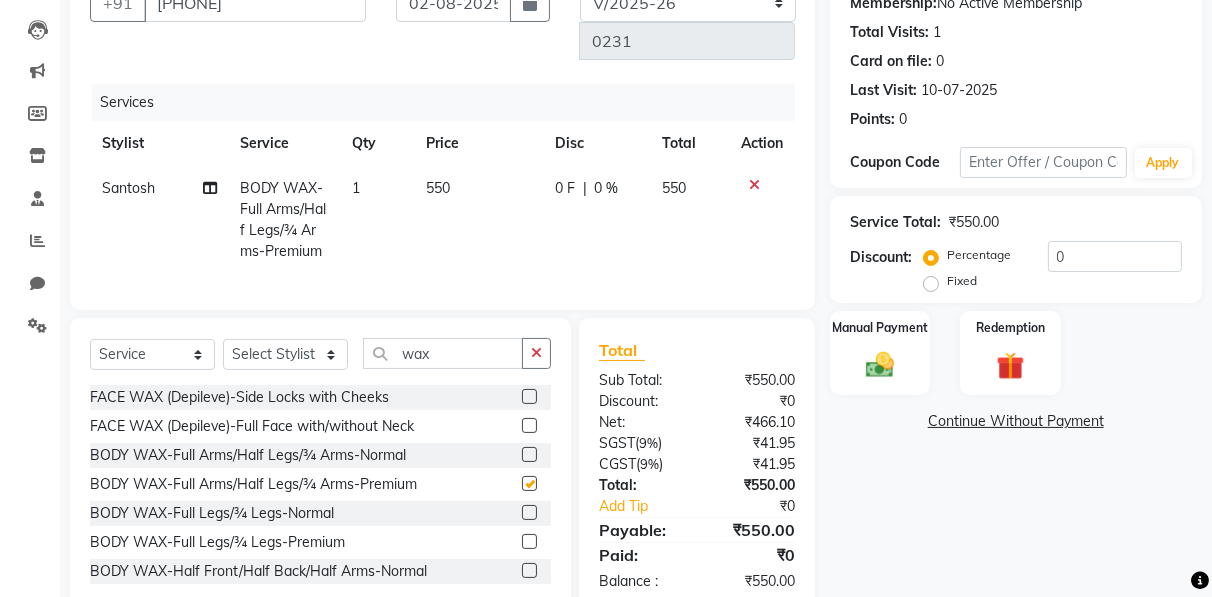 checkbox on "false" 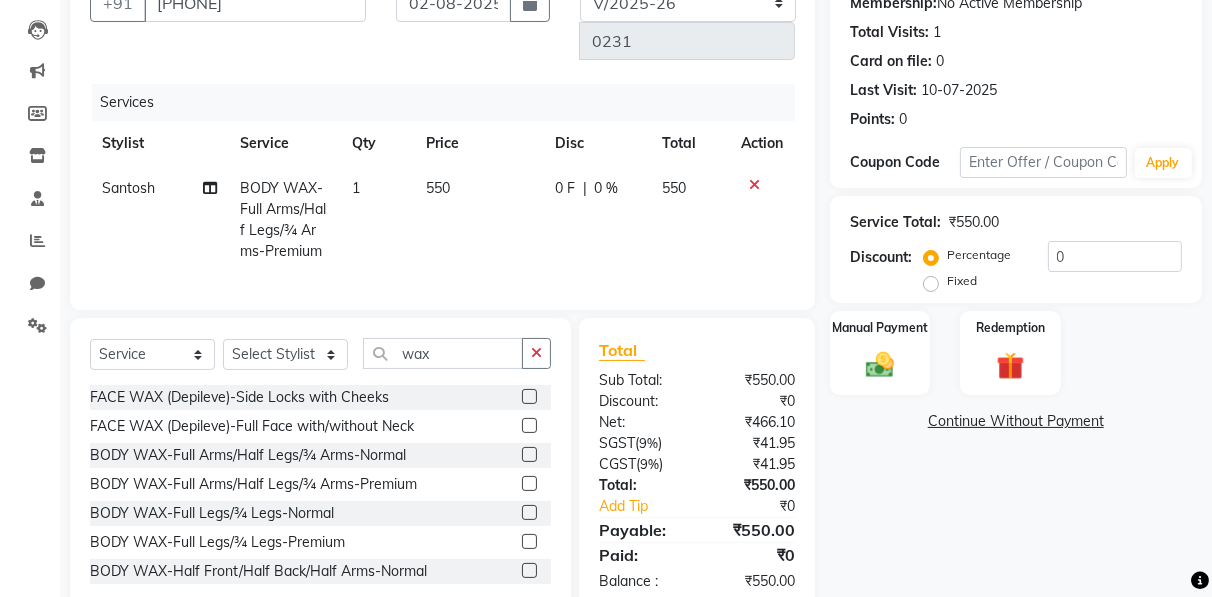 click 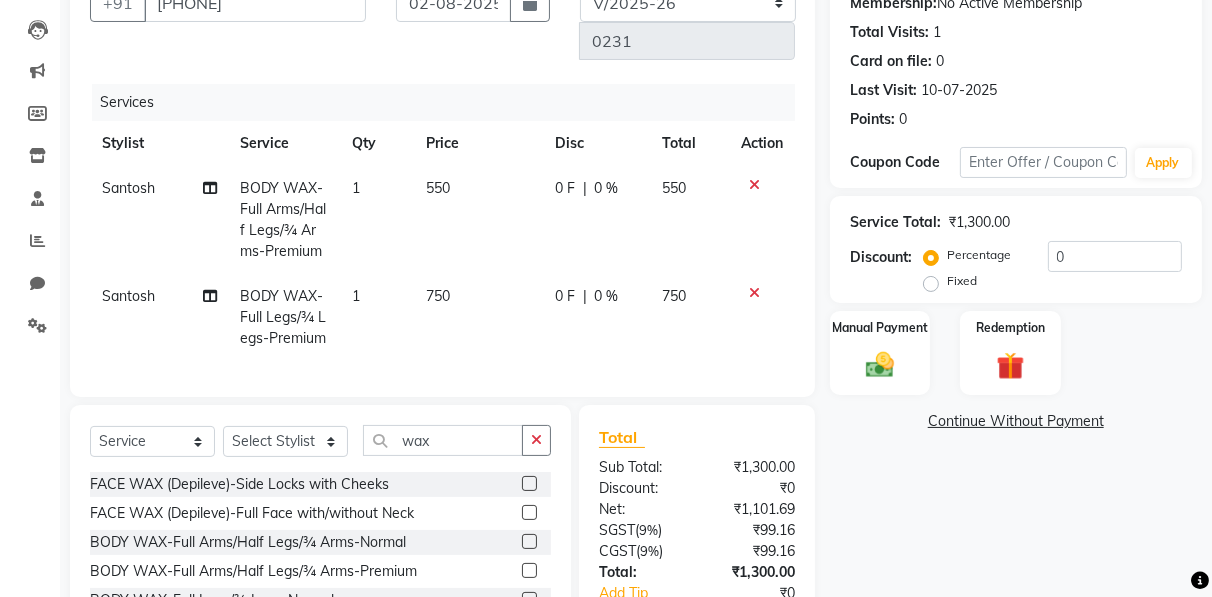 checkbox on "false" 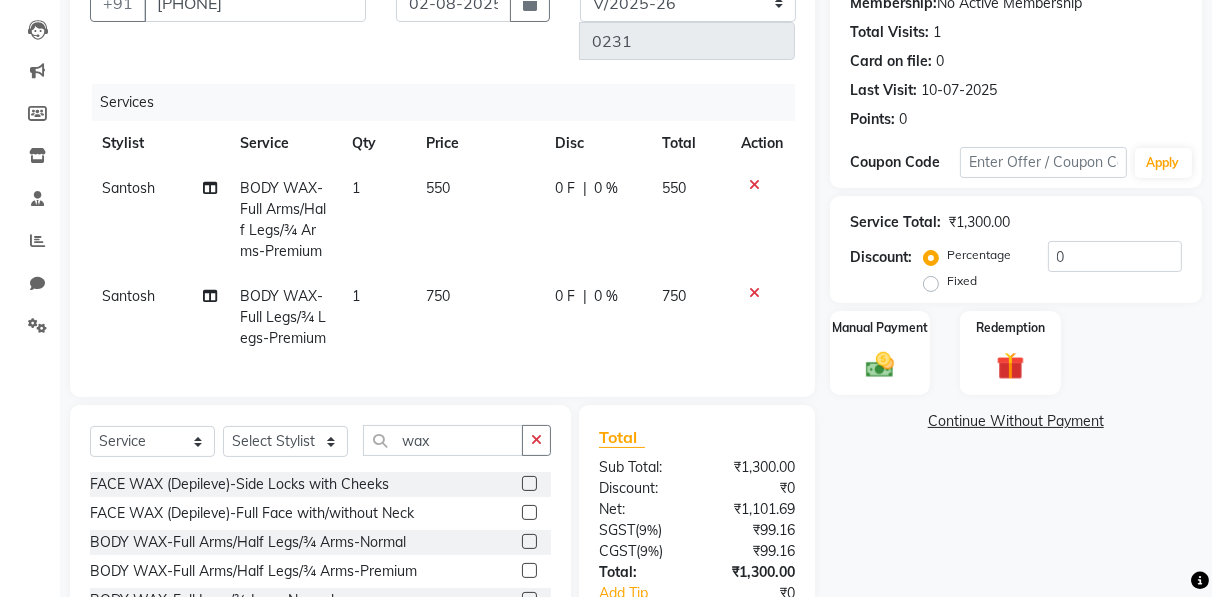 scroll, scrollTop: 349, scrollLeft: 0, axis: vertical 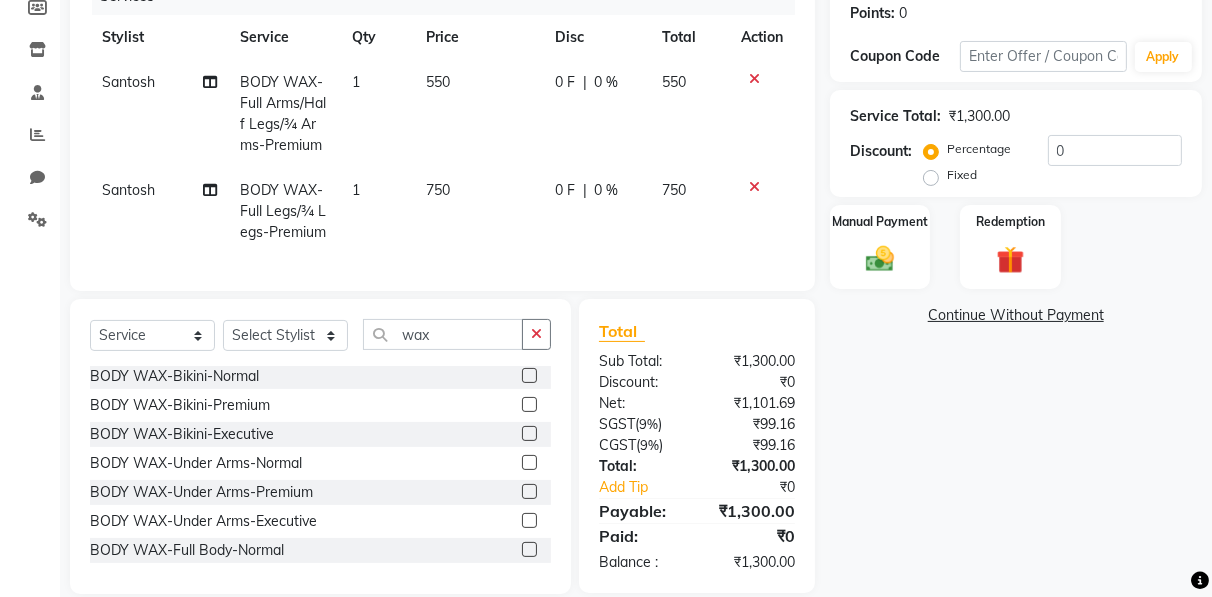click 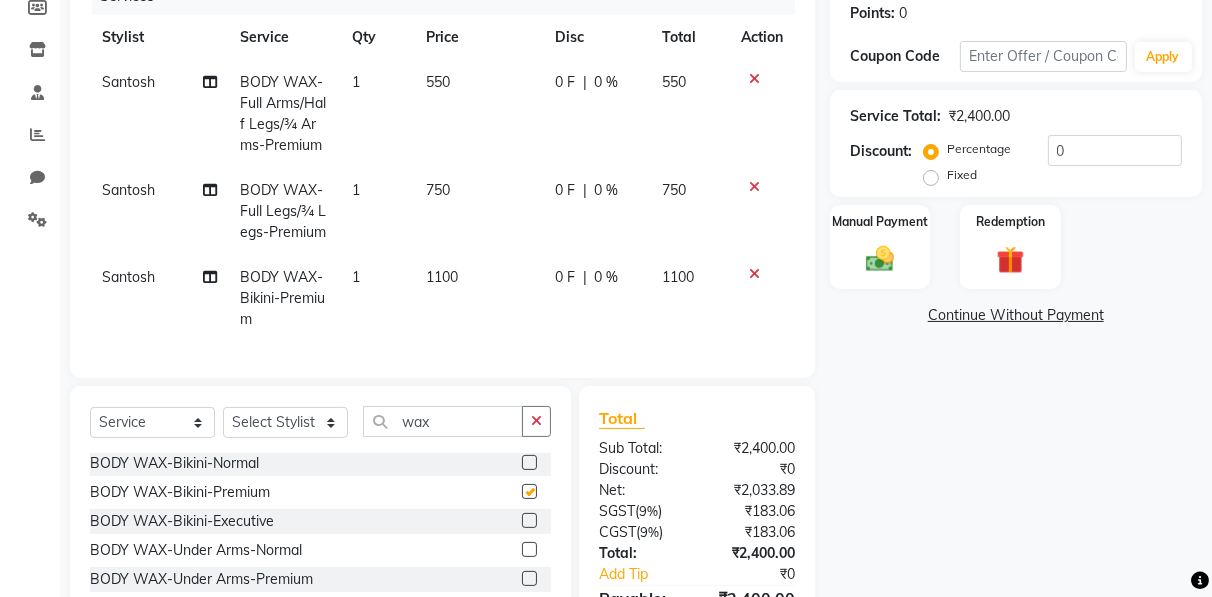 checkbox on "false" 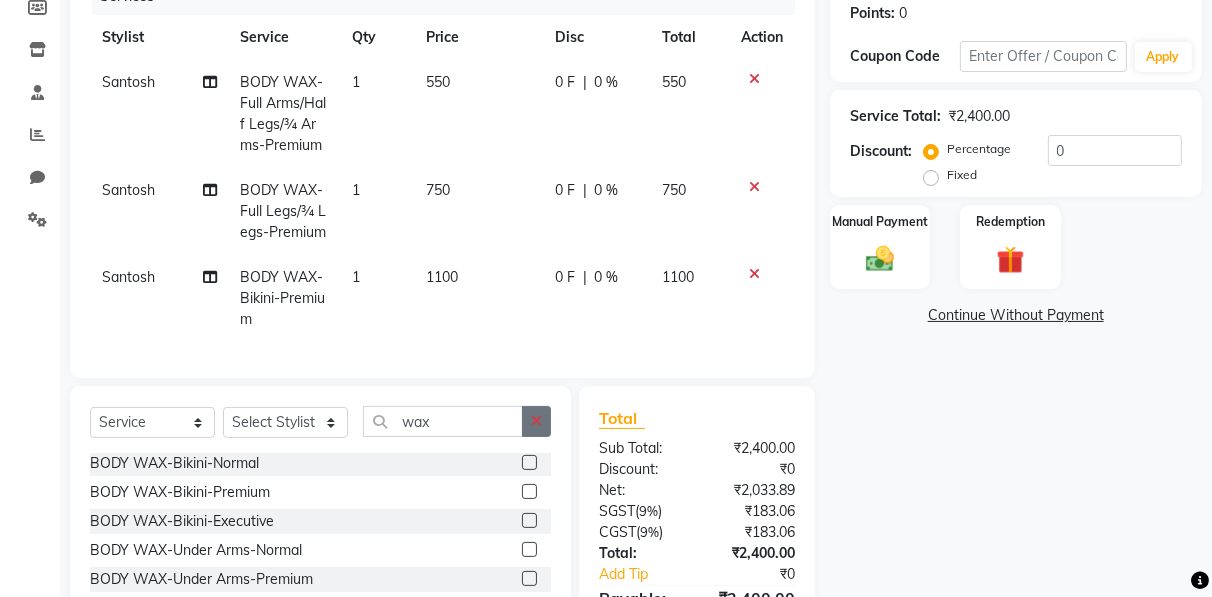 click 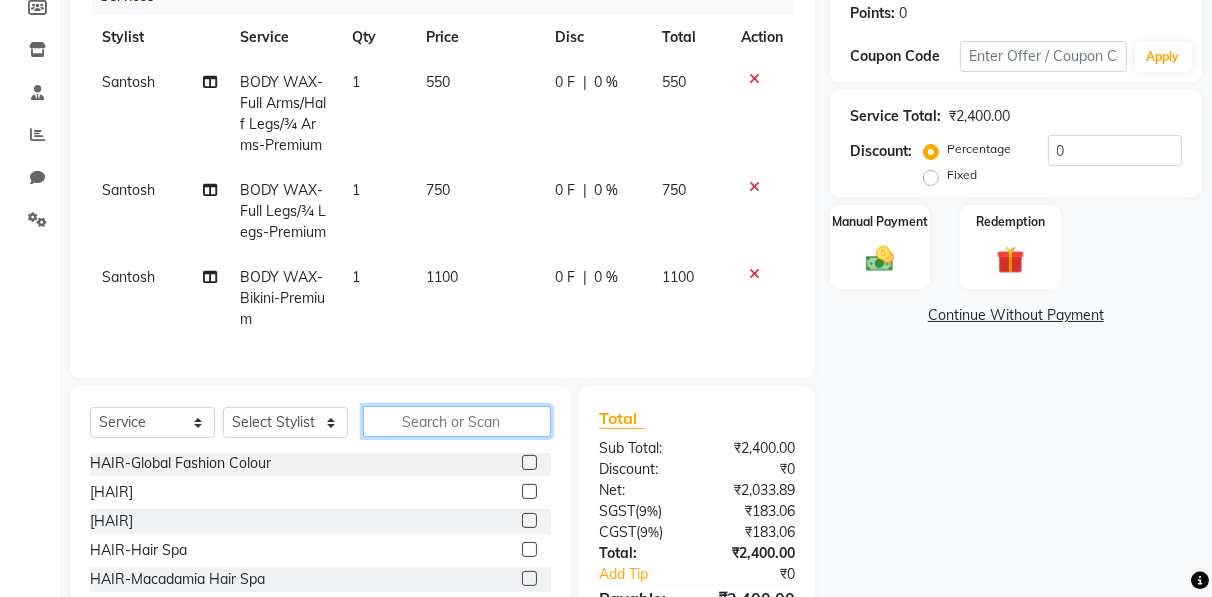 click 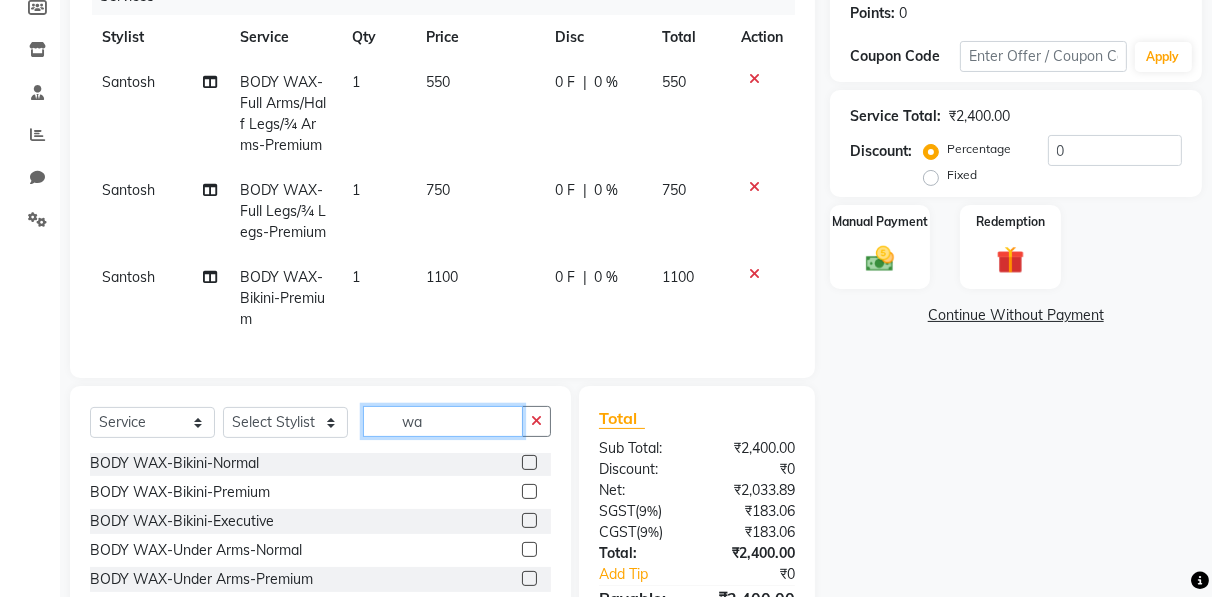 scroll, scrollTop: 321, scrollLeft: 0, axis: vertical 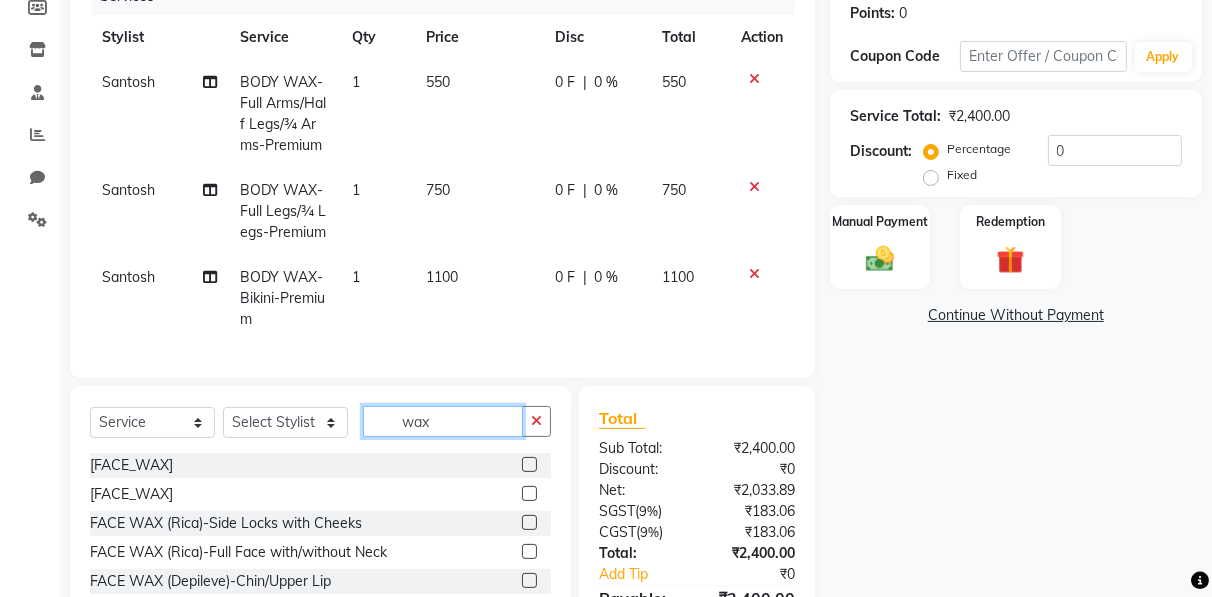 type on "wax" 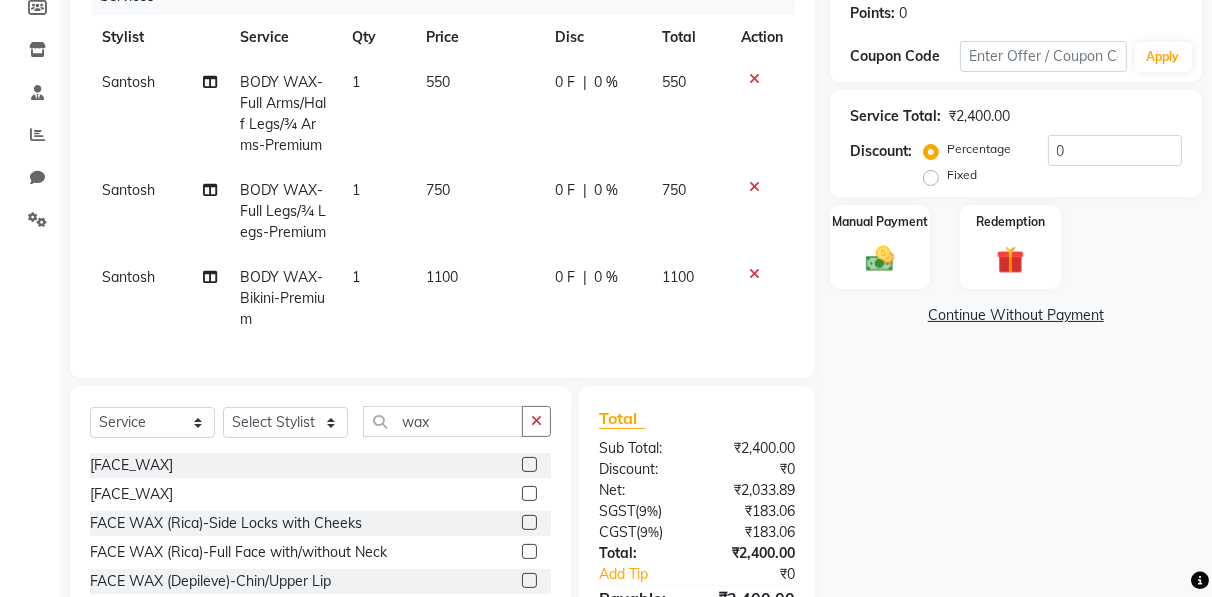click 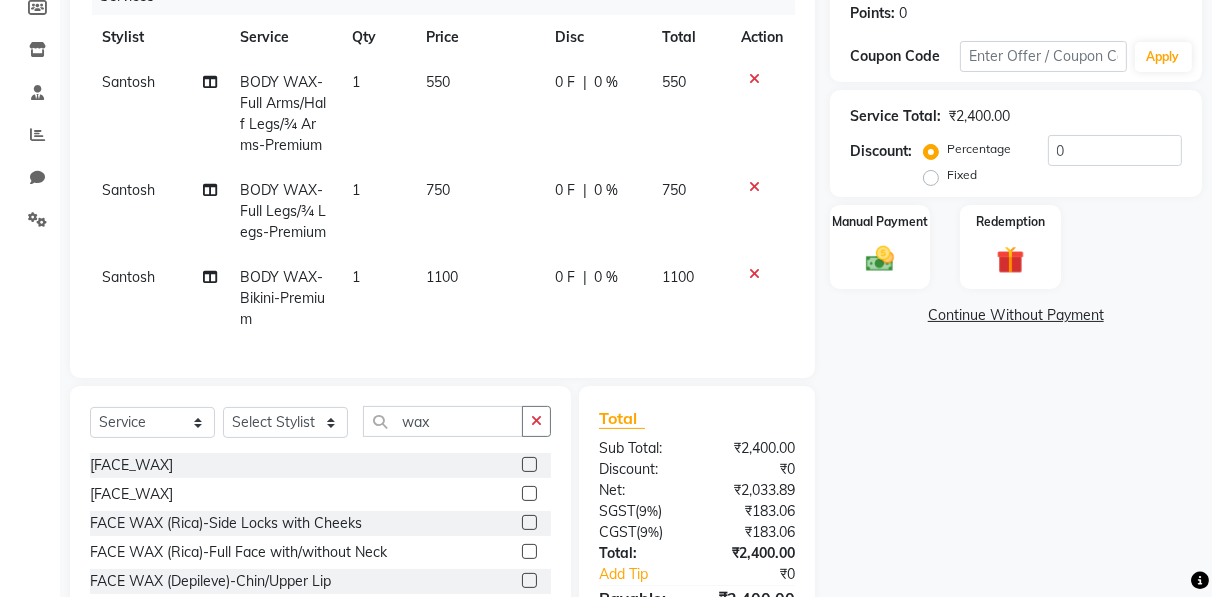 click at bounding box center (528, 494) 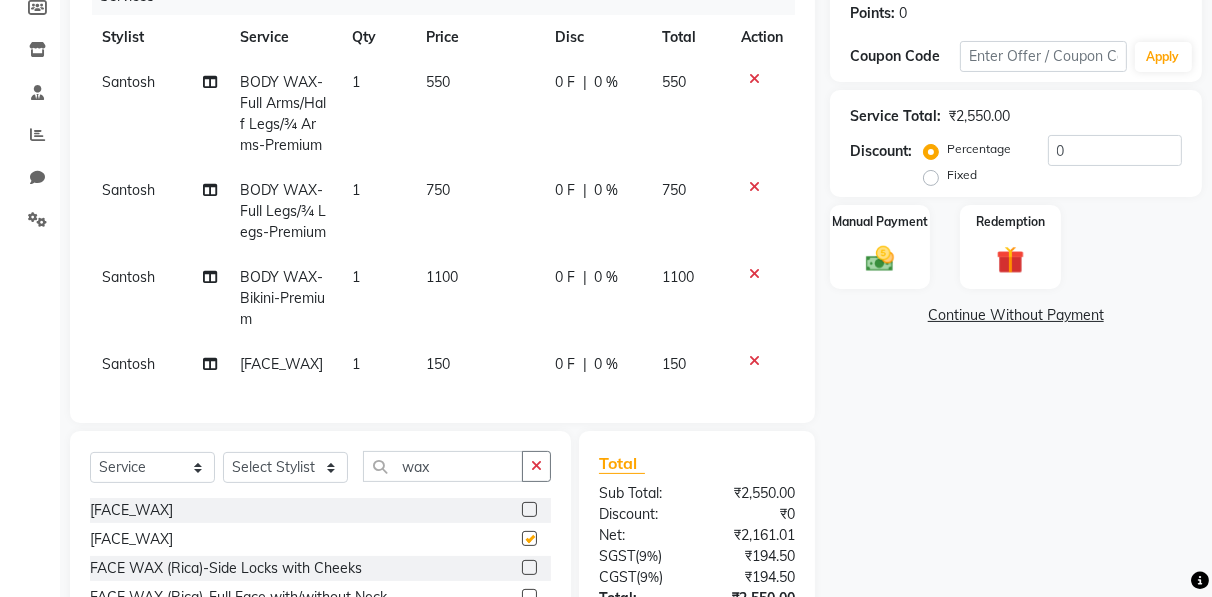 checkbox on "false" 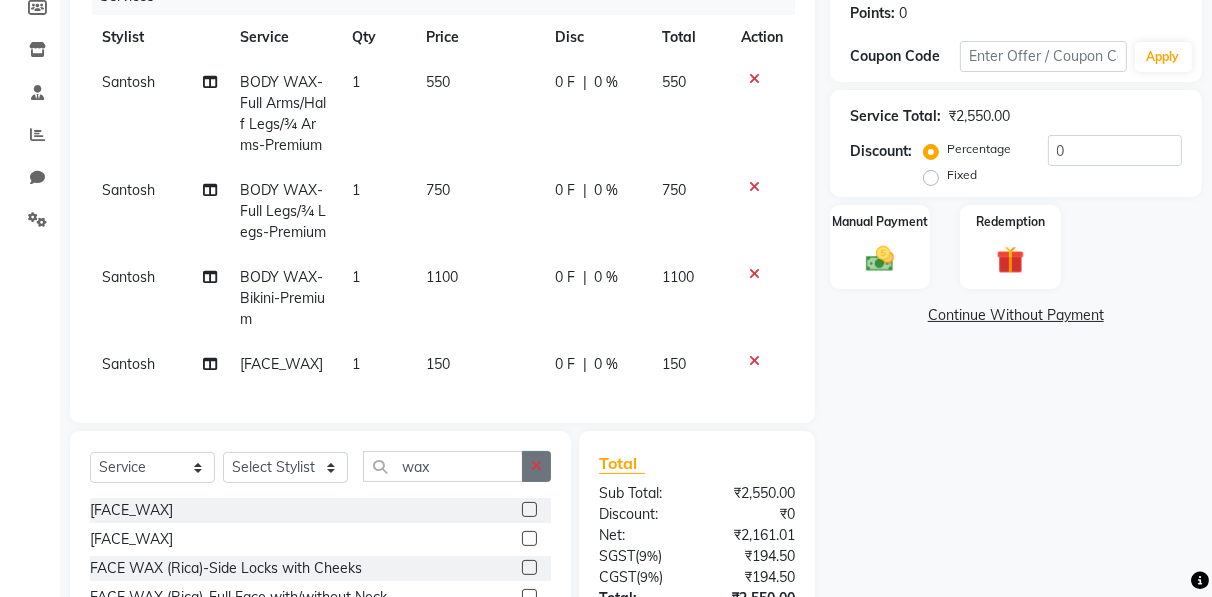 click 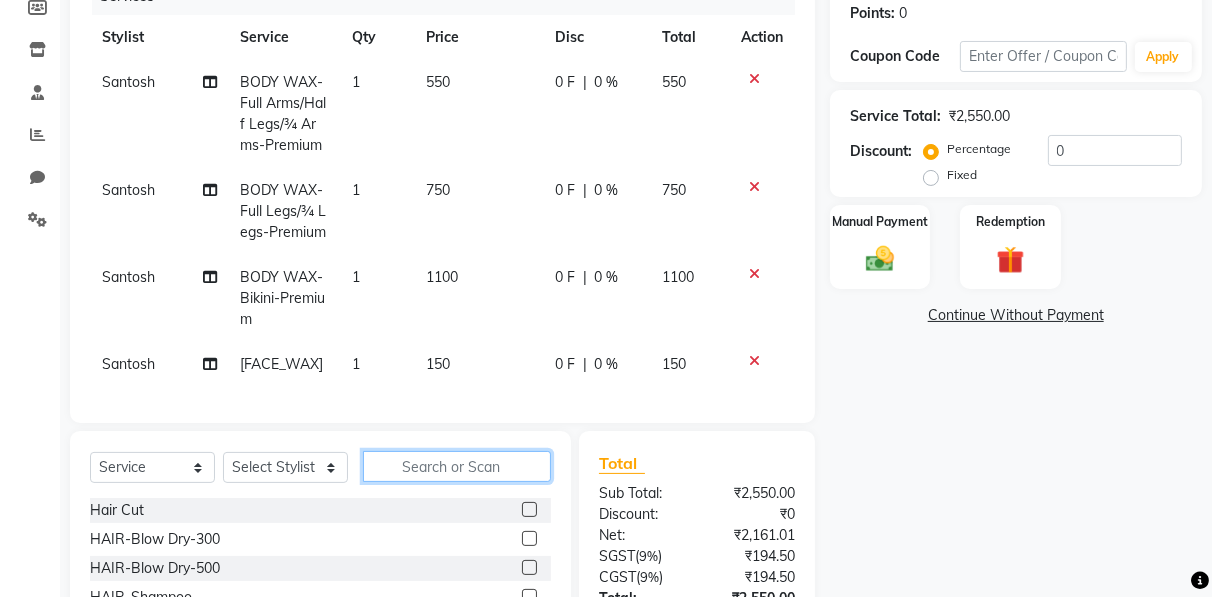 click 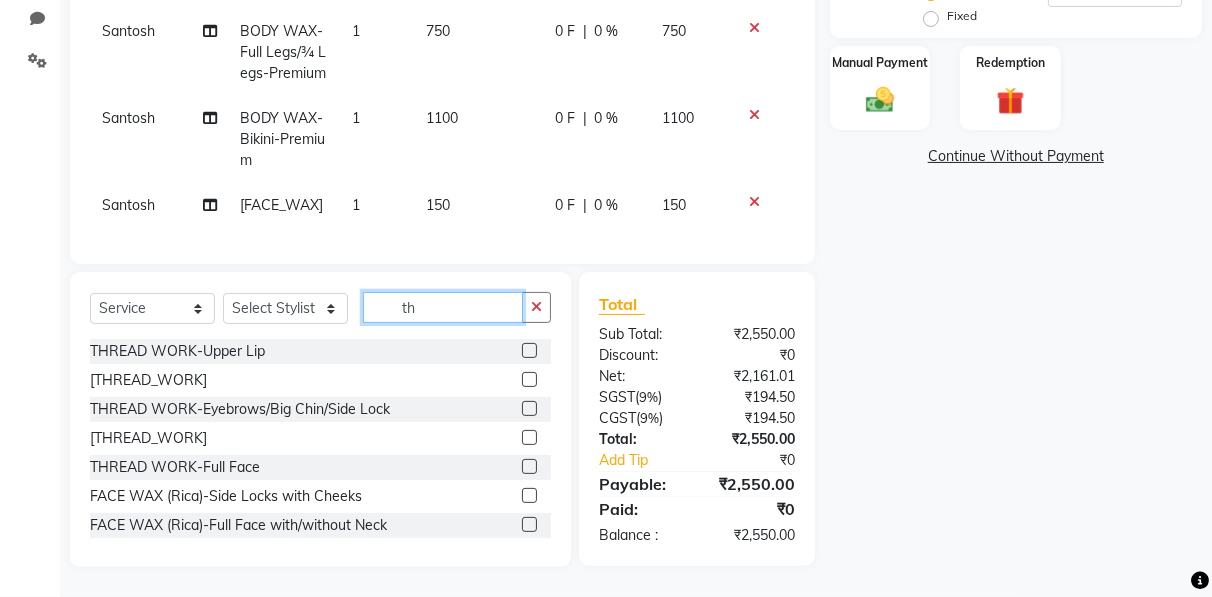 scroll, scrollTop: 503, scrollLeft: 0, axis: vertical 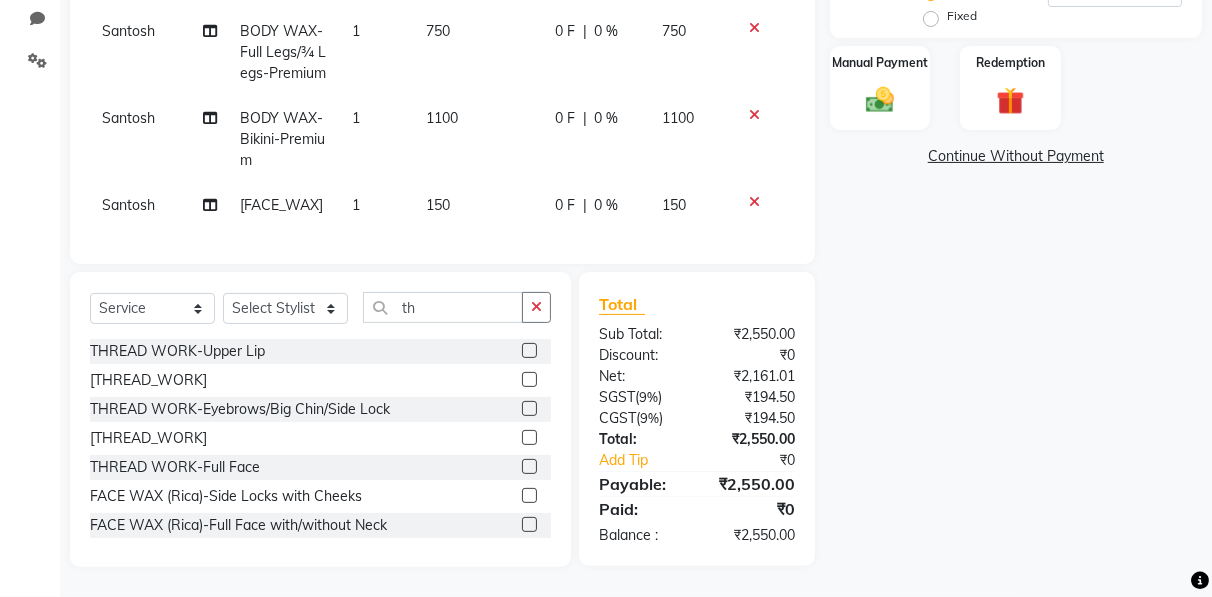 click 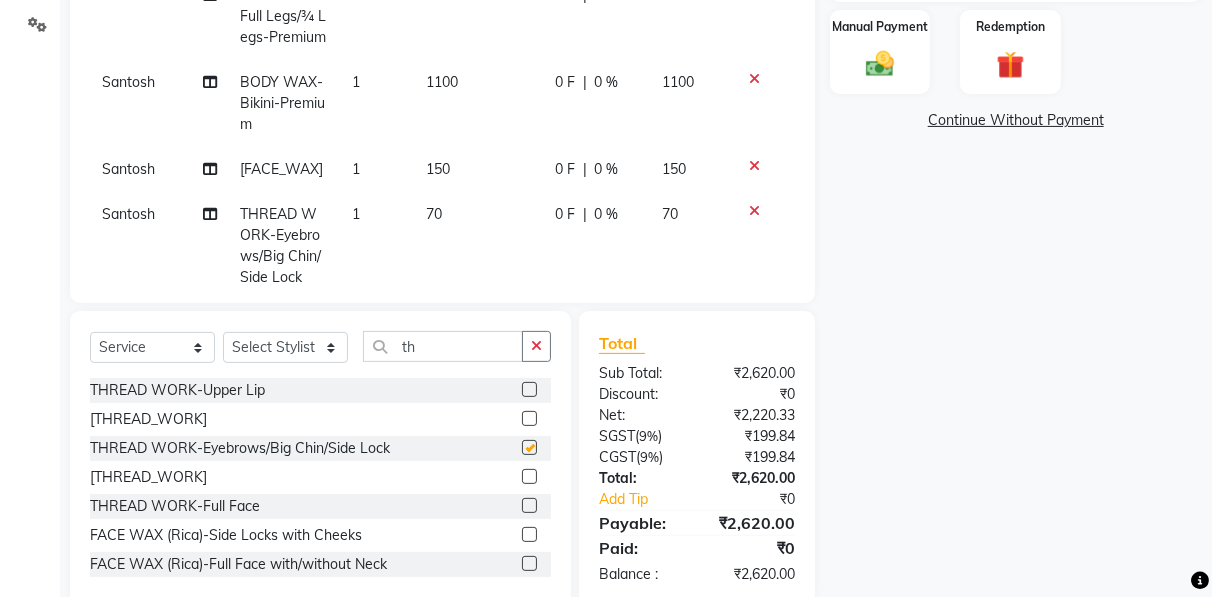 checkbox on "false" 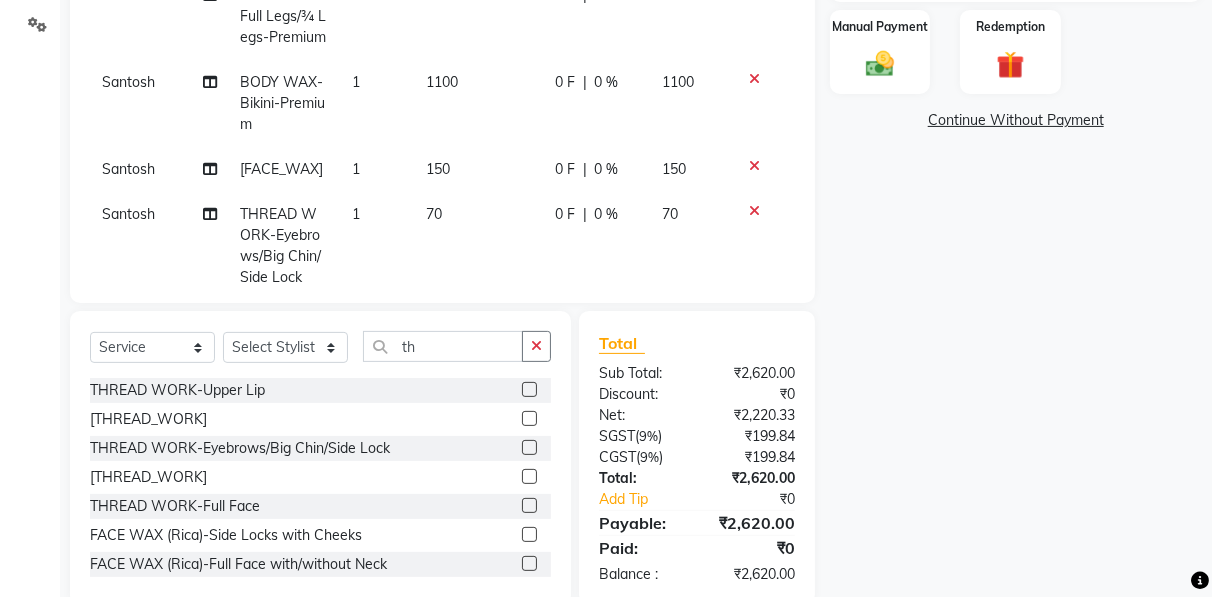 scroll, scrollTop: 149, scrollLeft: 0, axis: vertical 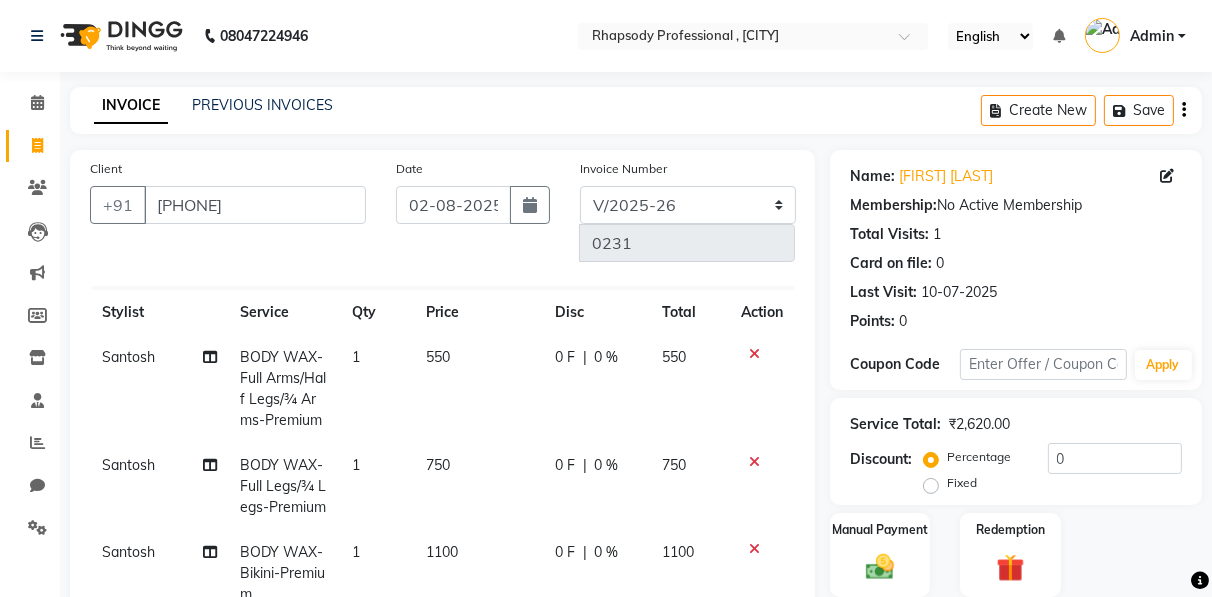 click 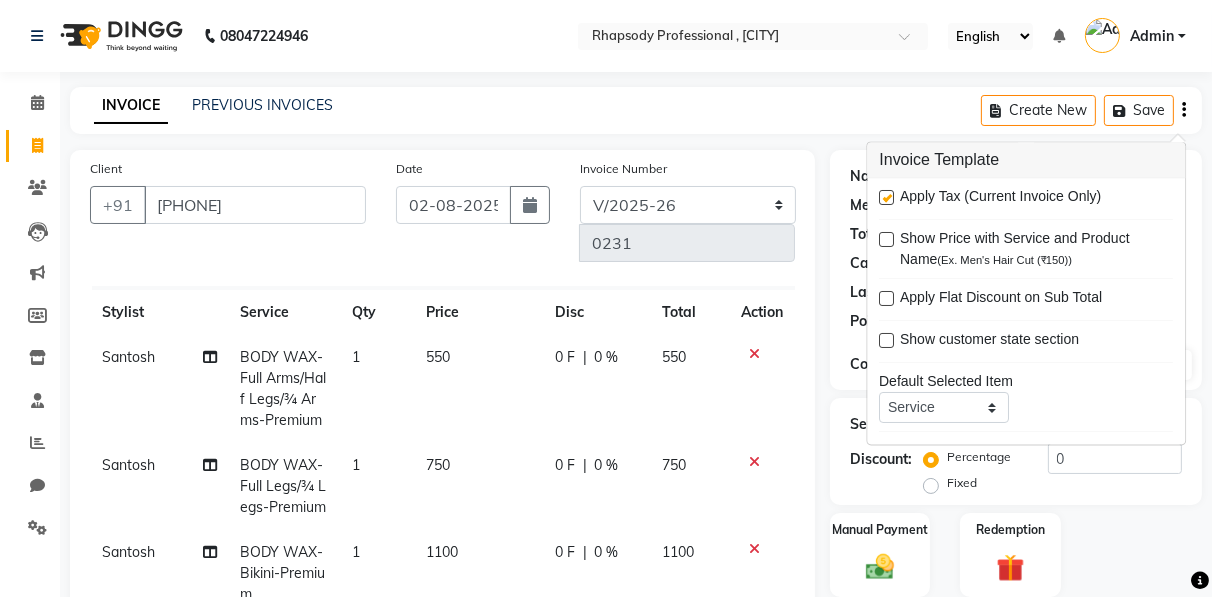 click at bounding box center [886, 198] 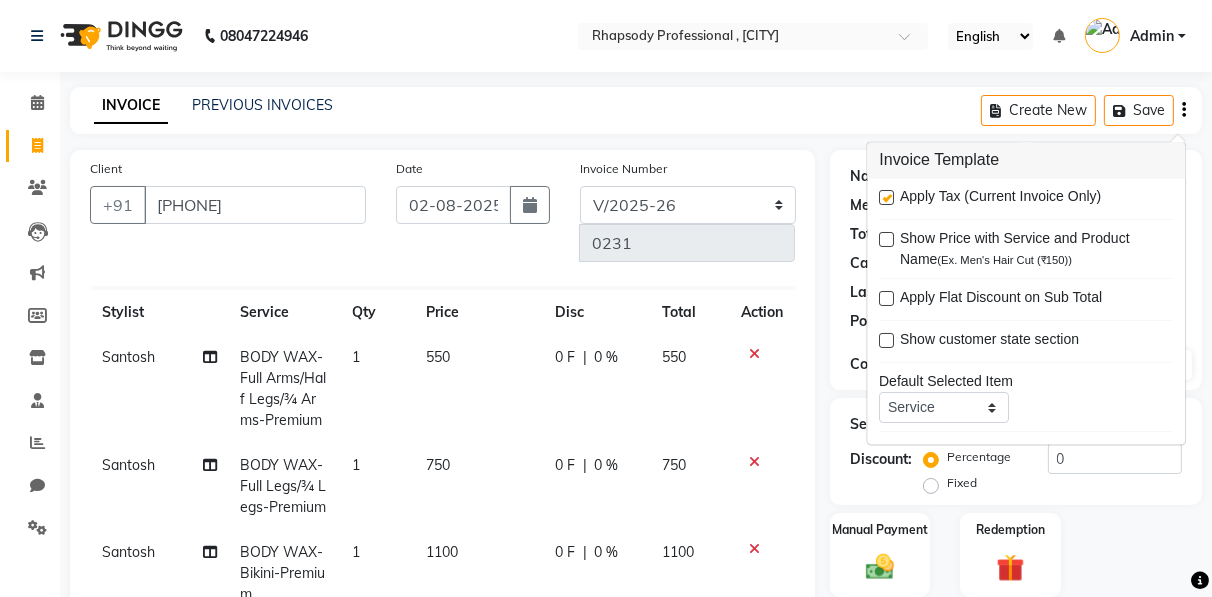 click at bounding box center [885, 199] 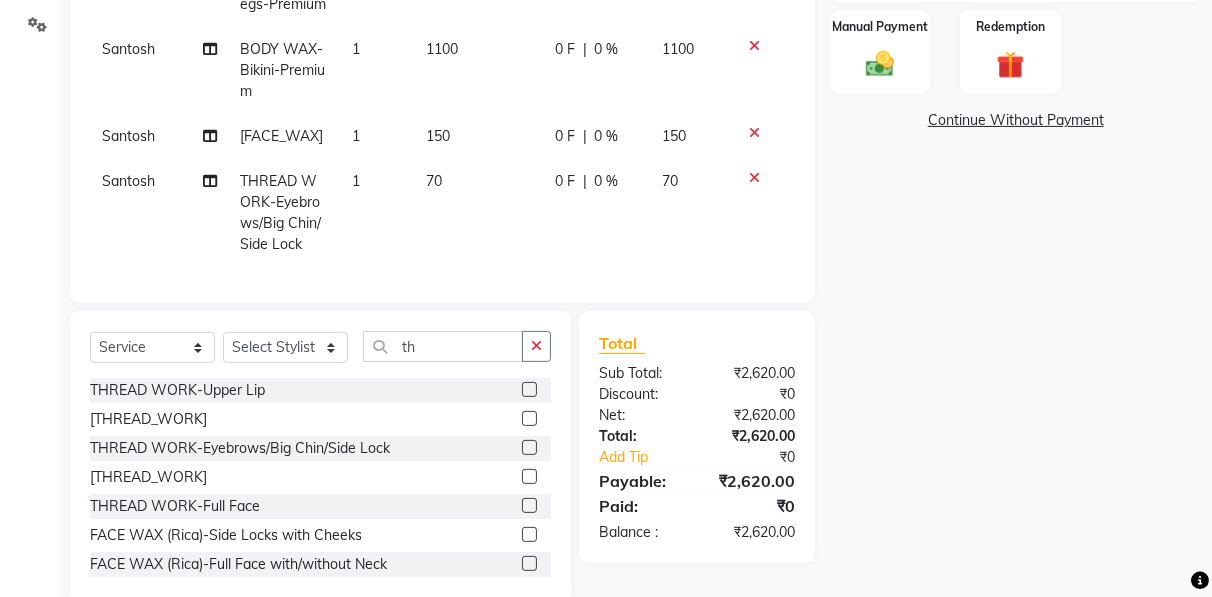 scroll, scrollTop: 0, scrollLeft: 0, axis: both 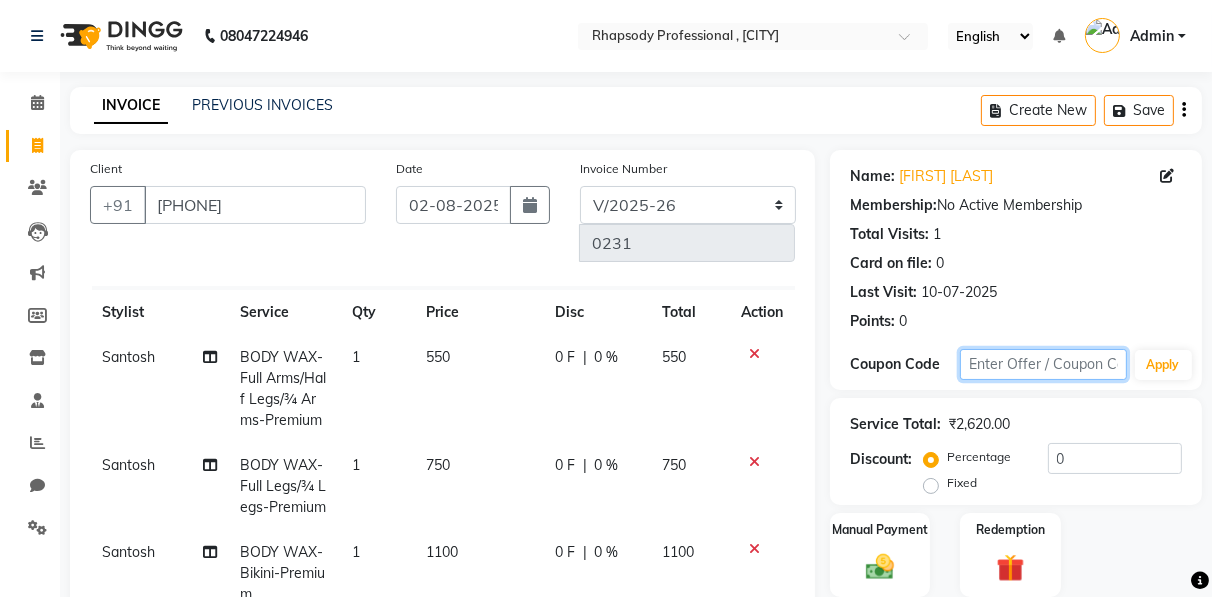 click 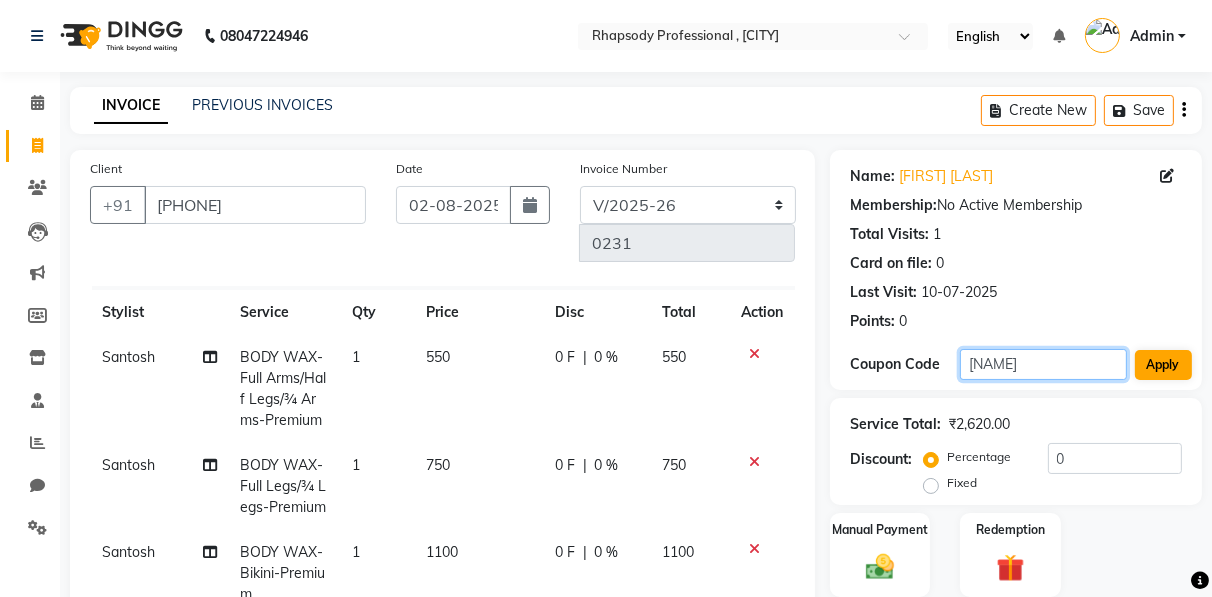 type on "[NAME]" 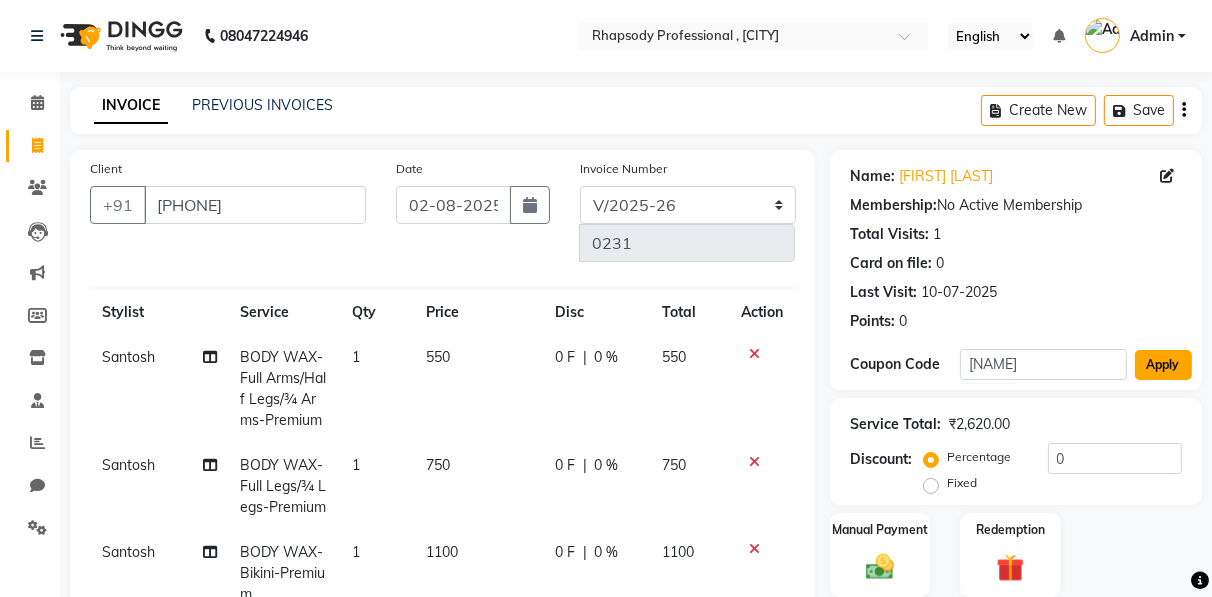click on "Apply" 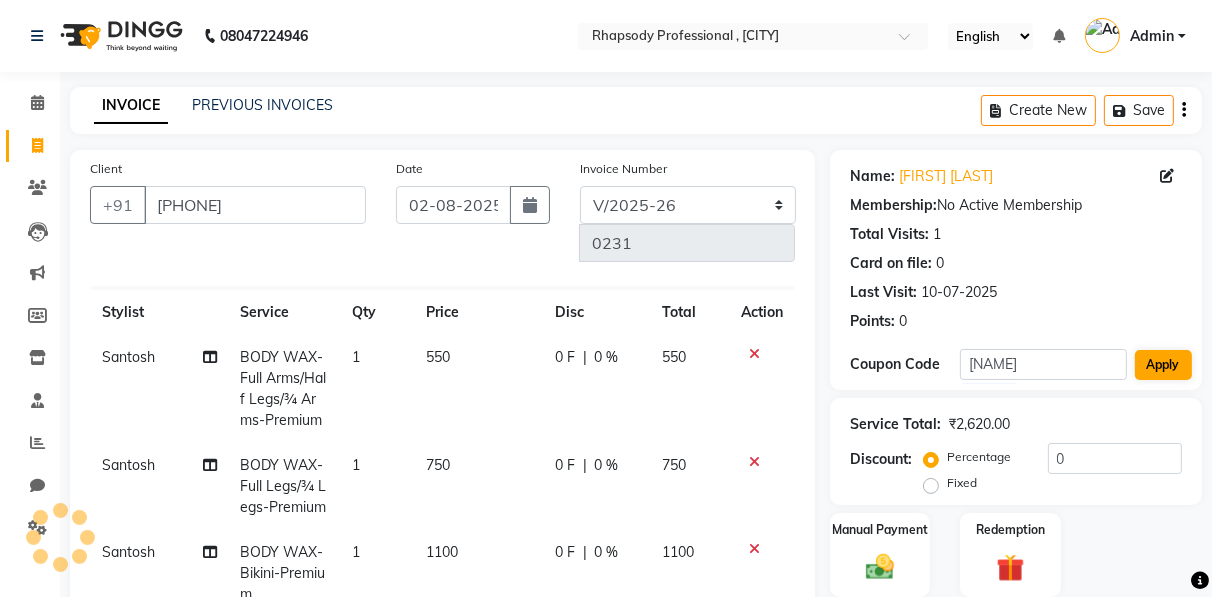 type on "20" 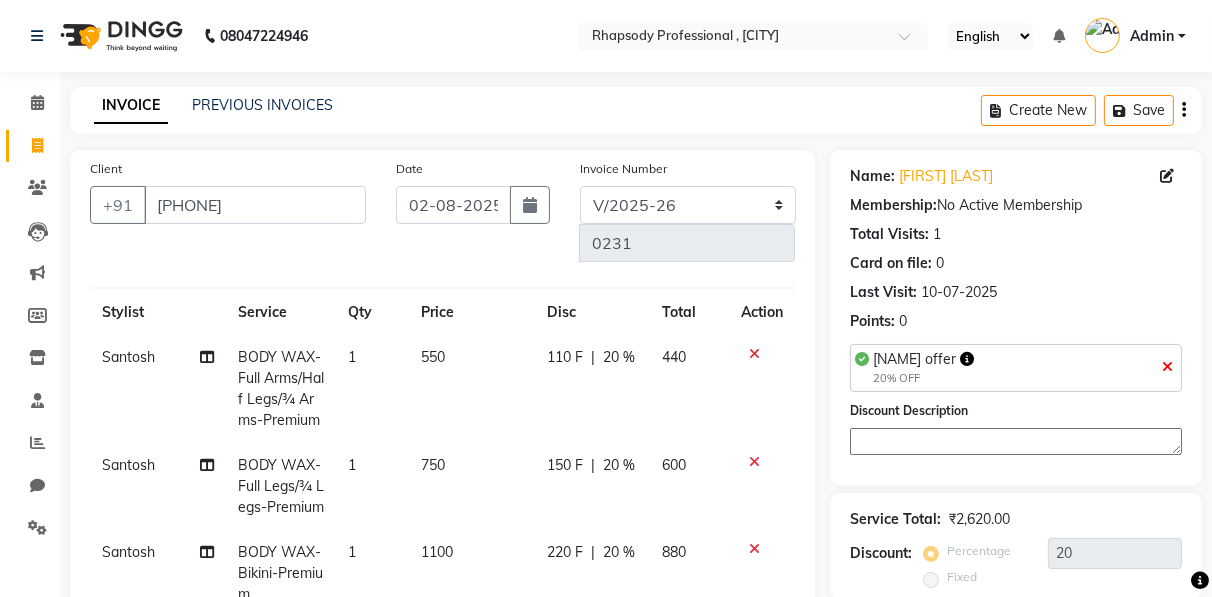 scroll, scrollTop: 503, scrollLeft: 0, axis: vertical 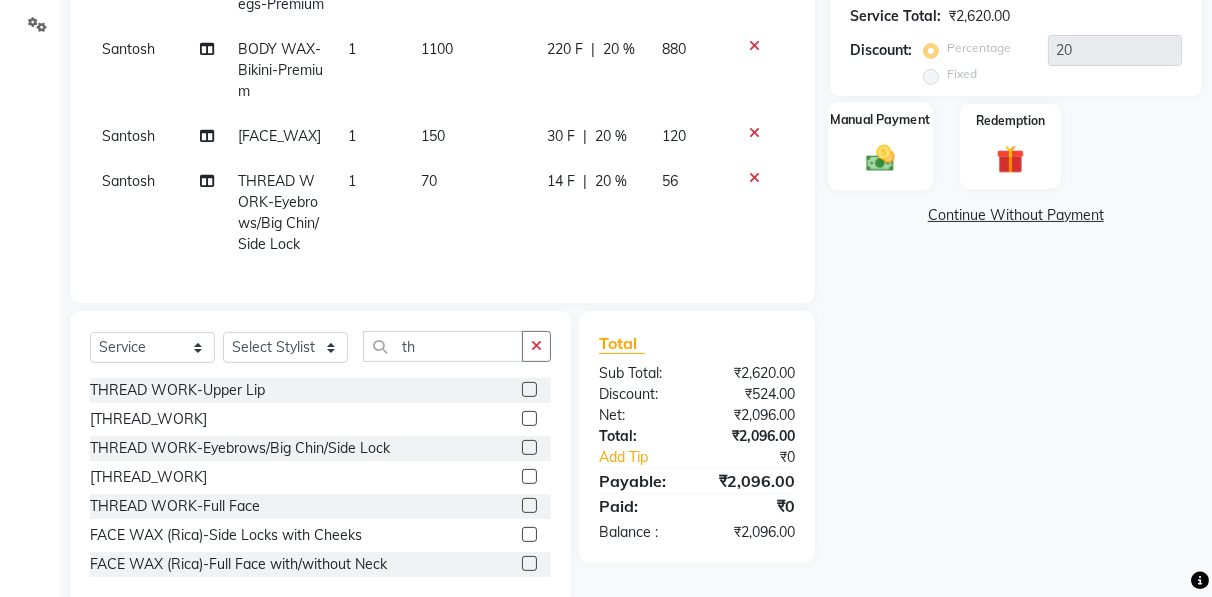 click 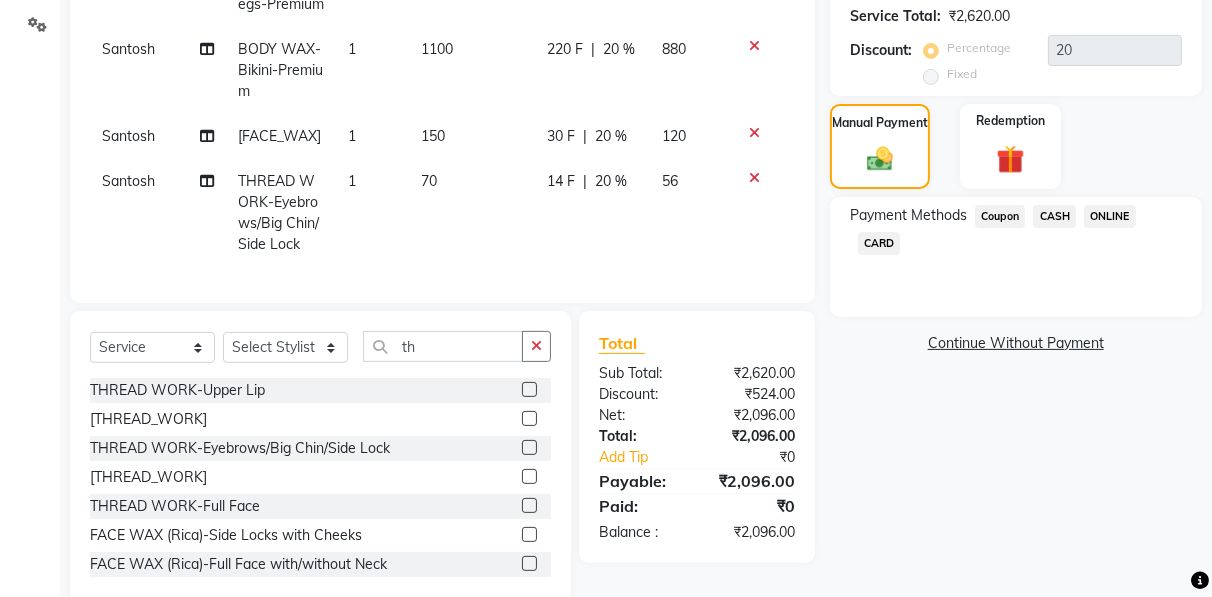 click on "CASH" 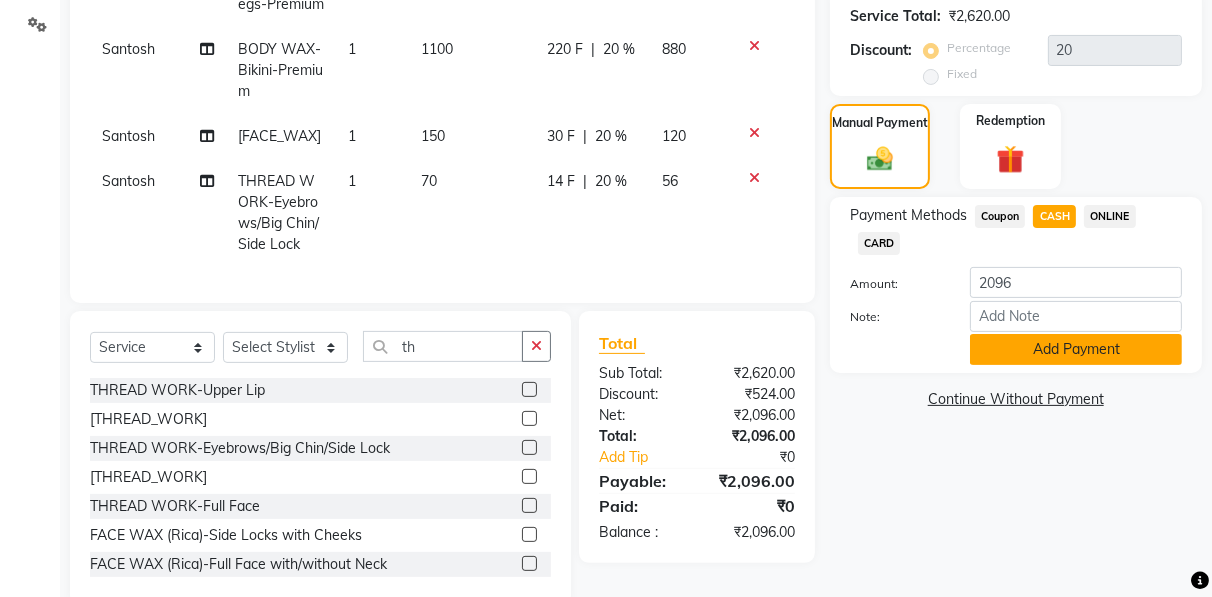 click on "Add Payment" 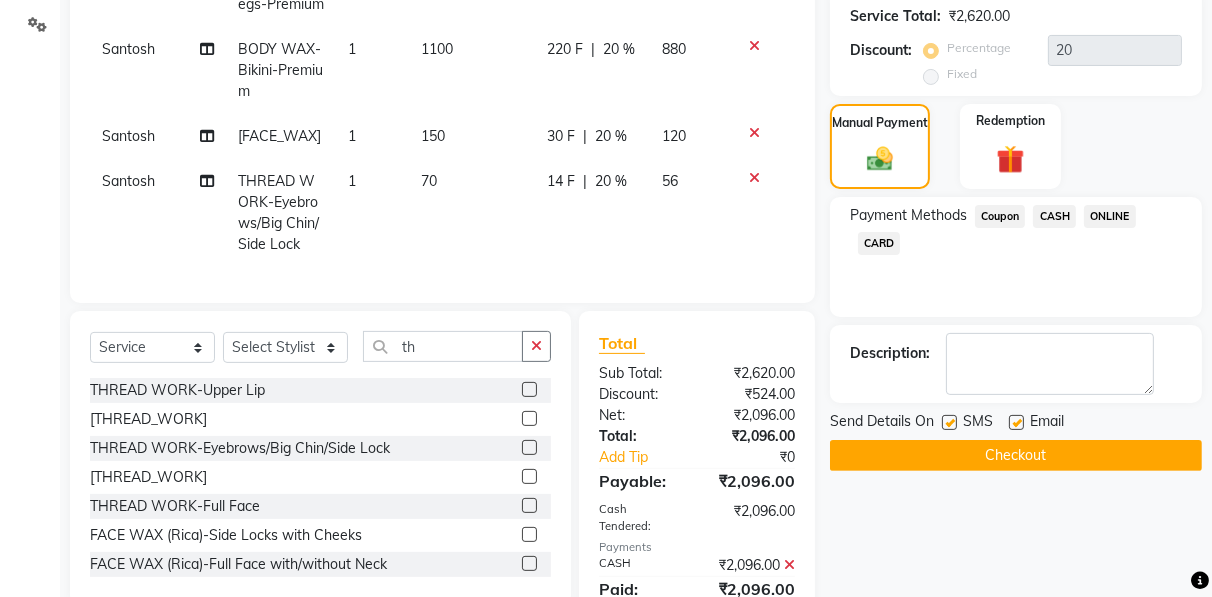 click on "Checkout" 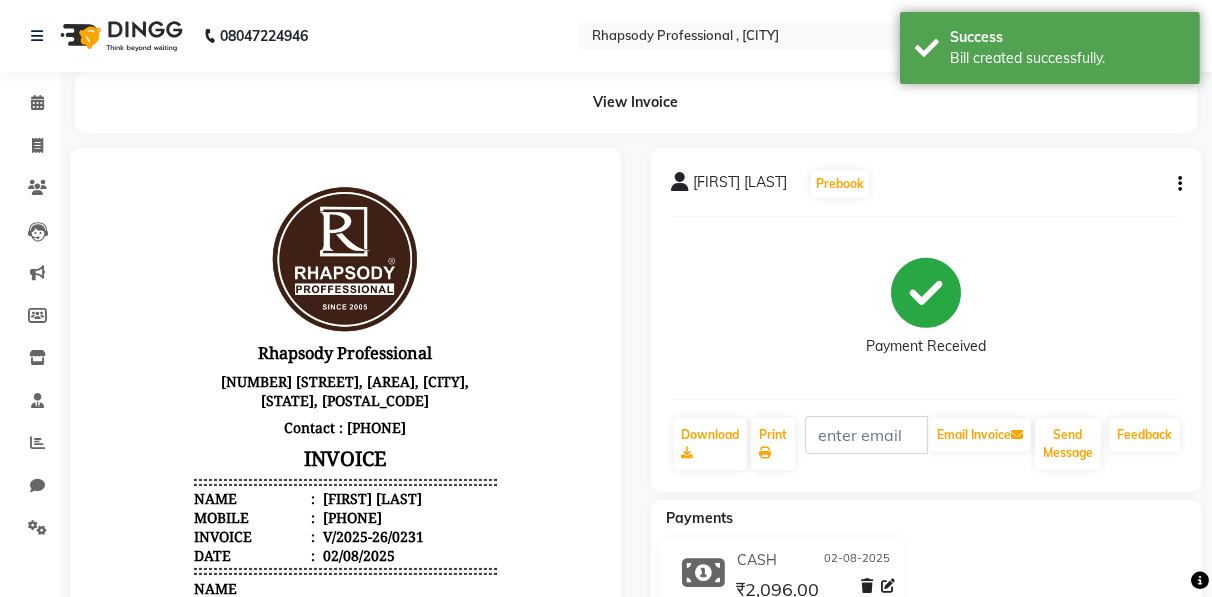 scroll, scrollTop: 0, scrollLeft: 0, axis: both 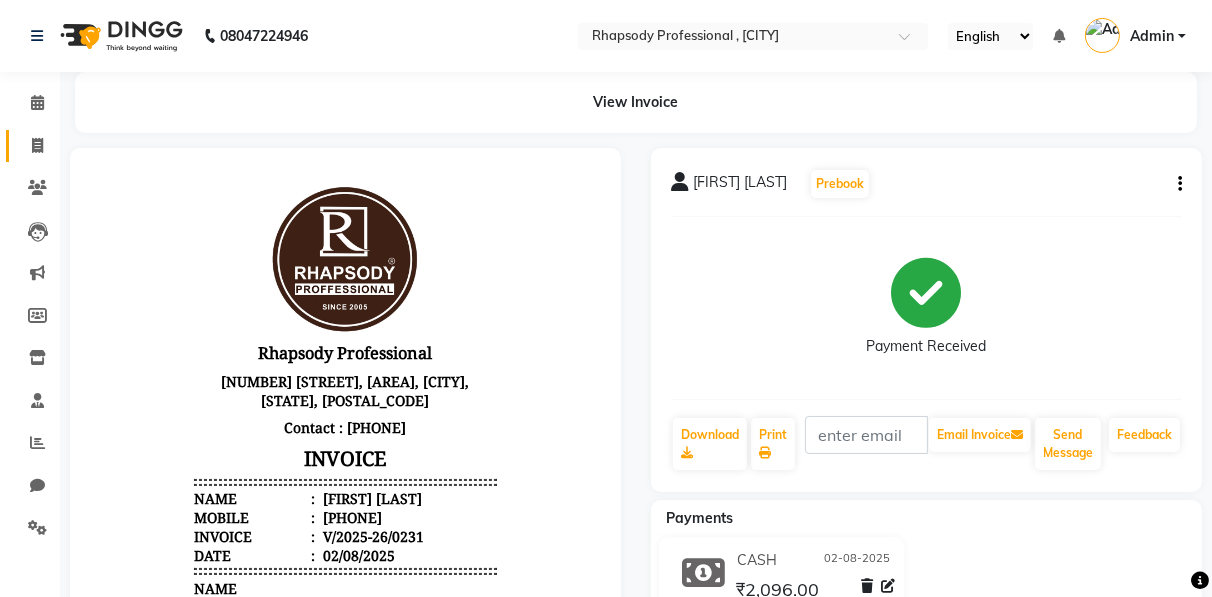 click 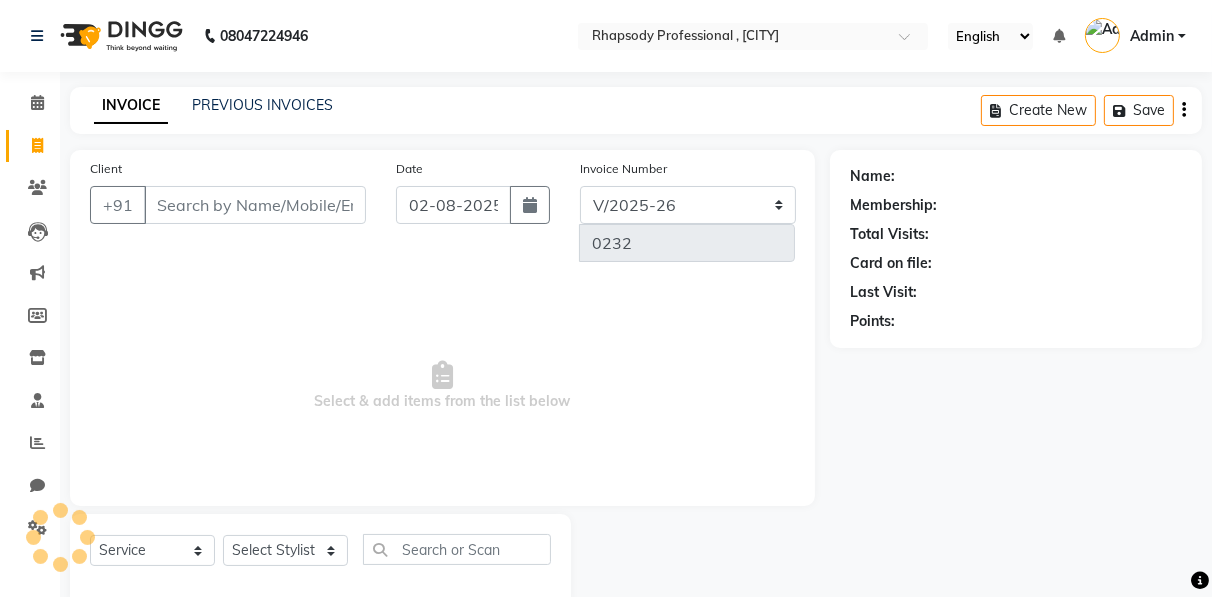 scroll, scrollTop: 3, scrollLeft: 0, axis: vertical 